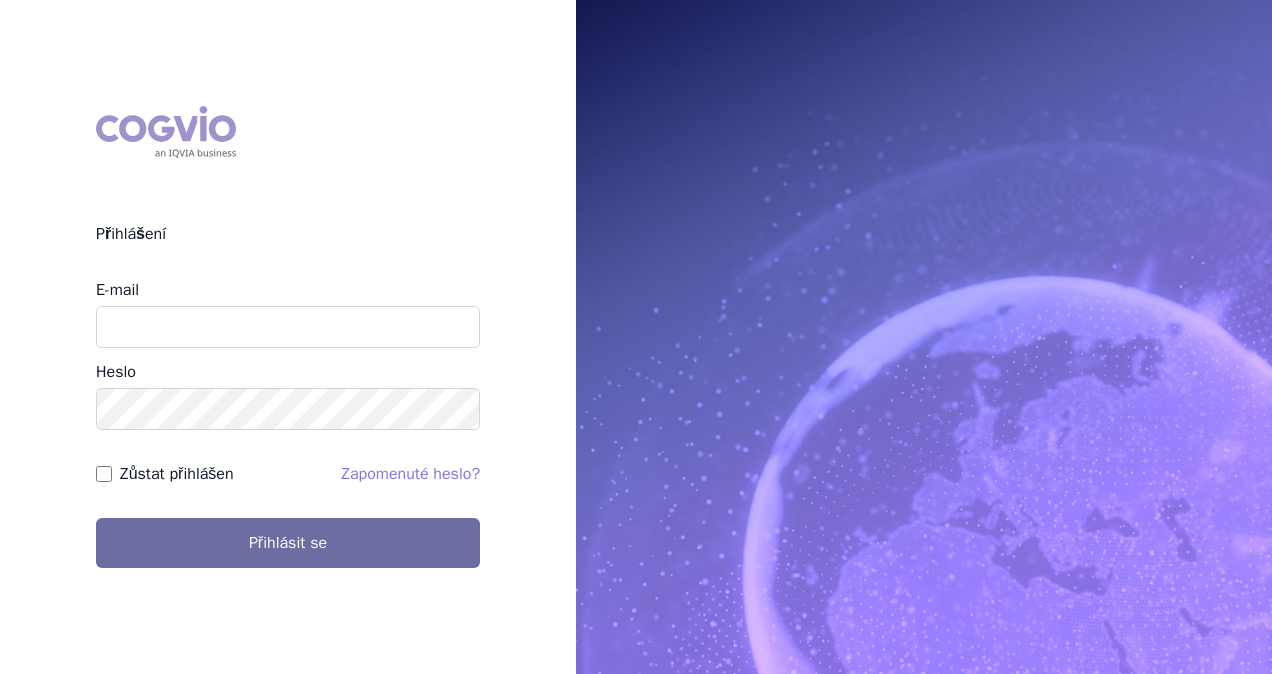 scroll, scrollTop: 0, scrollLeft: 0, axis: both 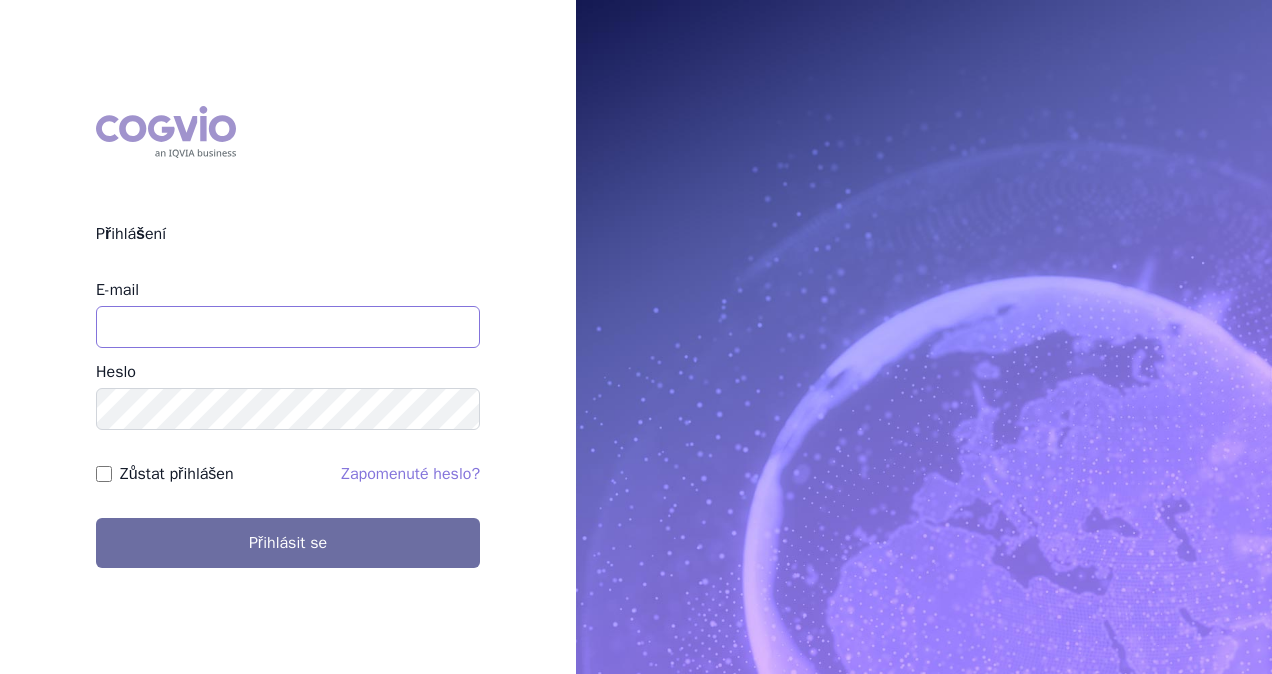 click on "E-mail" at bounding box center (288, 327) 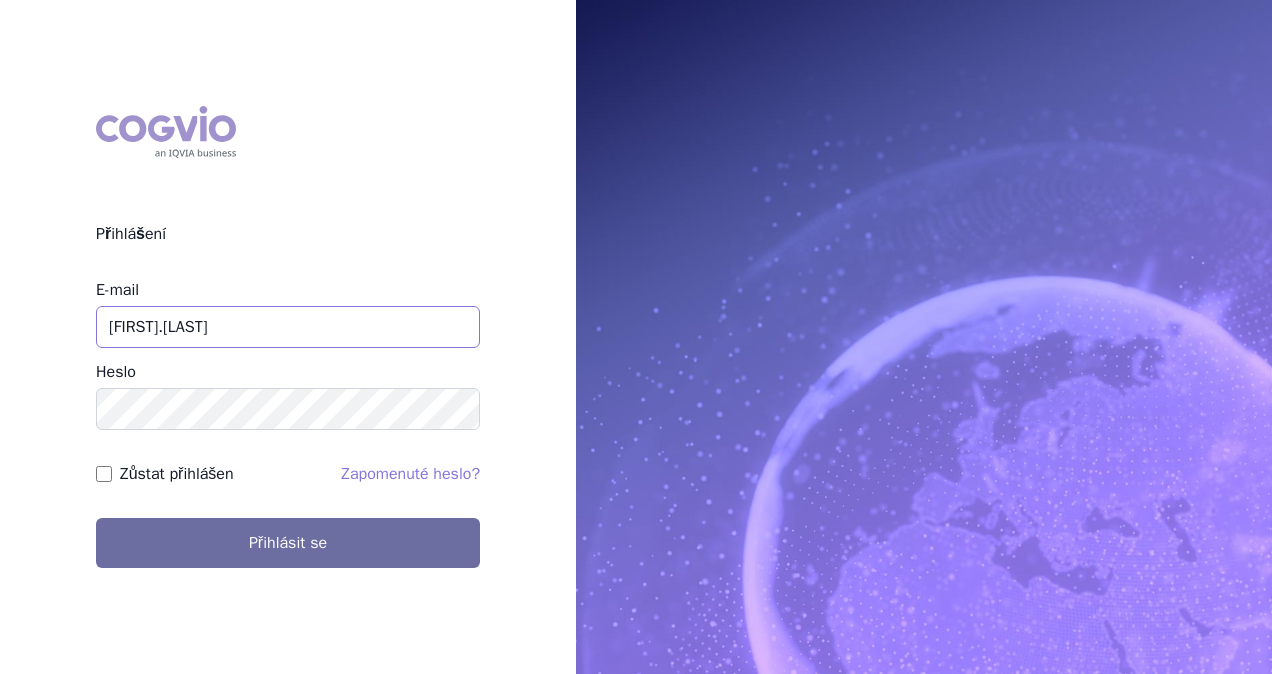 paste on "R03AK06 SALMETEROL A FLUTIKASON" 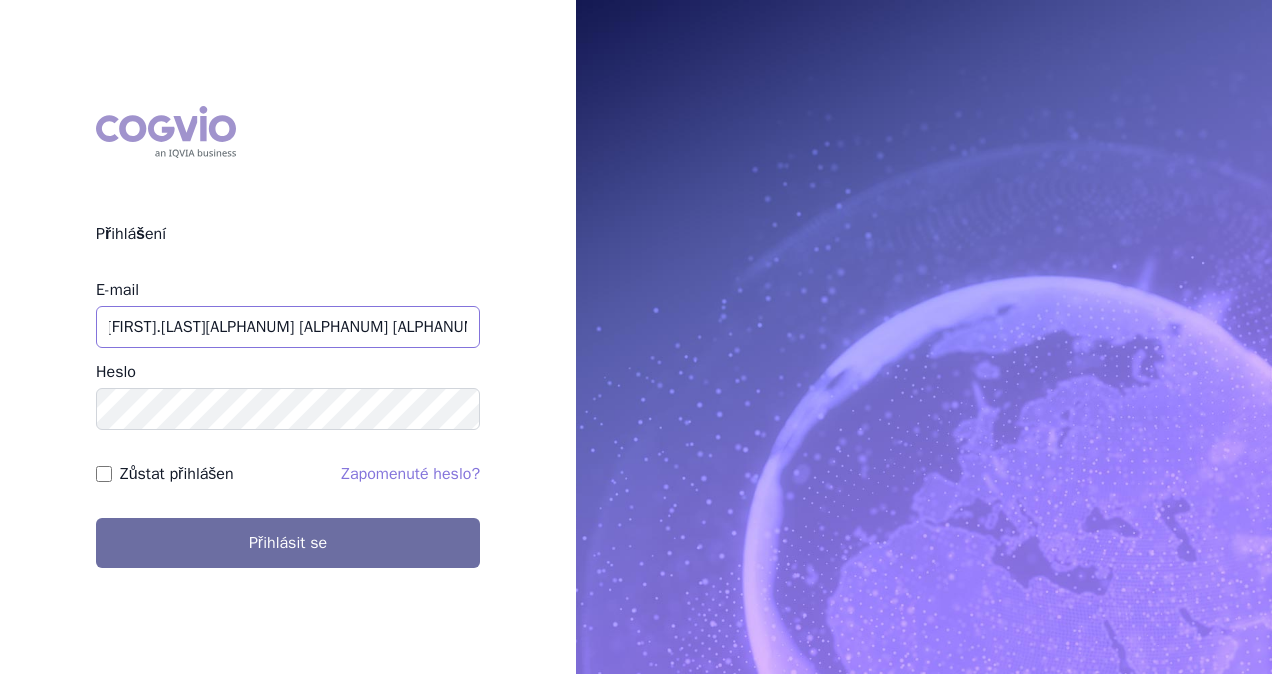 scroll, scrollTop: 0, scrollLeft: 0, axis: both 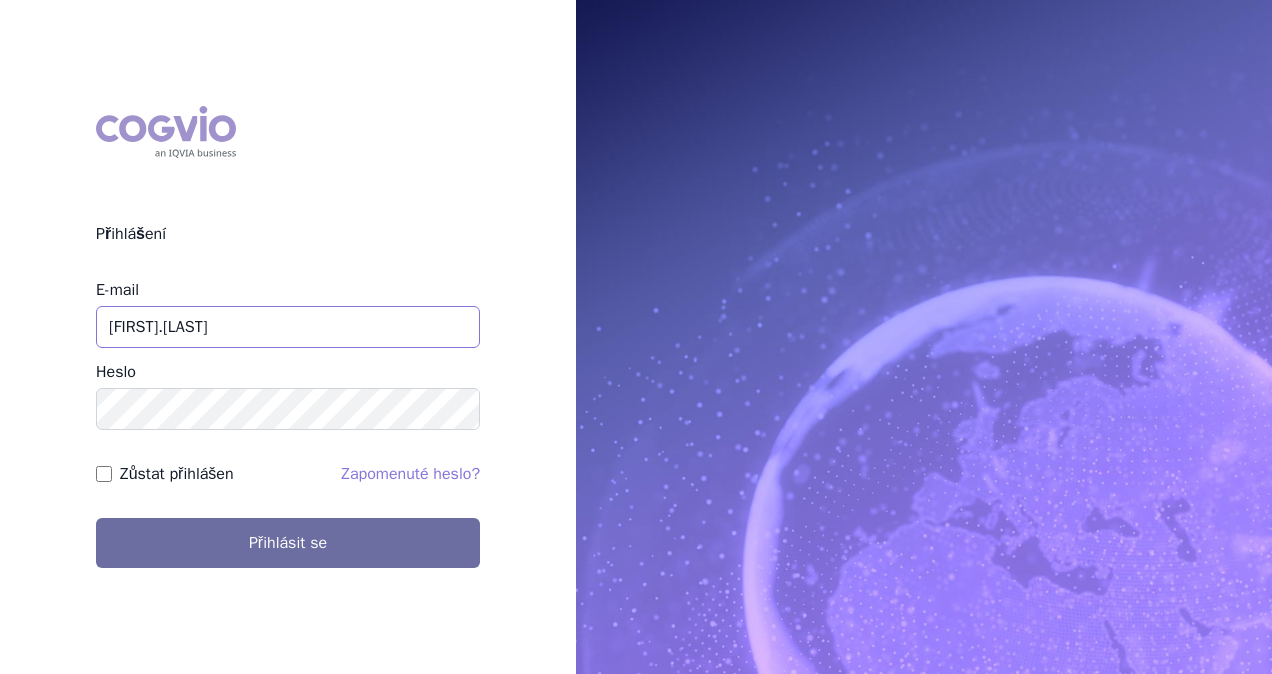 paste on "R03AK06 SALMETEROL A FLUTIKASON" 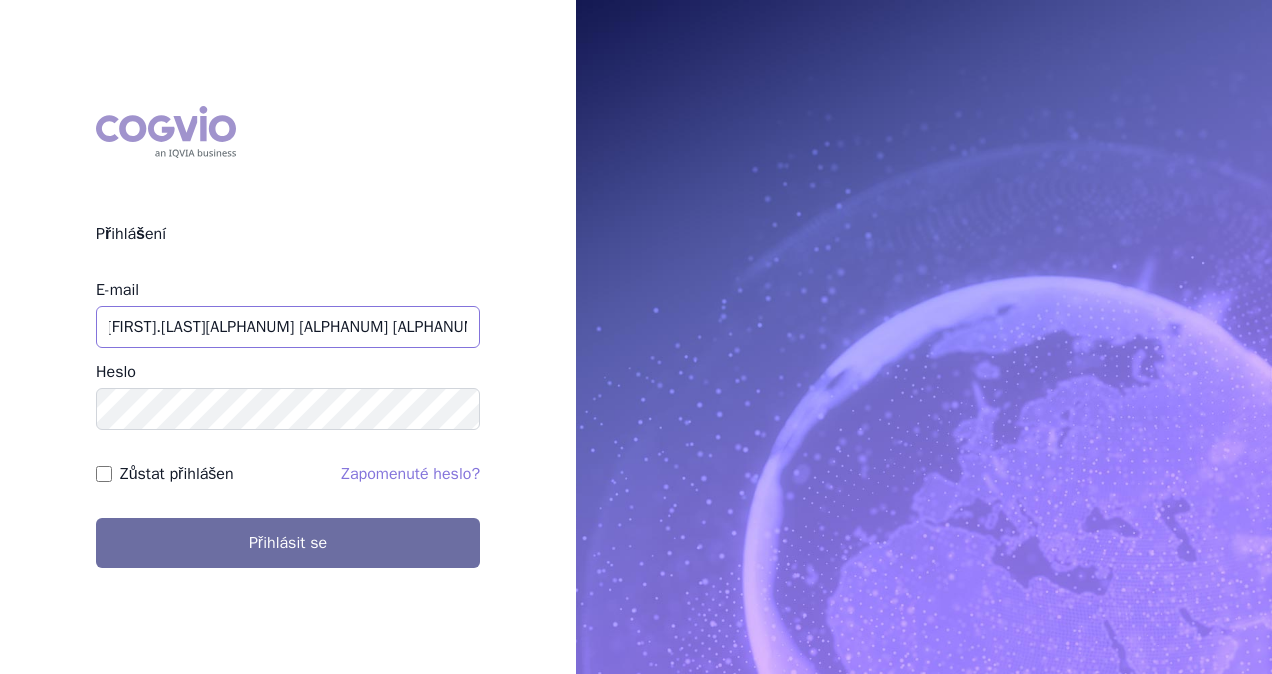 scroll, scrollTop: 0, scrollLeft: 0, axis: both 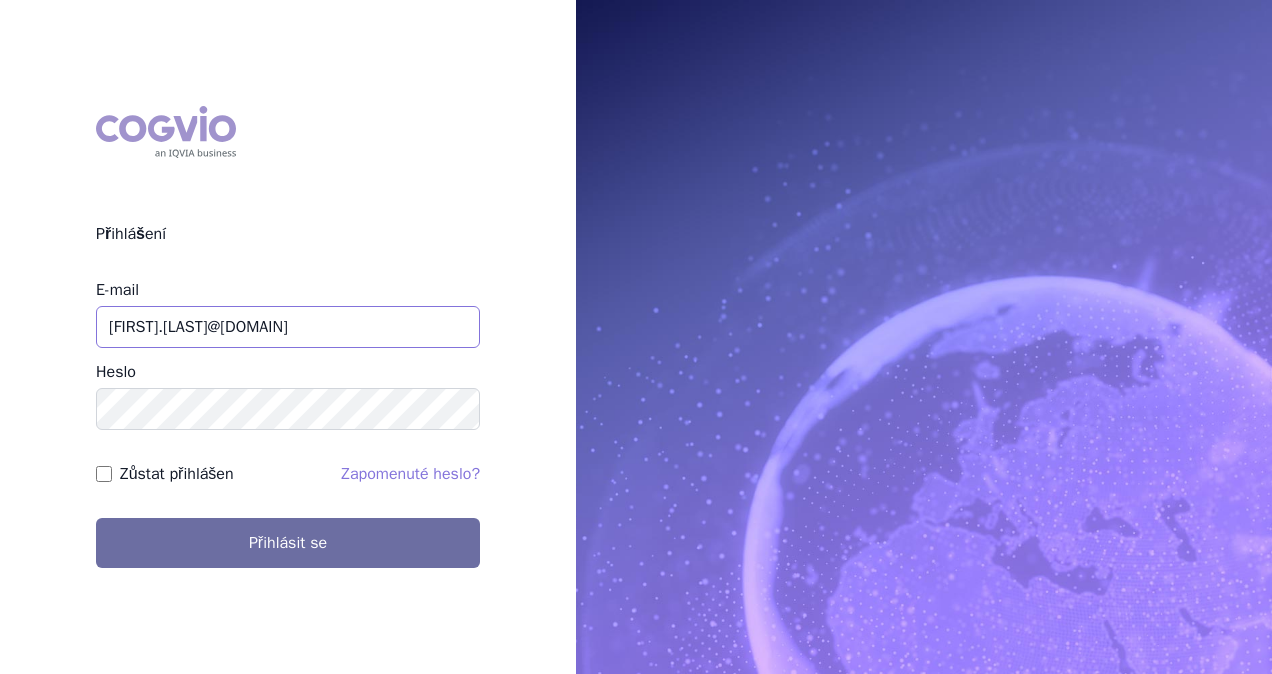 type on "lucie.x.tumova@gsk.com" 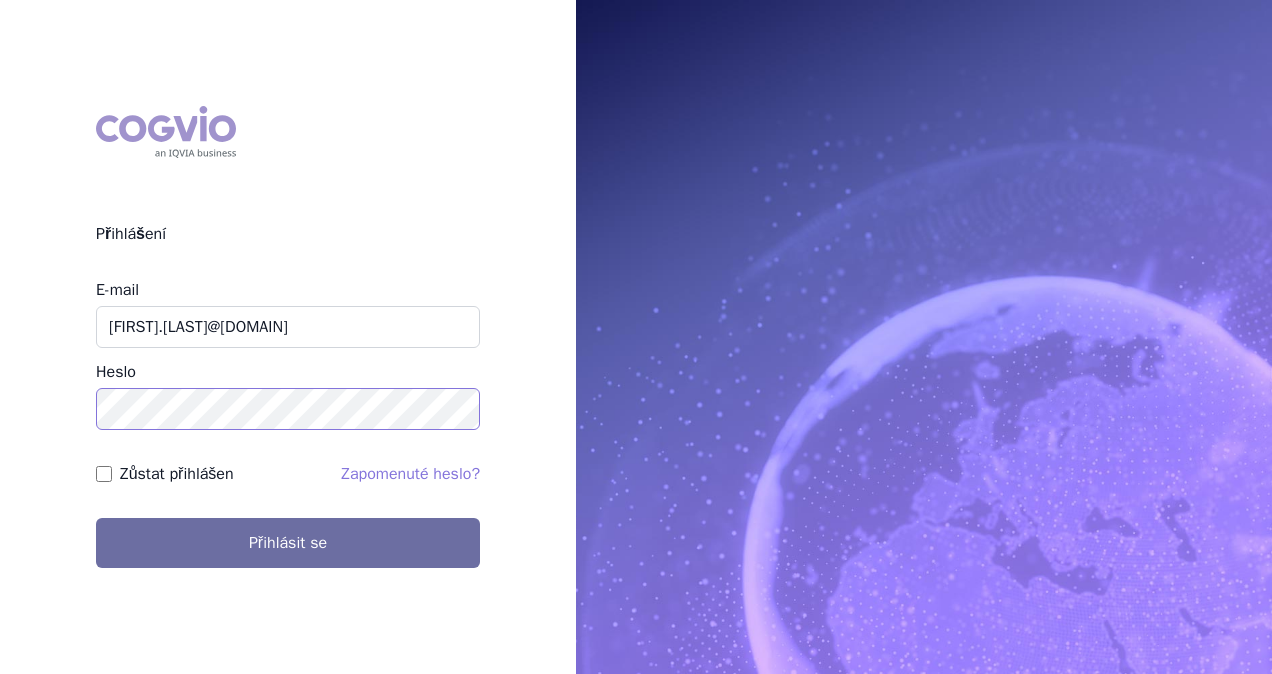 click on "Přihlásit se" at bounding box center (288, 543) 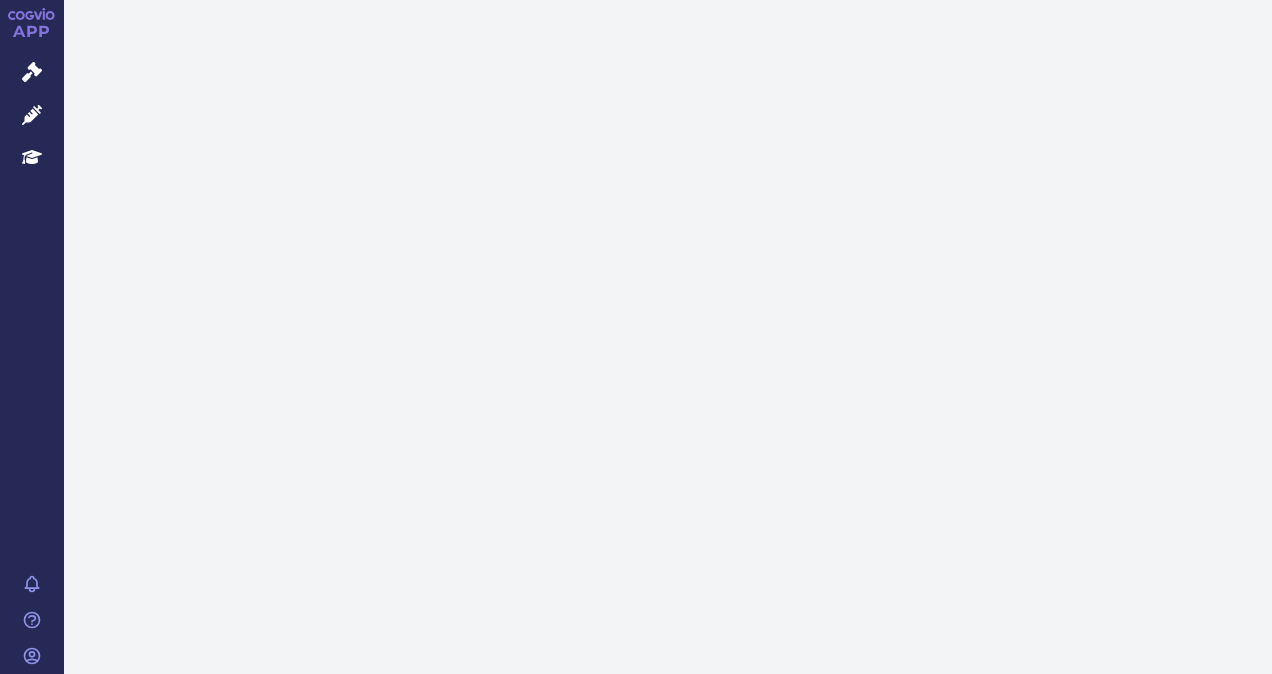 scroll, scrollTop: 0, scrollLeft: 0, axis: both 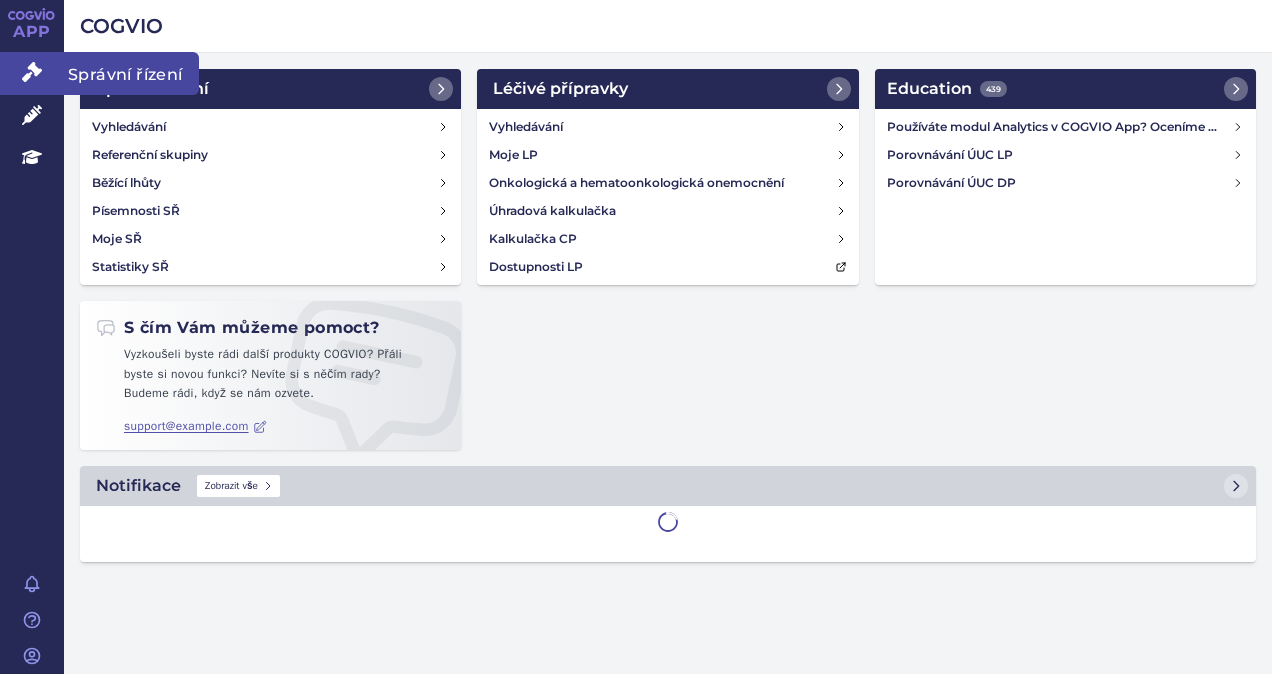 click on "Správní řízení" at bounding box center [32, 73] 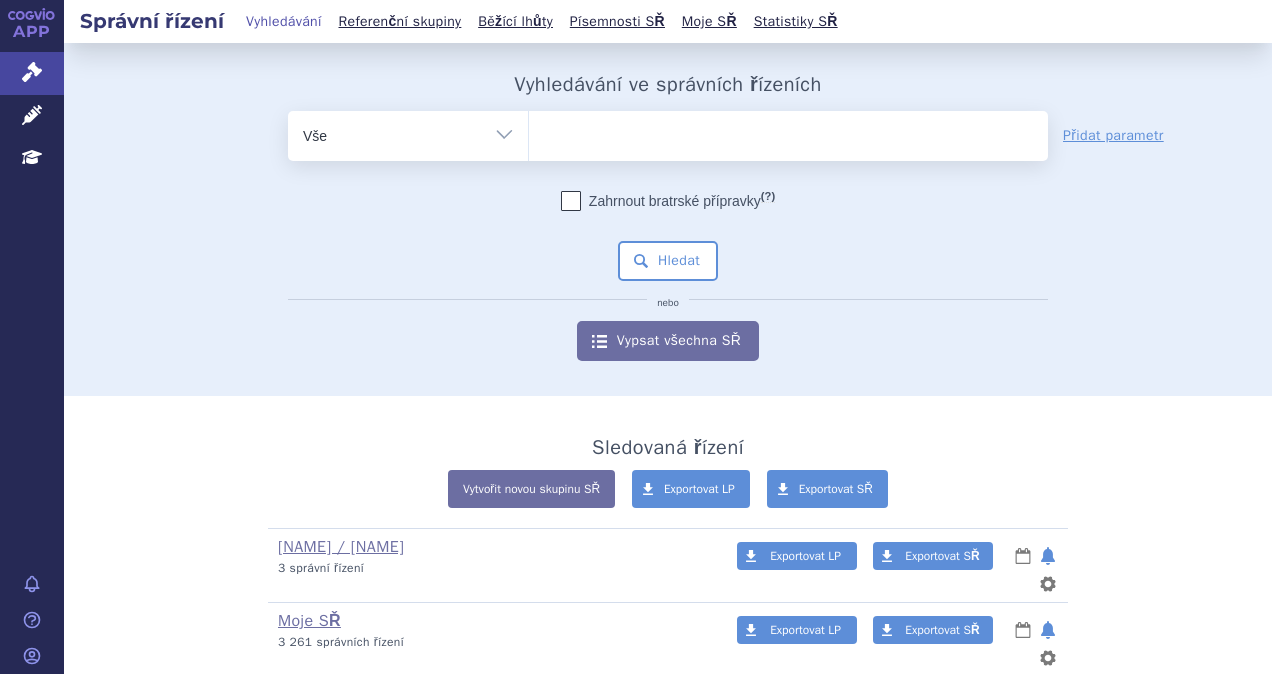 scroll, scrollTop: 0, scrollLeft: 0, axis: both 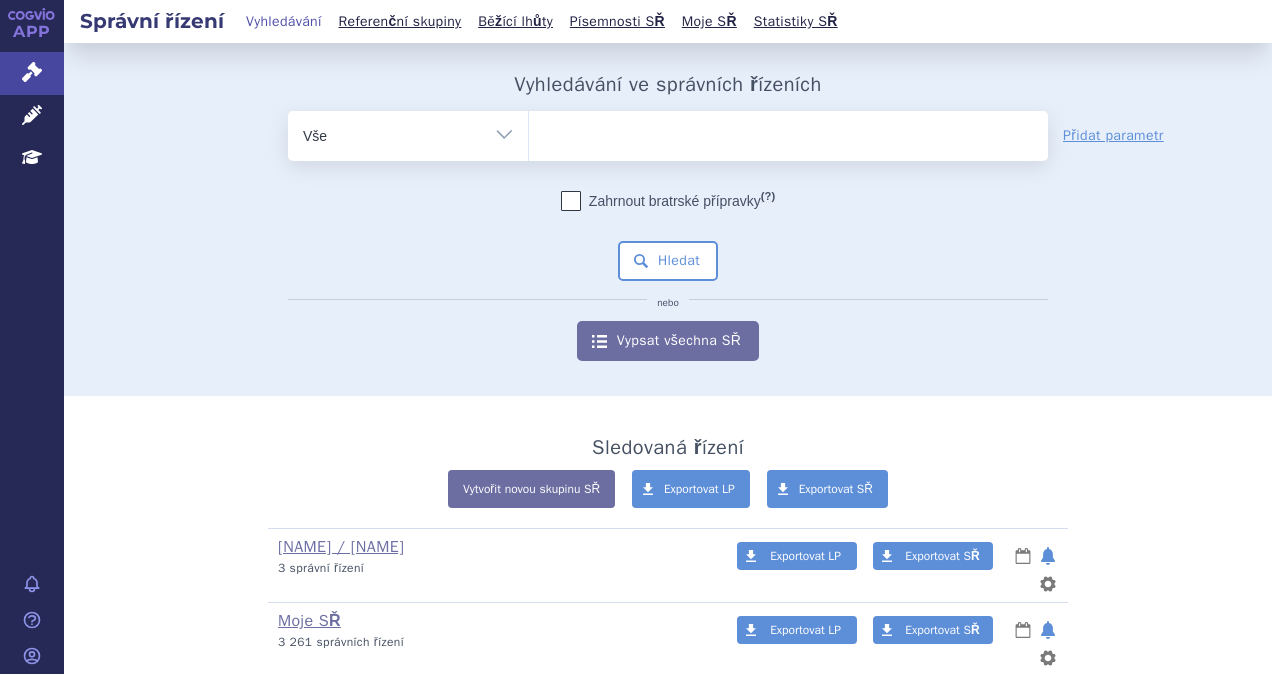 click at bounding box center (788, 132) 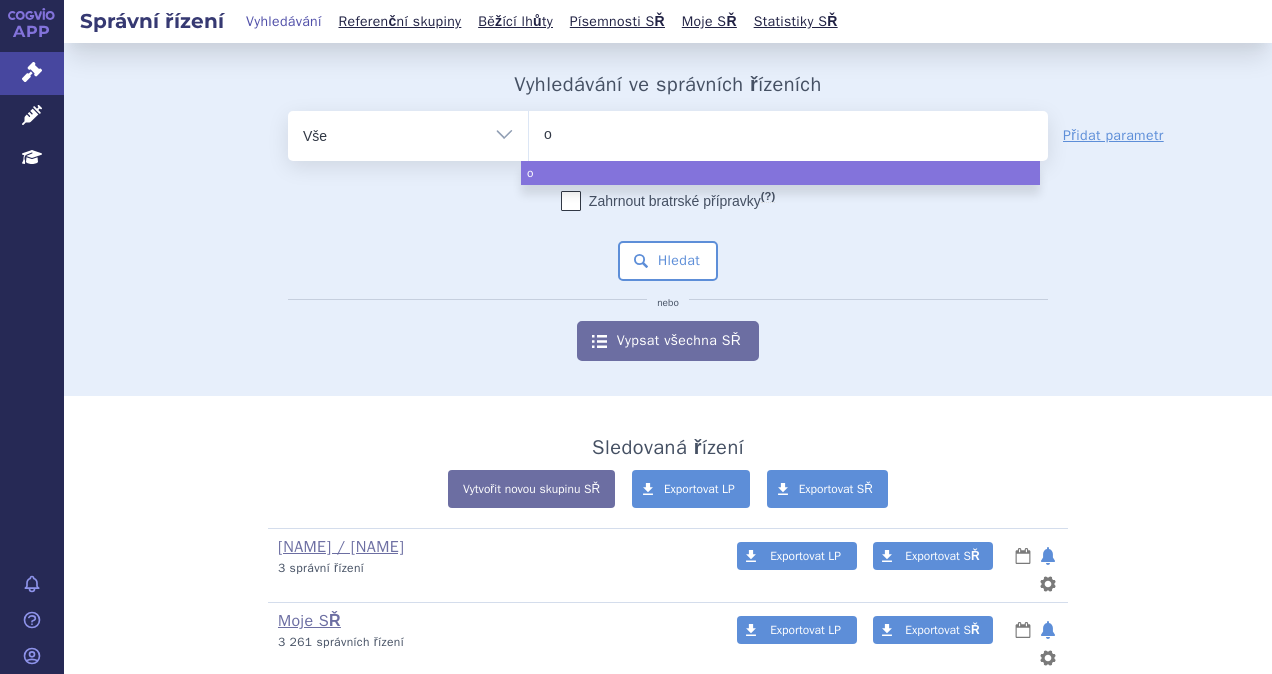 type on "om" 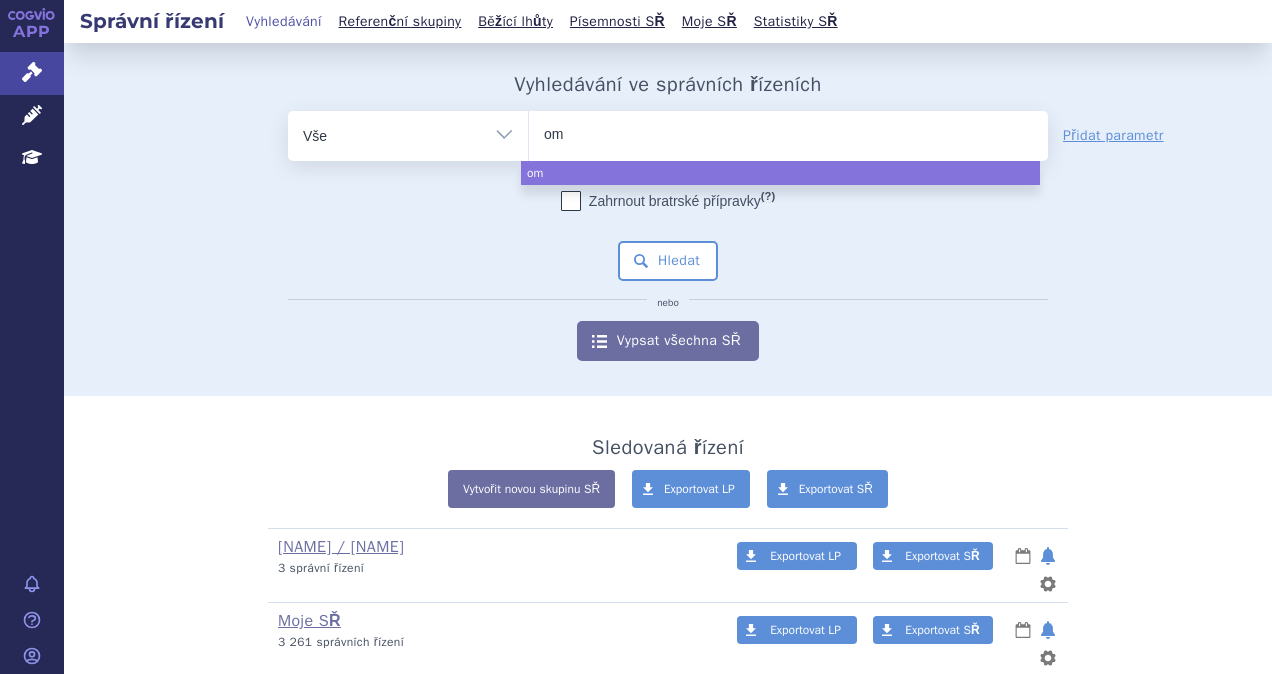 type on "omj" 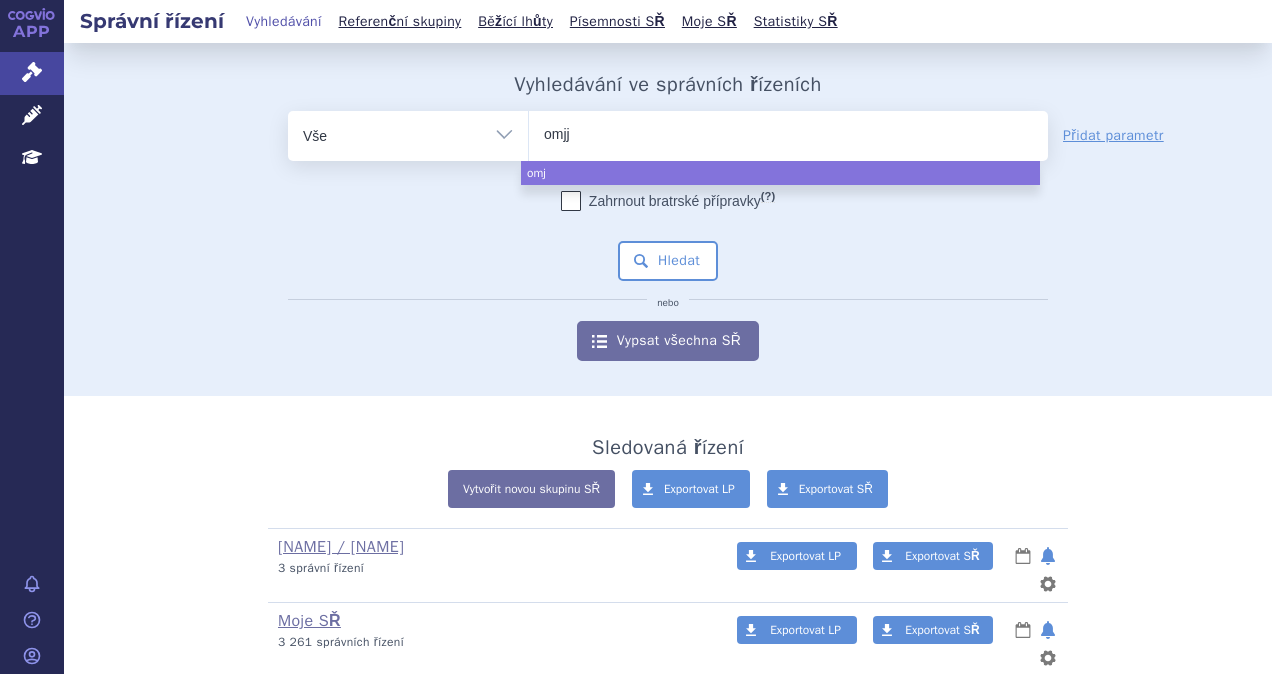 type on "omjja" 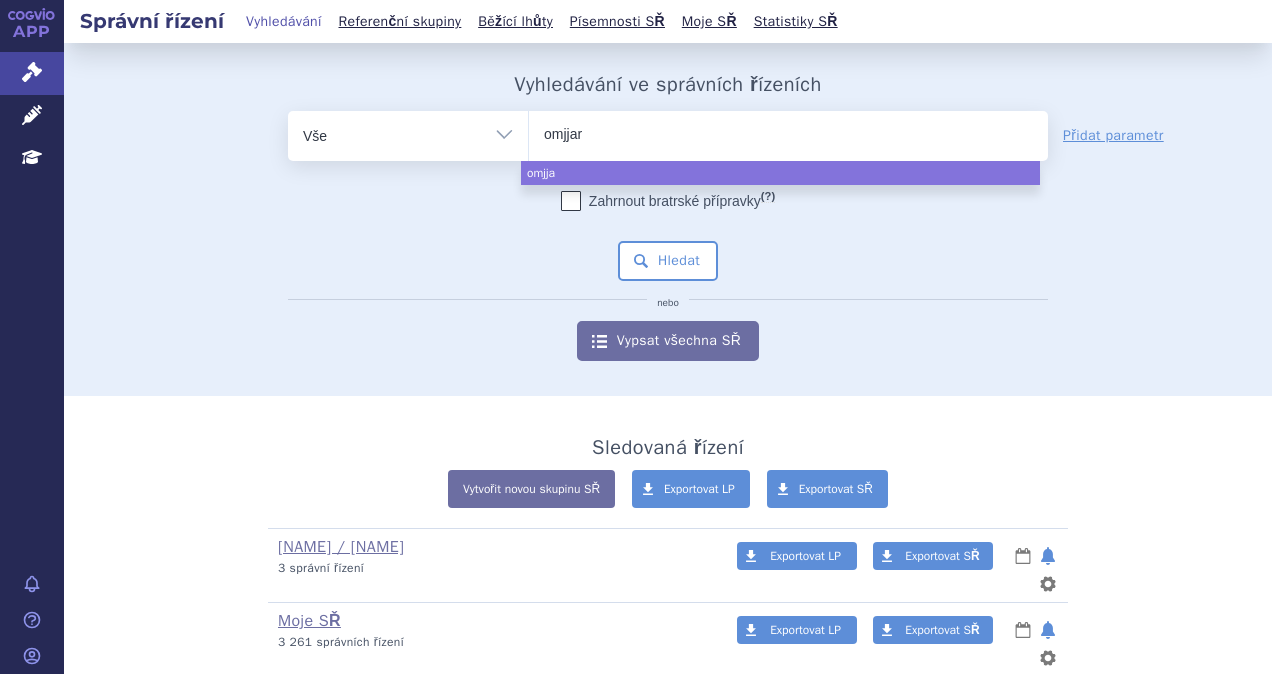 type on "omjjara" 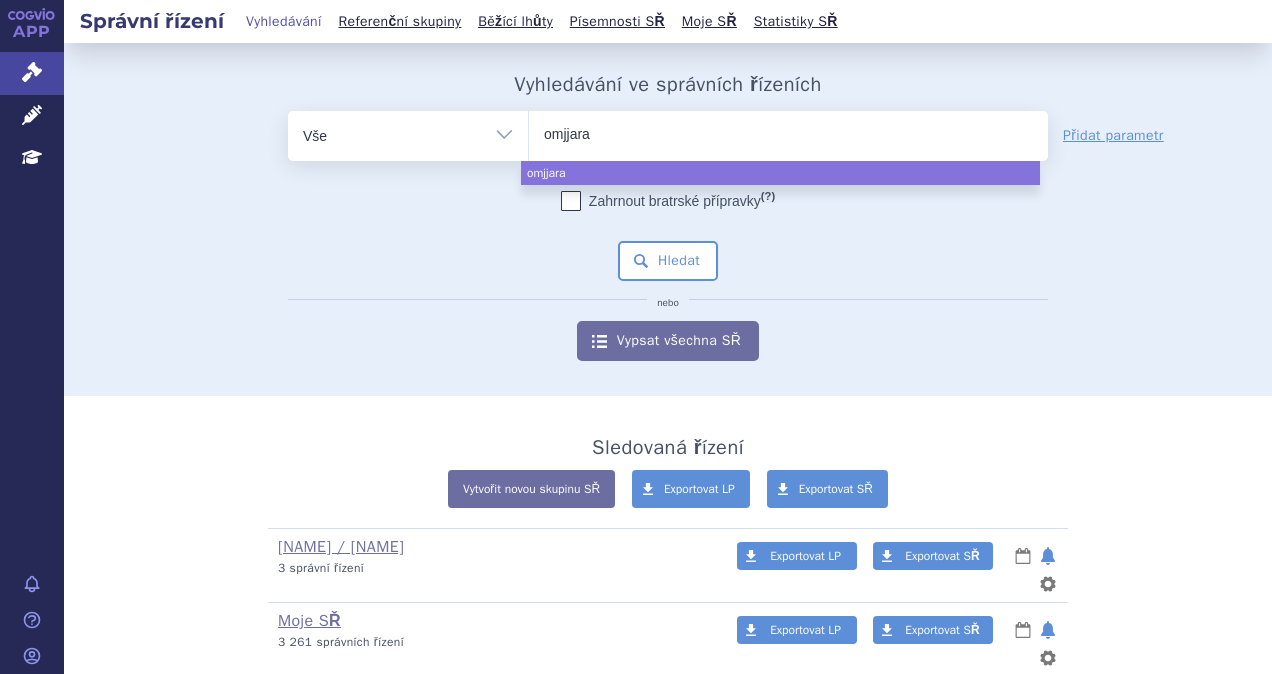 select on "omjjara" 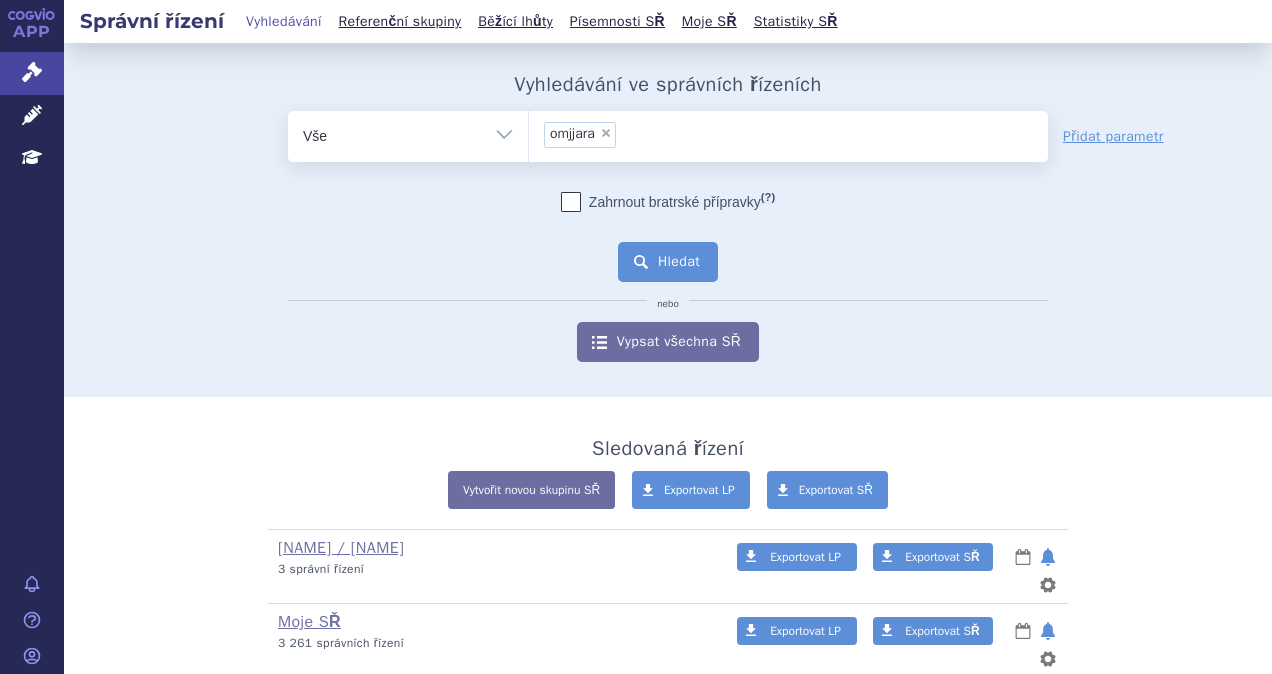 click on "Hledat" at bounding box center (668, 262) 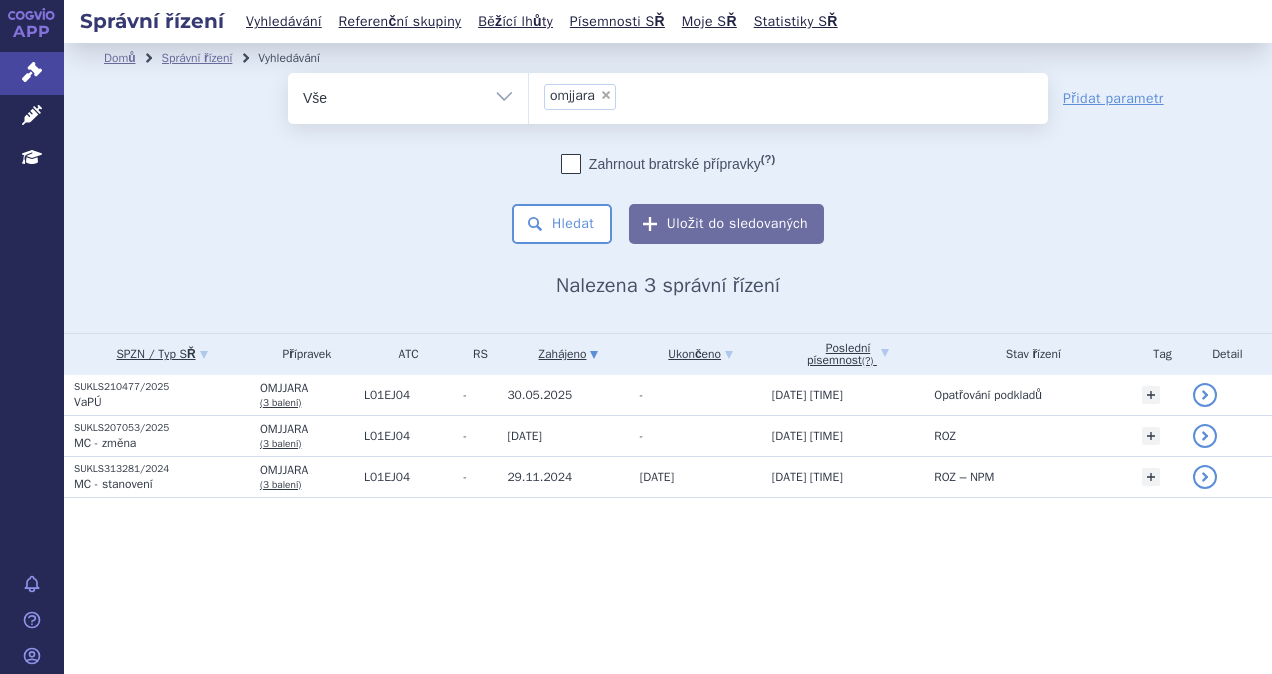 scroll, scrollTop: 0, scrollLeft: 0, axis: both 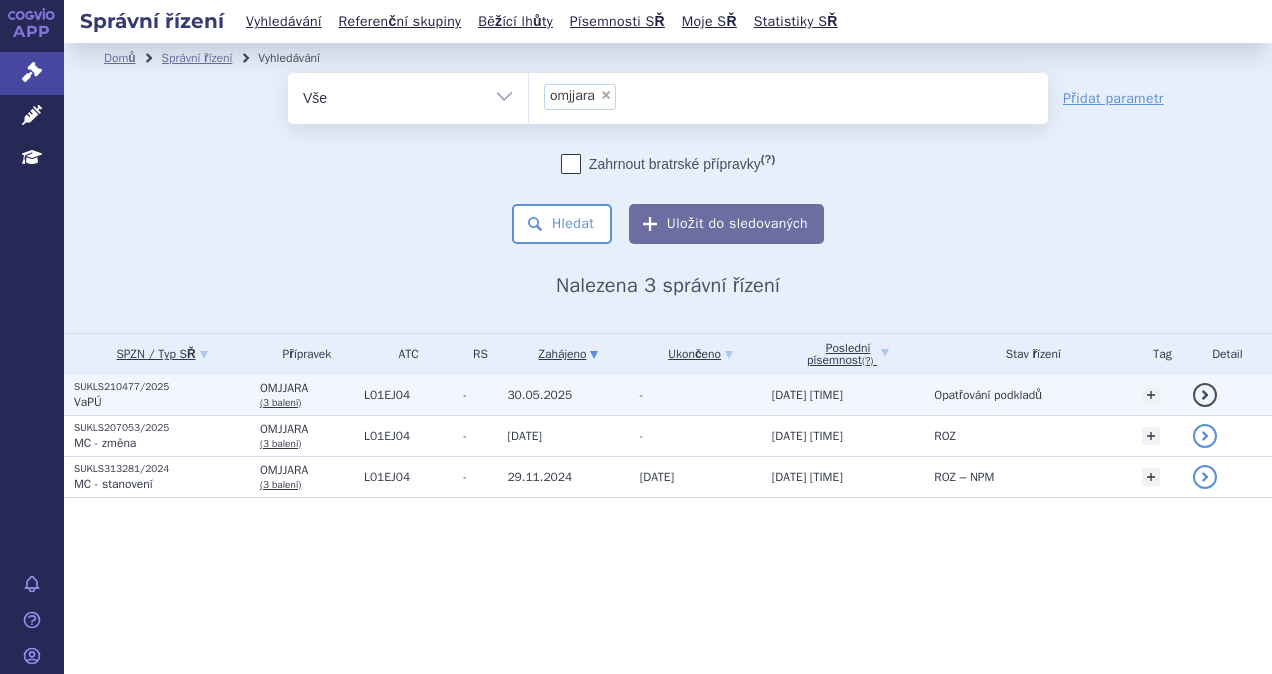click on "OMJJARA" at bounding box center (307, 388) 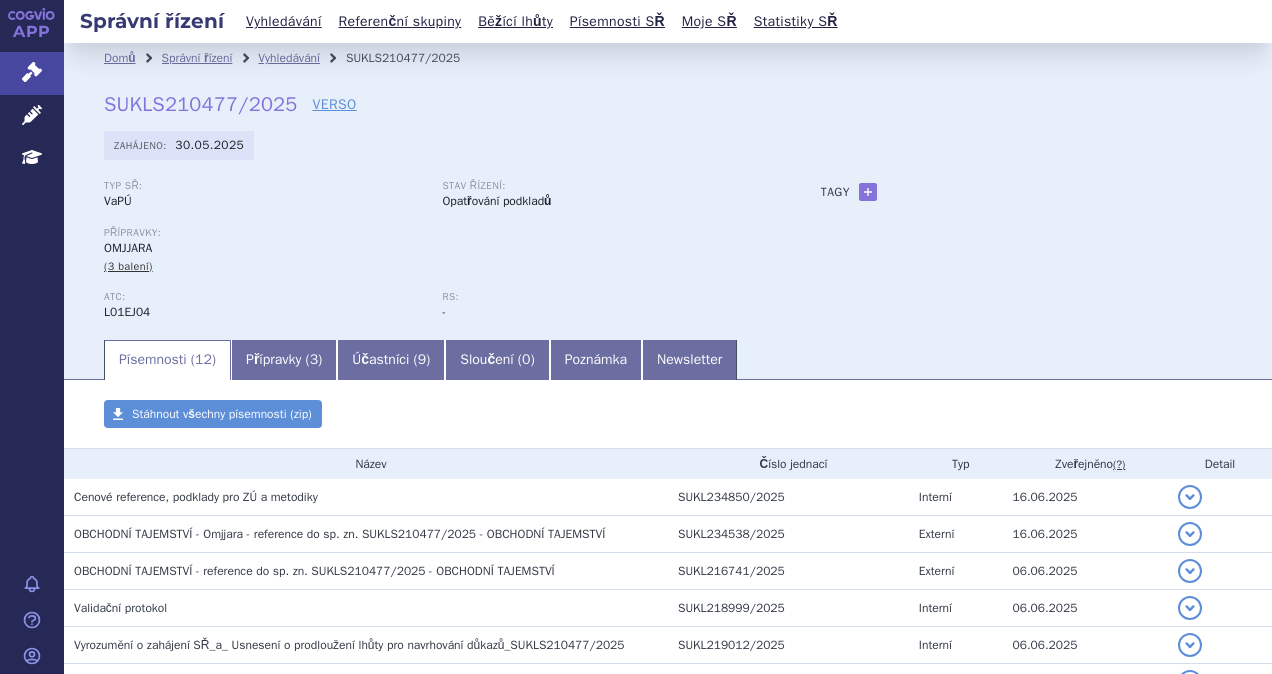 scroll, scrollTop: 0, scrollLeft: 0, axis: both 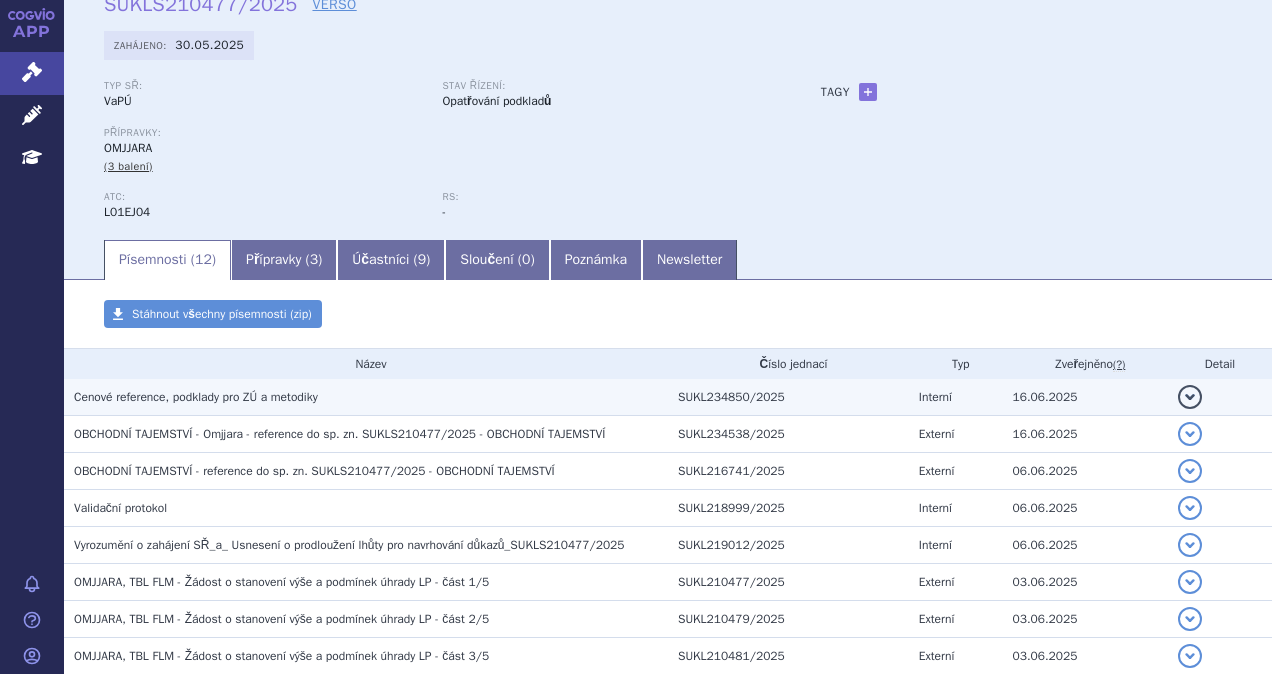 click on "Cenové reference, podklady pro ZÚ a metodiky" at bounding box center [196, 397] 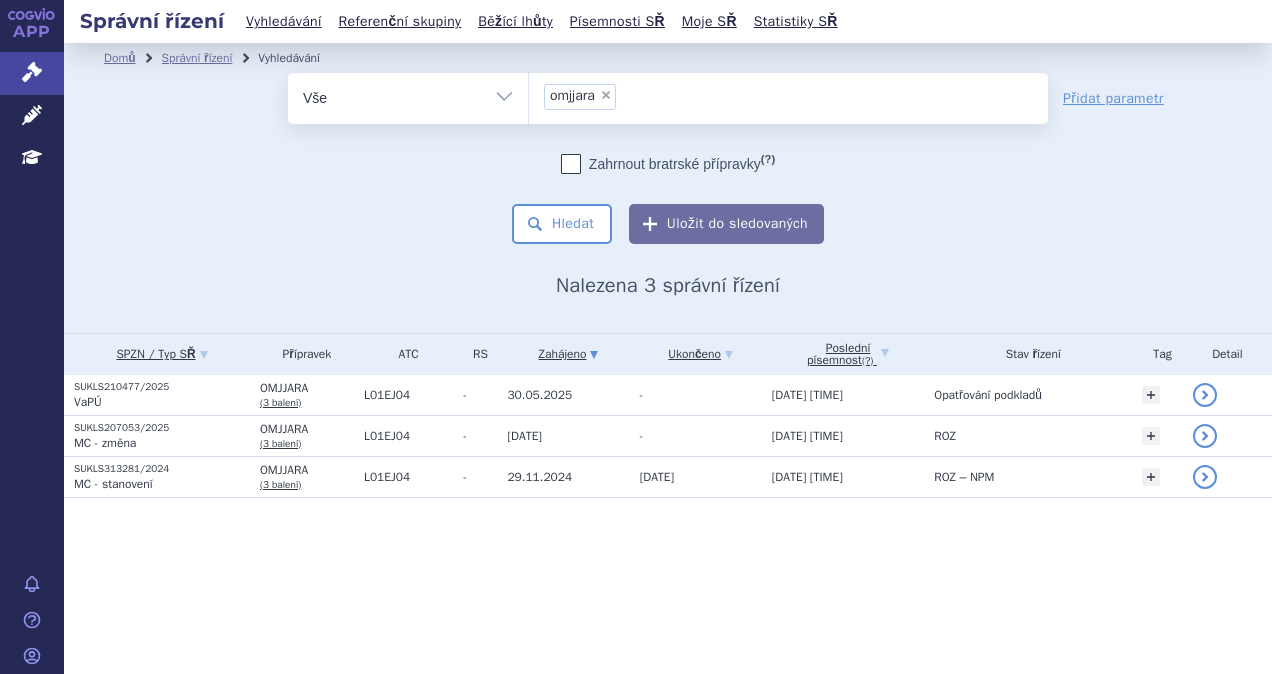 scroll, scrollTop: 0, scrollLeft: 0, axis: both 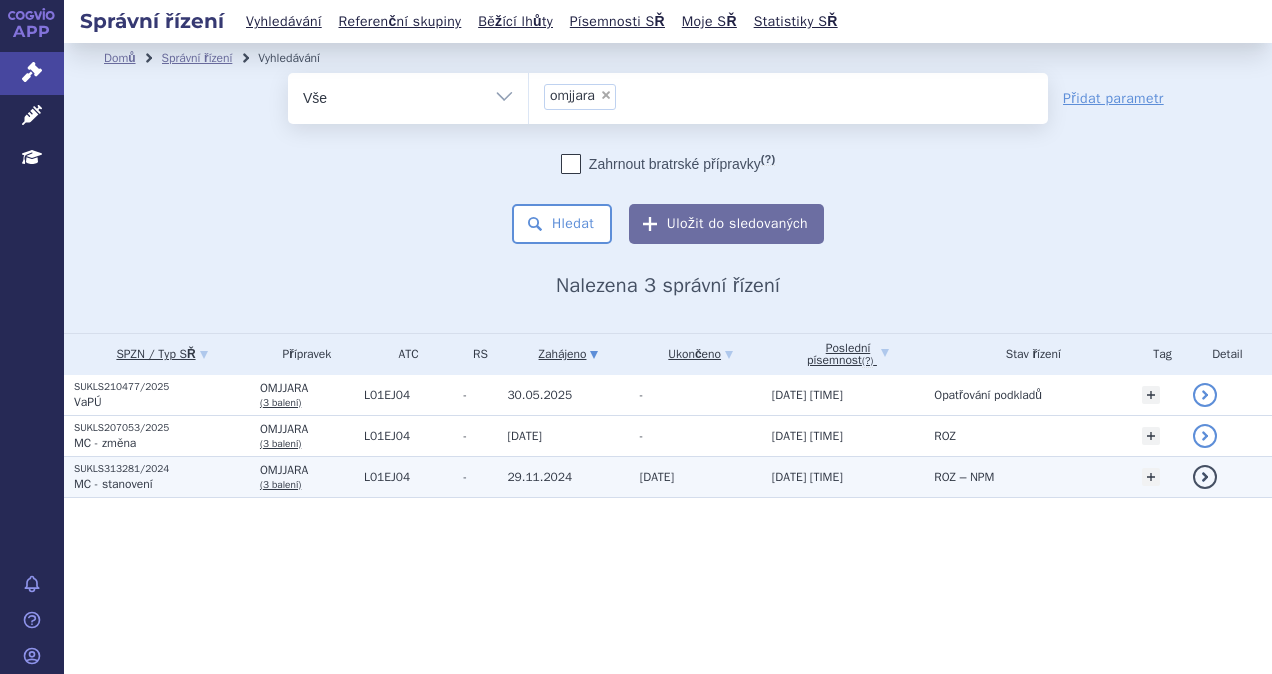 click on "(3 balení)" at bounding box center (280, 484) 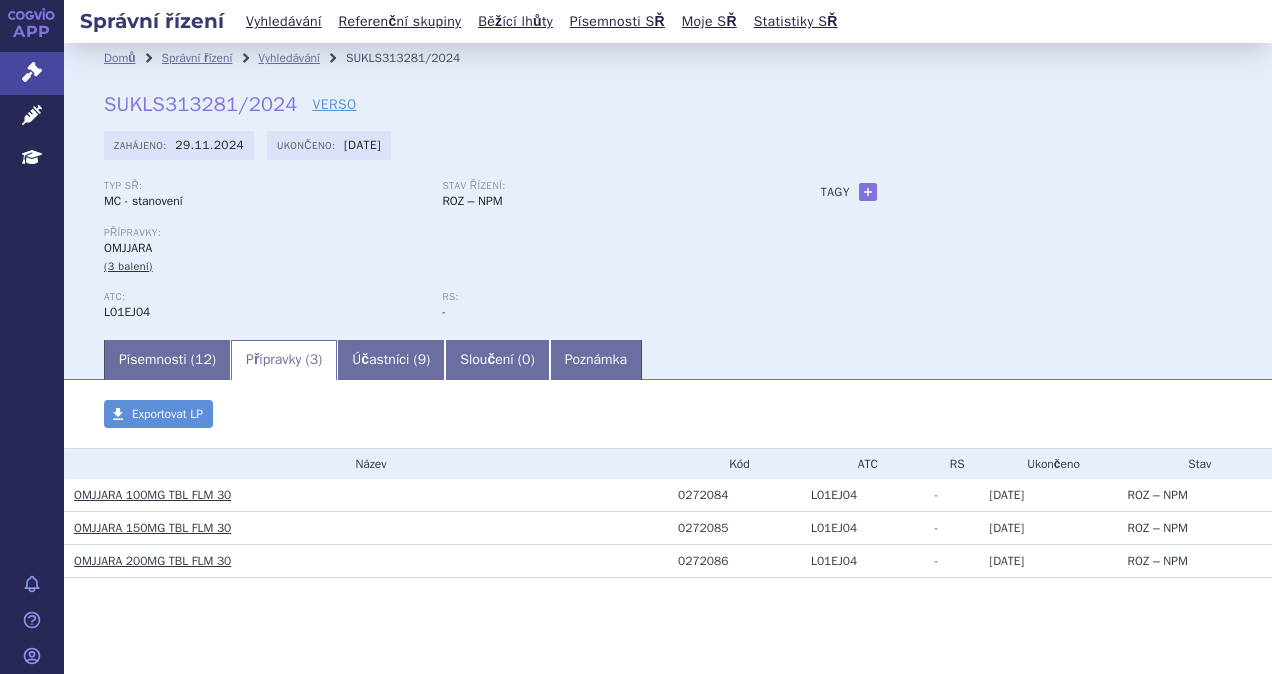 scroll, scrollTop: 0, scrollLeft: 0, axis: both 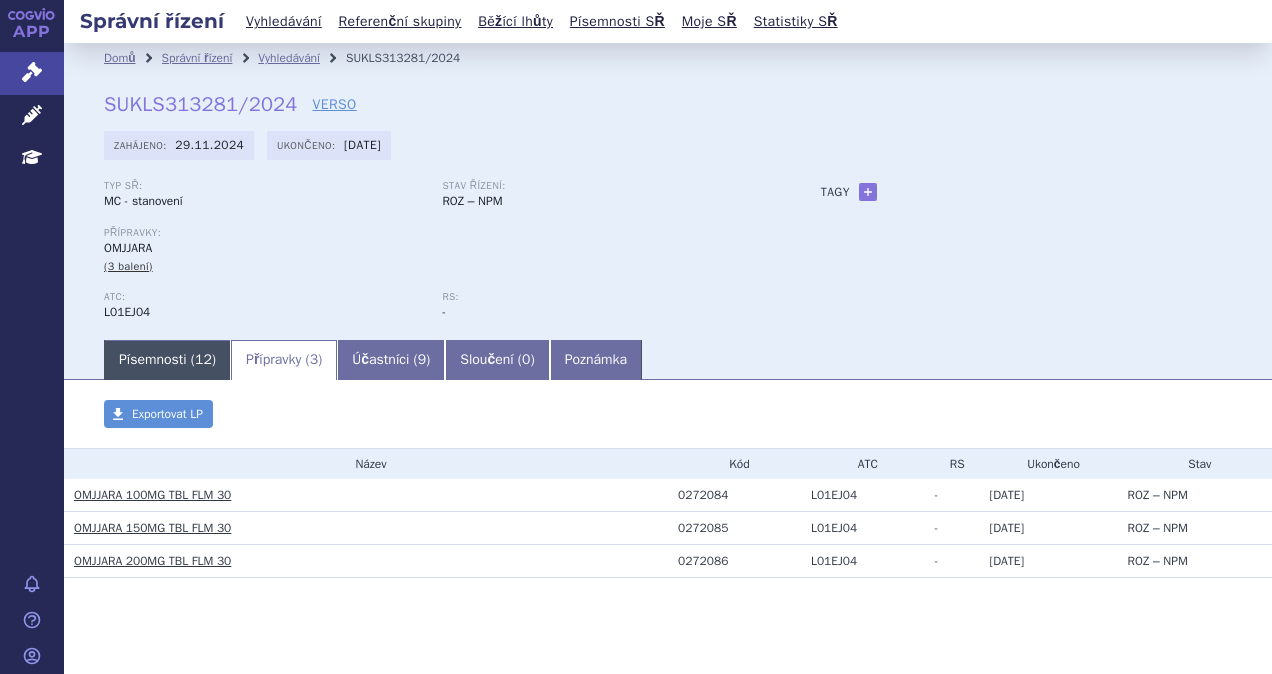 click on "Písemnosti ( 12 )" at bounding box center (167, 360) 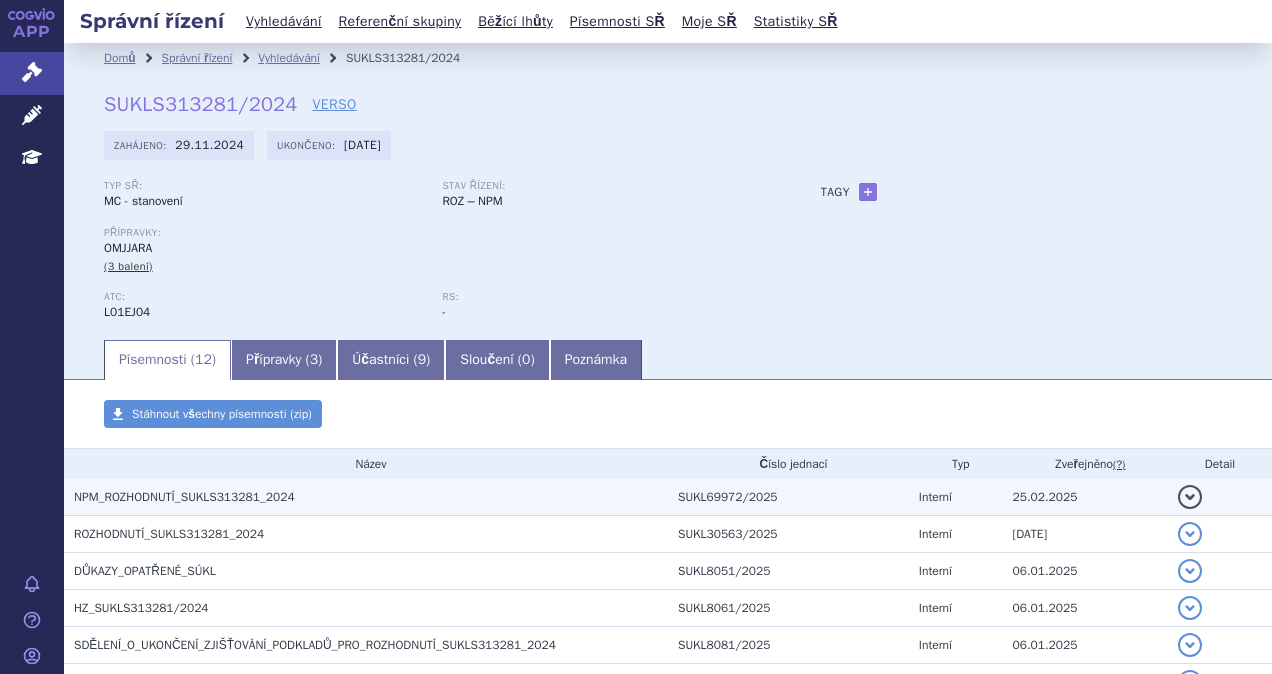 click on "NPM_ROZHODNUTÍ_SUKLS313281_2024" at bounding box center (184, 497) 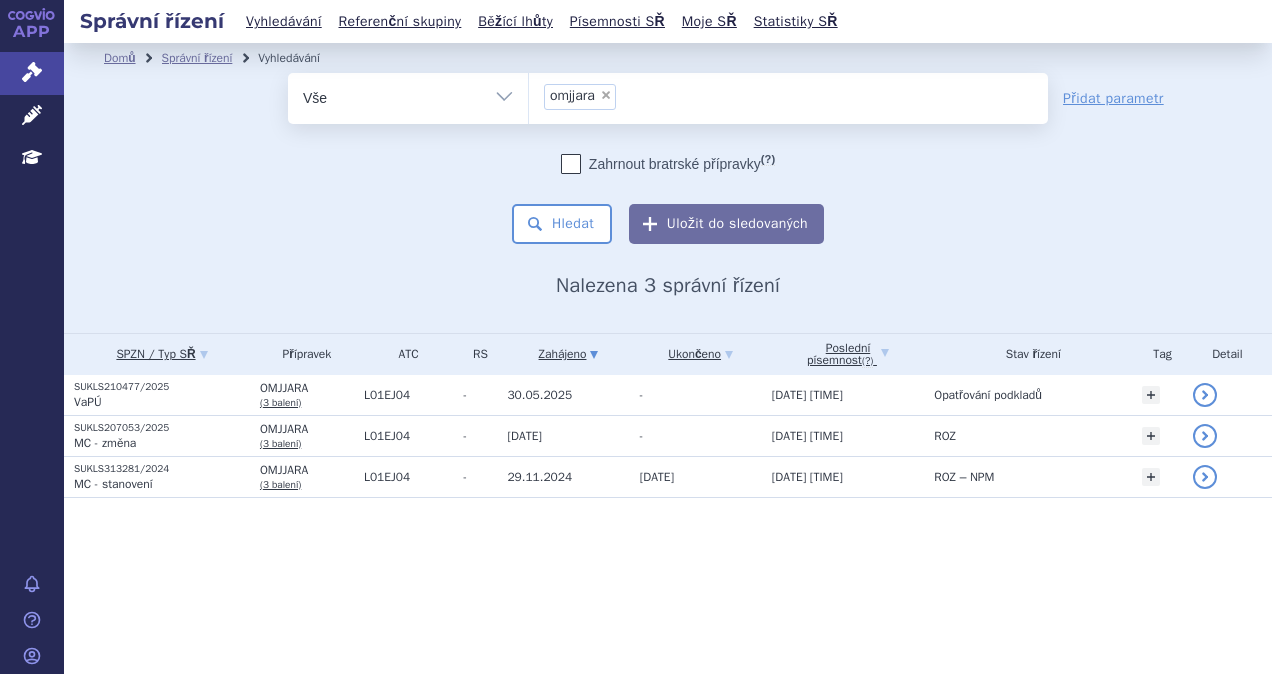 scroll, scrollTop: 0, scrollLeft: 0, axis: both 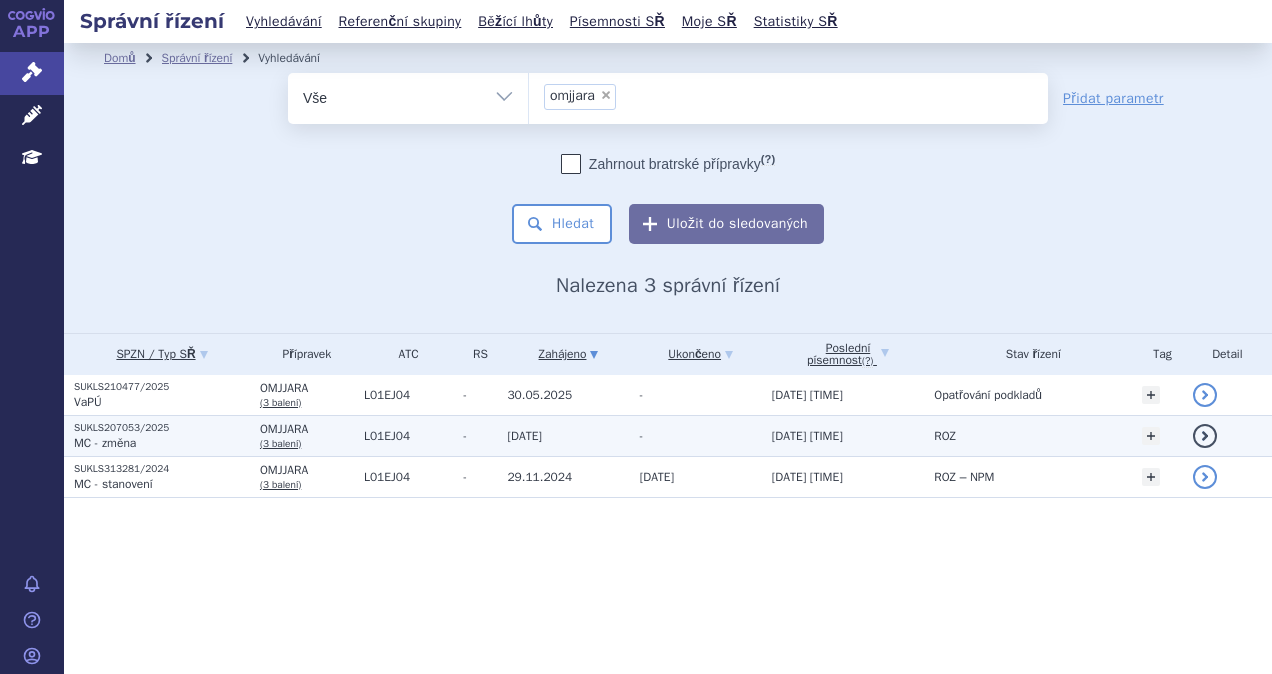 click on "OMJJARA" at bounding box center [307, 429] 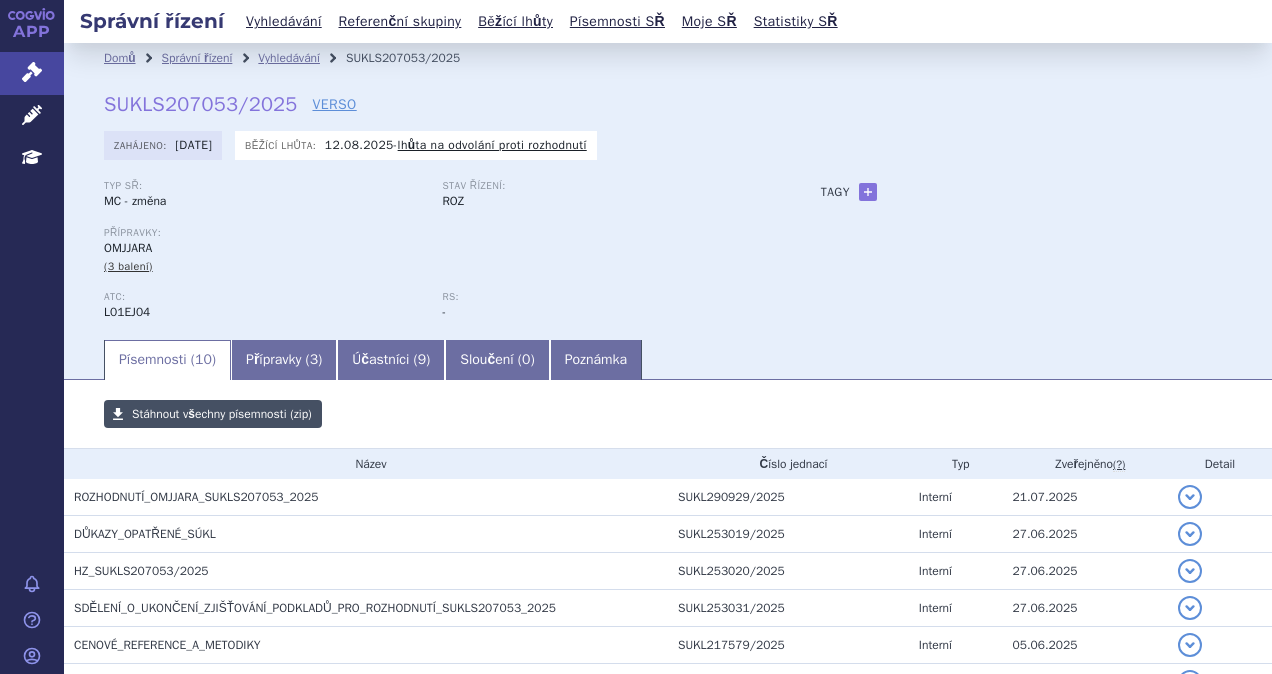 scroll, scrollTop: 0, scrollLeft: 0, axis: both 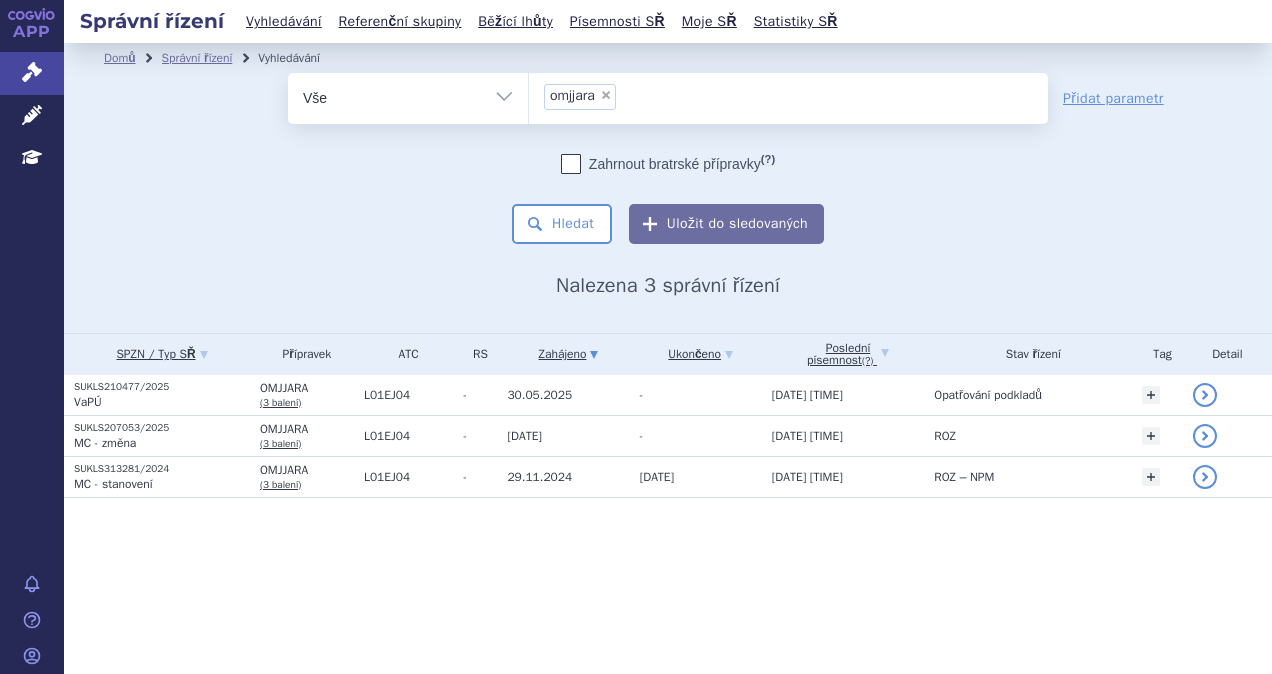 click on "×" at bounding box center (606, 95) 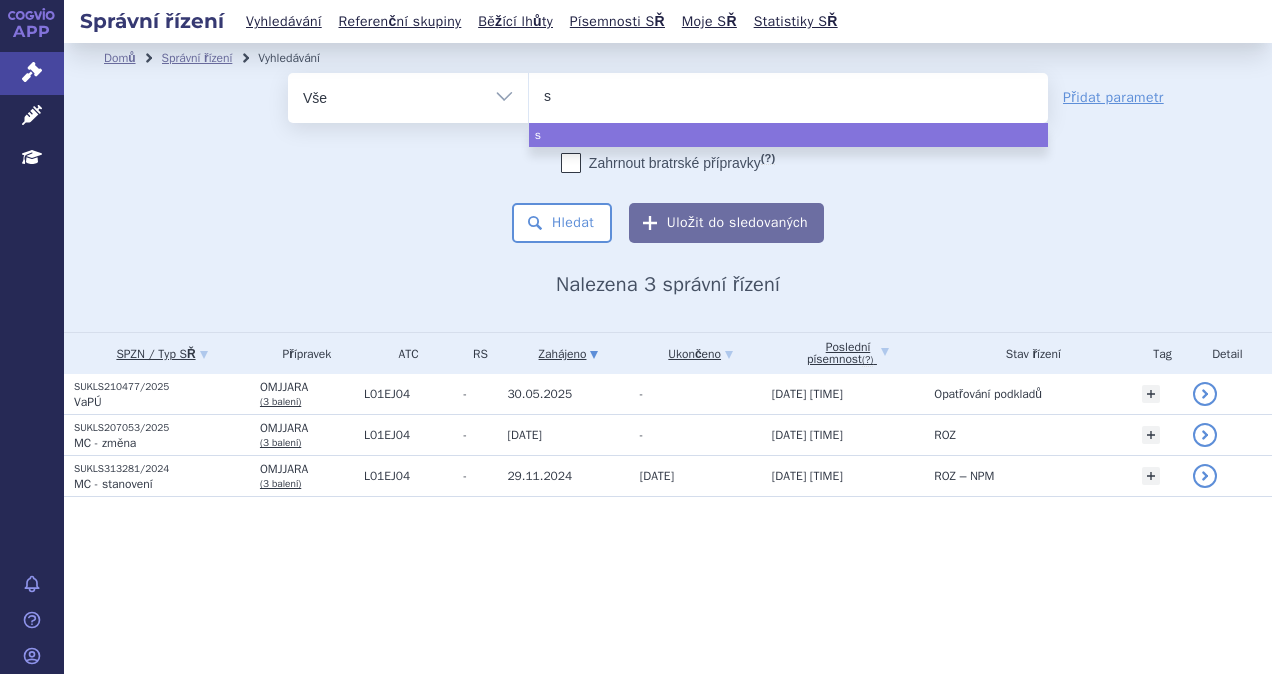 type on "se" 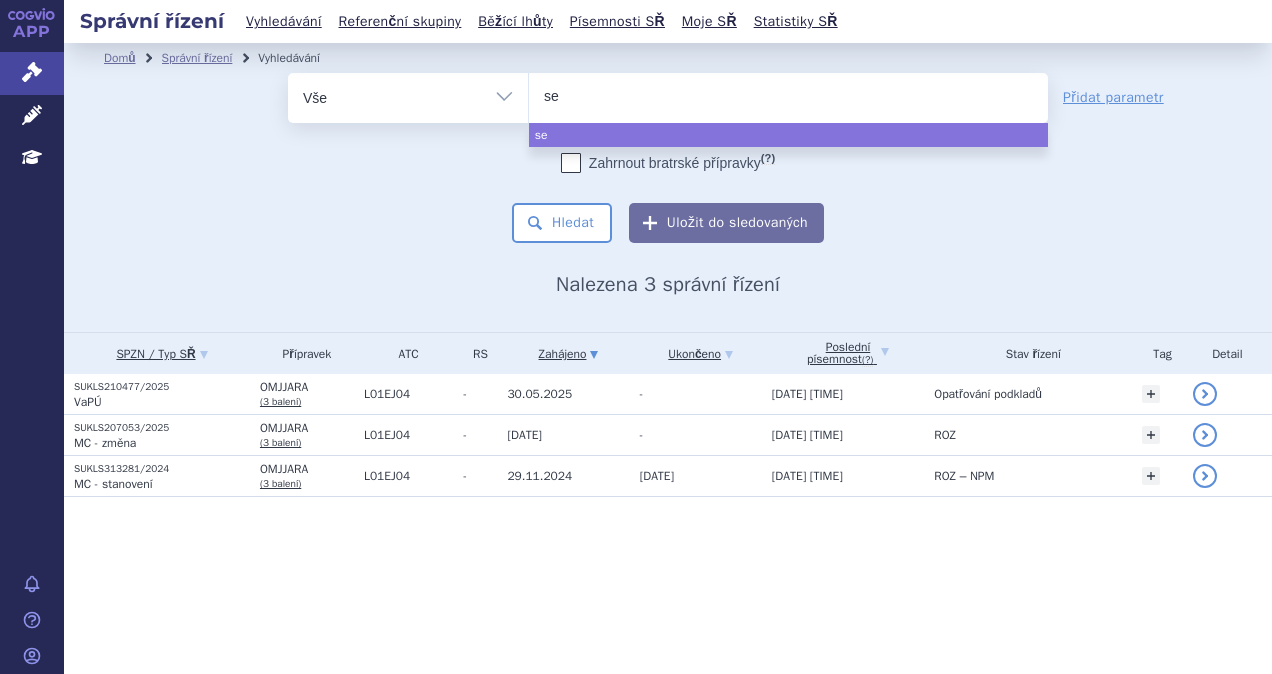 type on "ser" 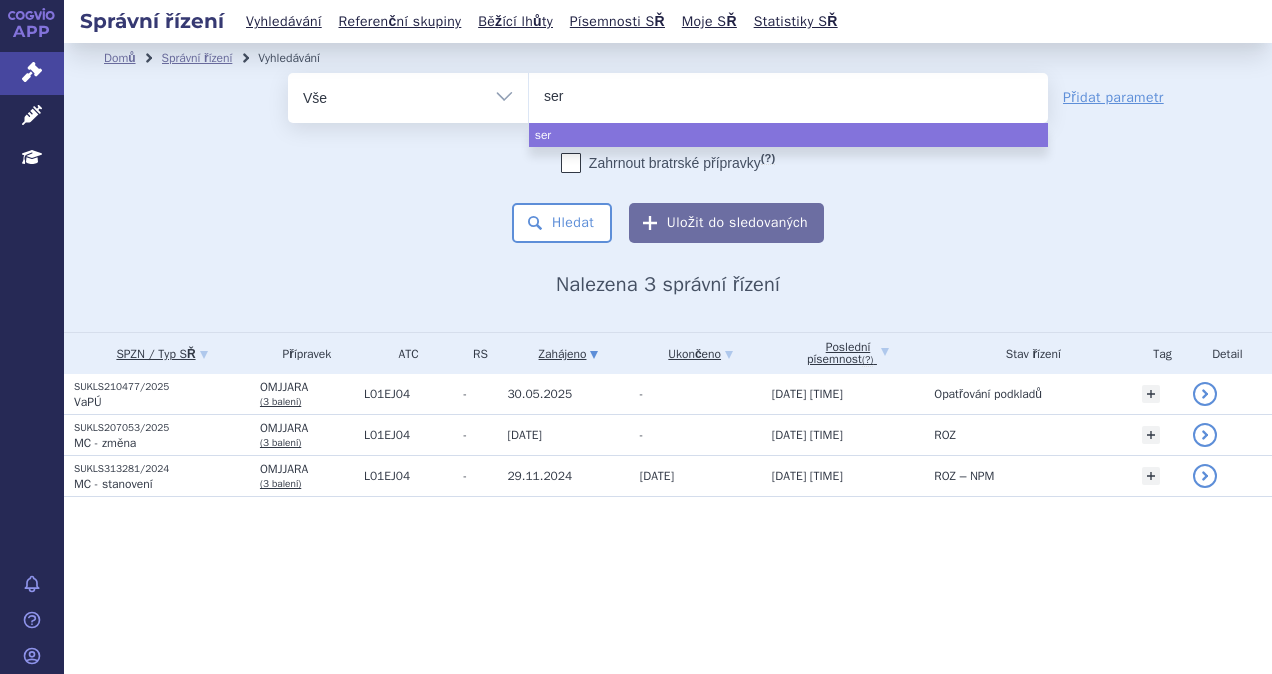 type on "sere" 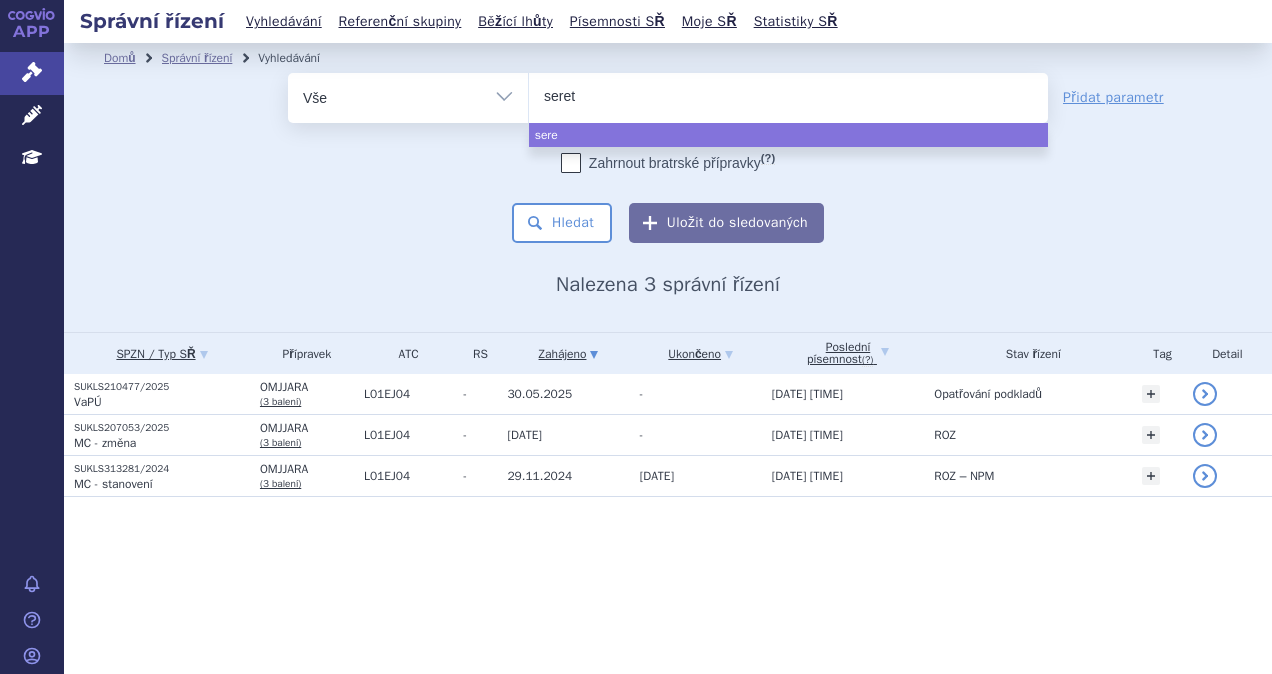 type on "sereti" 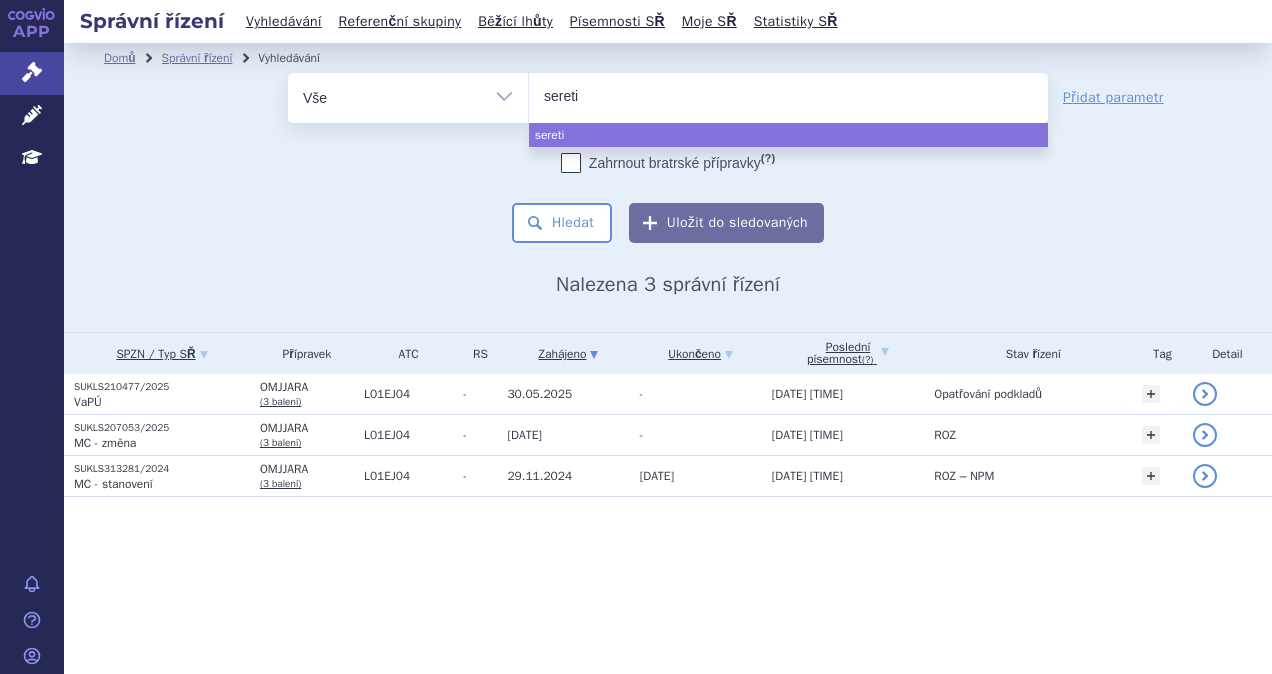 type on "seretid" 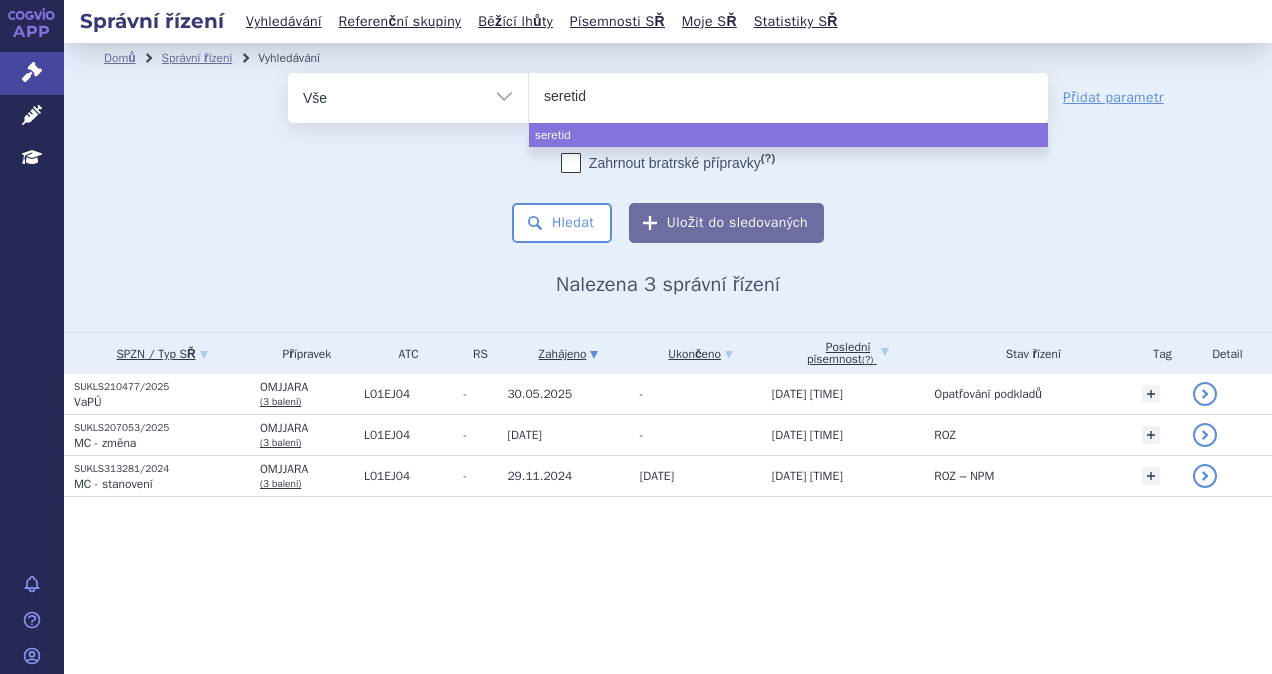 type on "seretide" 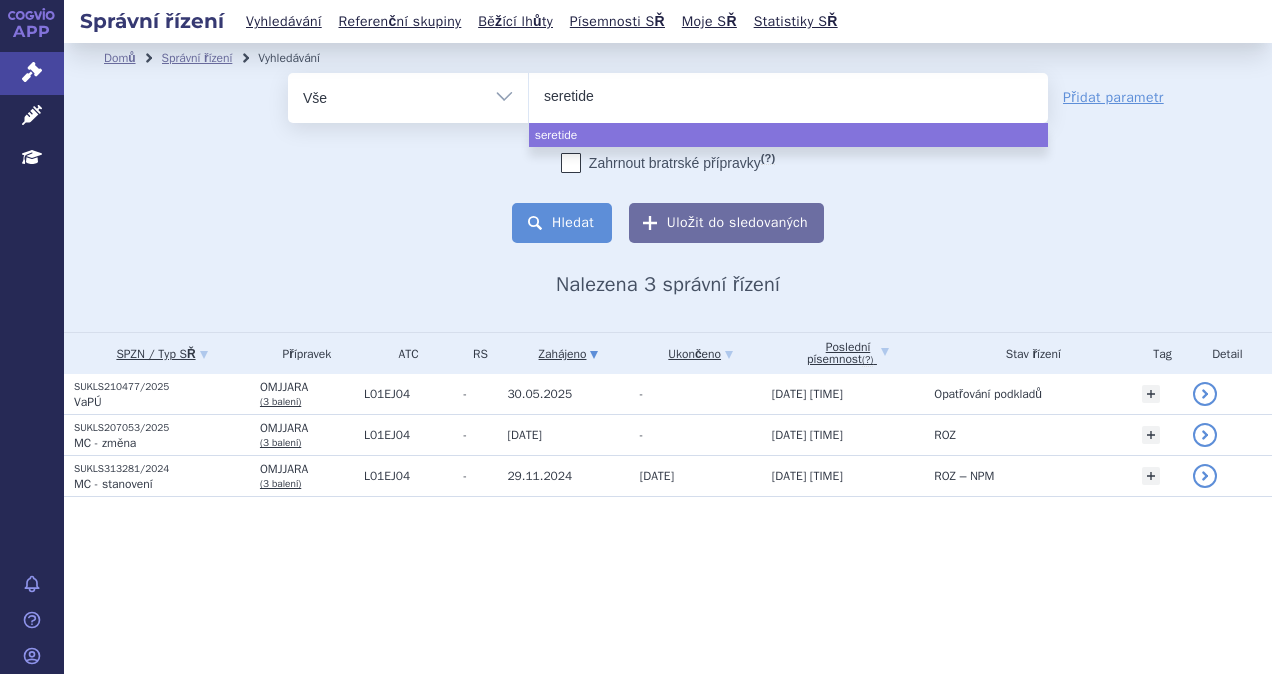 select on "seretide" 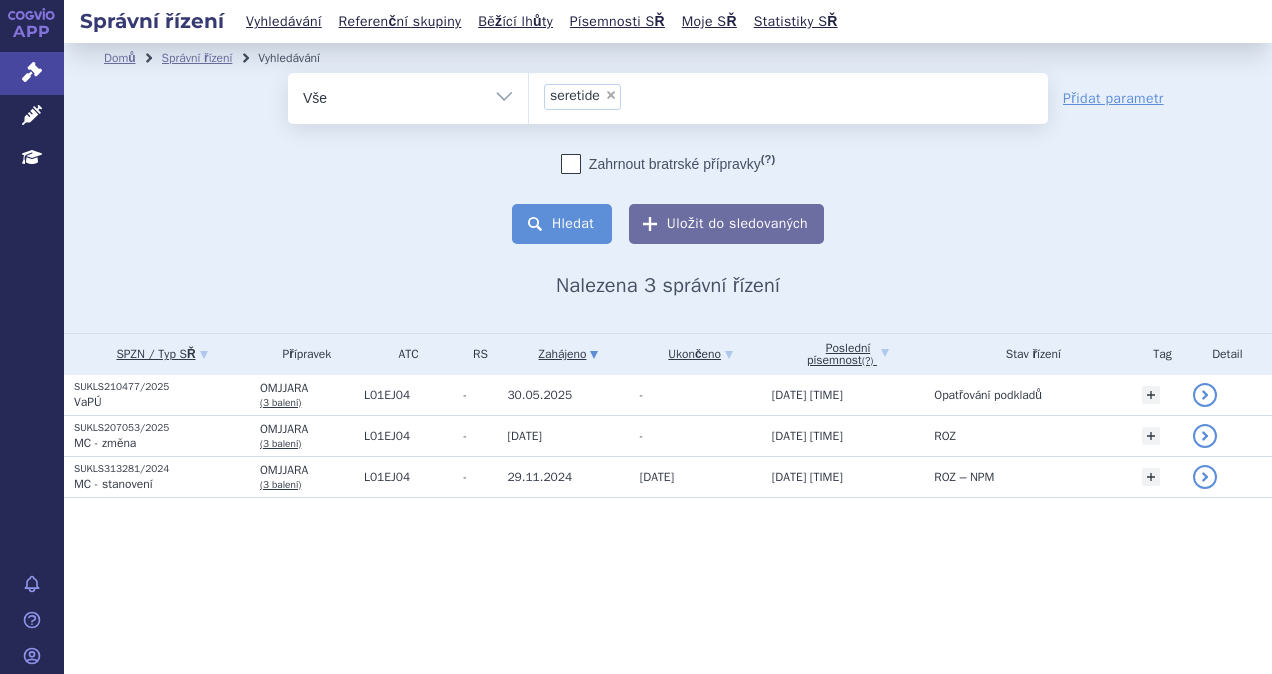 click on "Hledat" at bounding box center [562, 224] 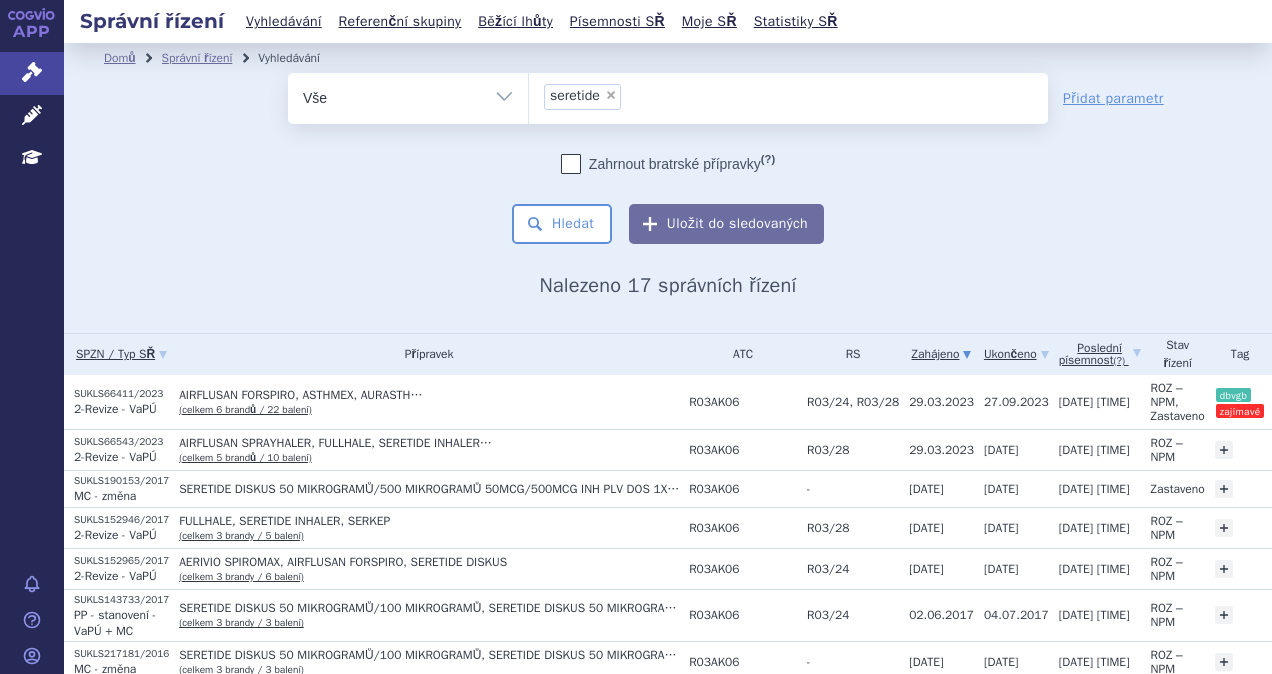 scroll, scrollTop: 0, scrollLeft: 0, axis: both 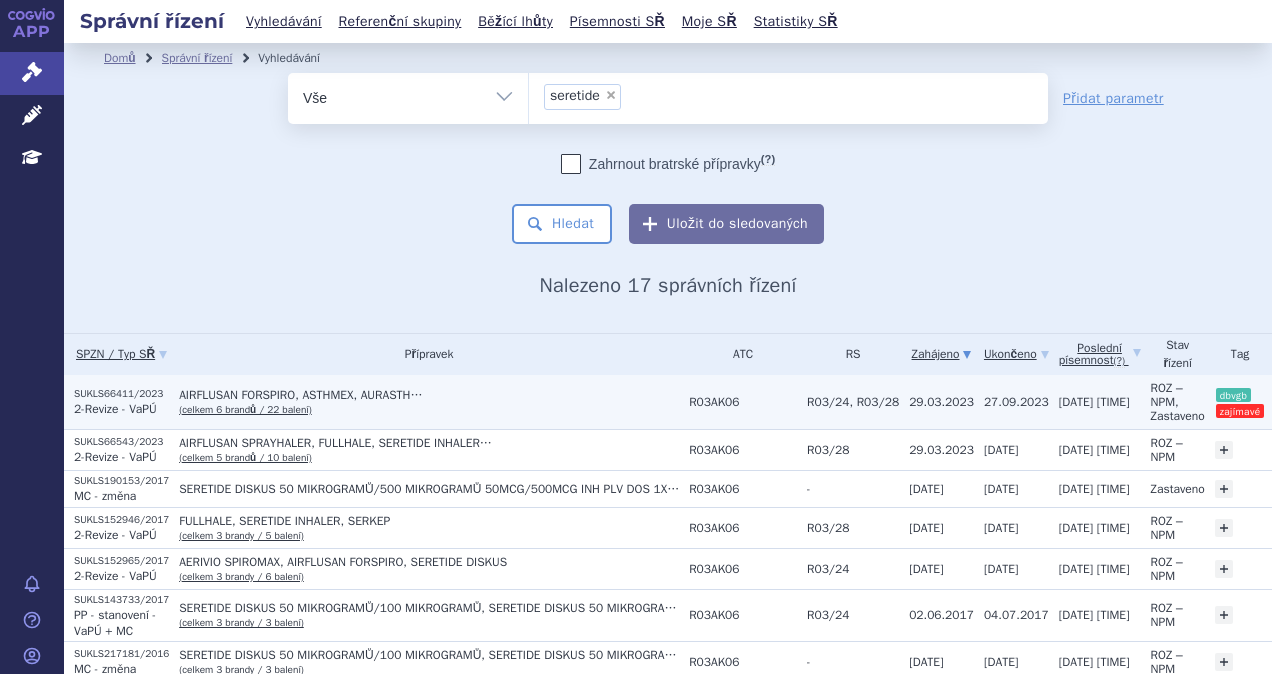 click on "2-Revize - VaPÚ" at bounding box center [115, 409] 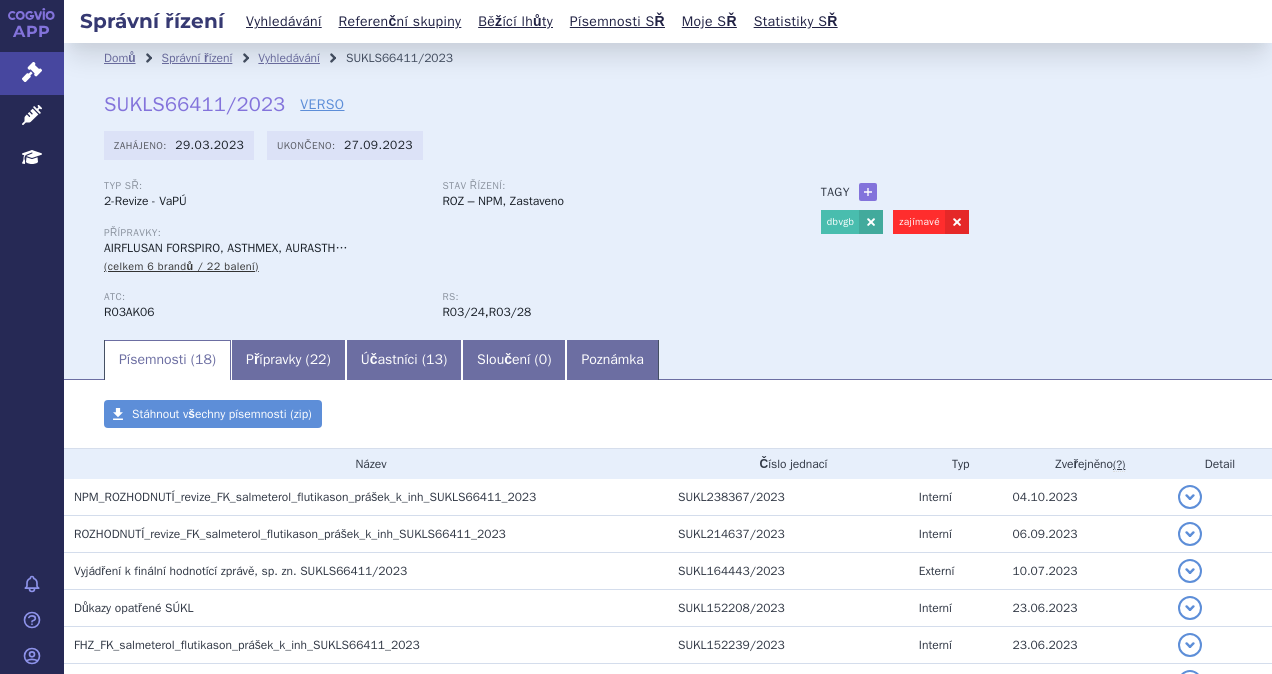 scroll, scrollTop: 0, scrollLeft: 0, axis: both 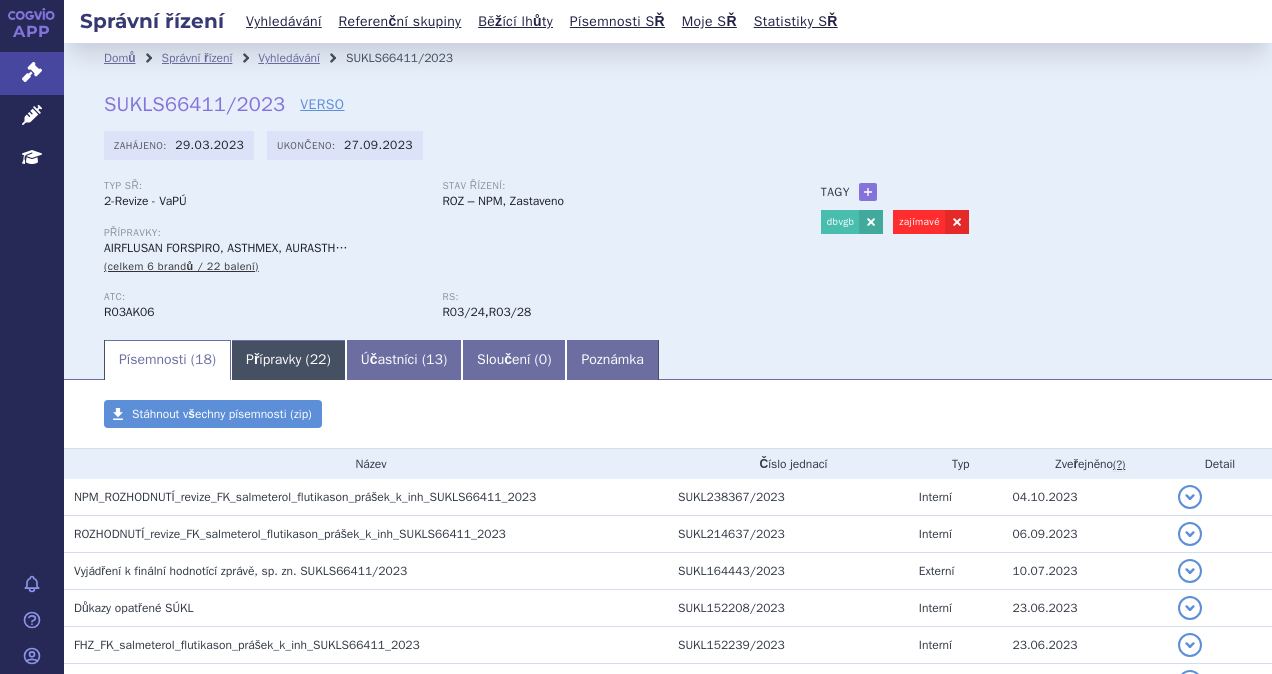 click on "Přípravky ( 22 )" at bounding box center (288, 360) 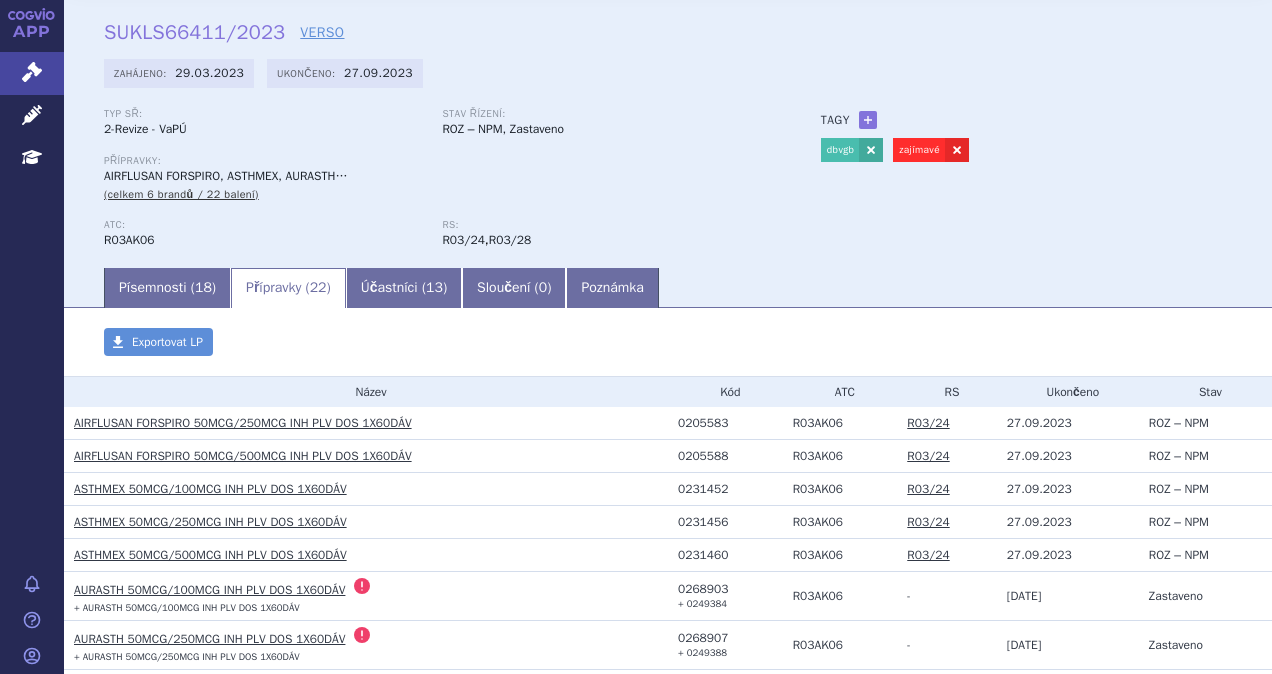 scroll, scrollTop: 200, scrollLeft: 0, axis: vertical 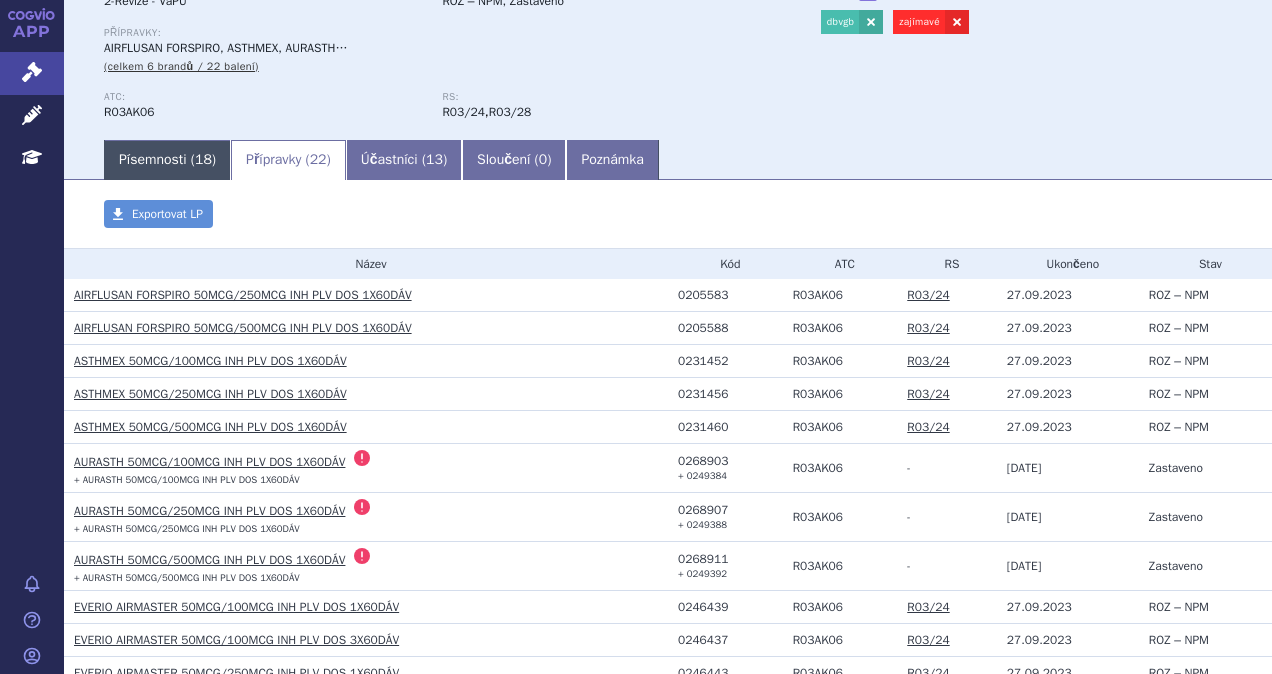 click on "Písemnosti ( 18 )" at bounding box center [167, 160] 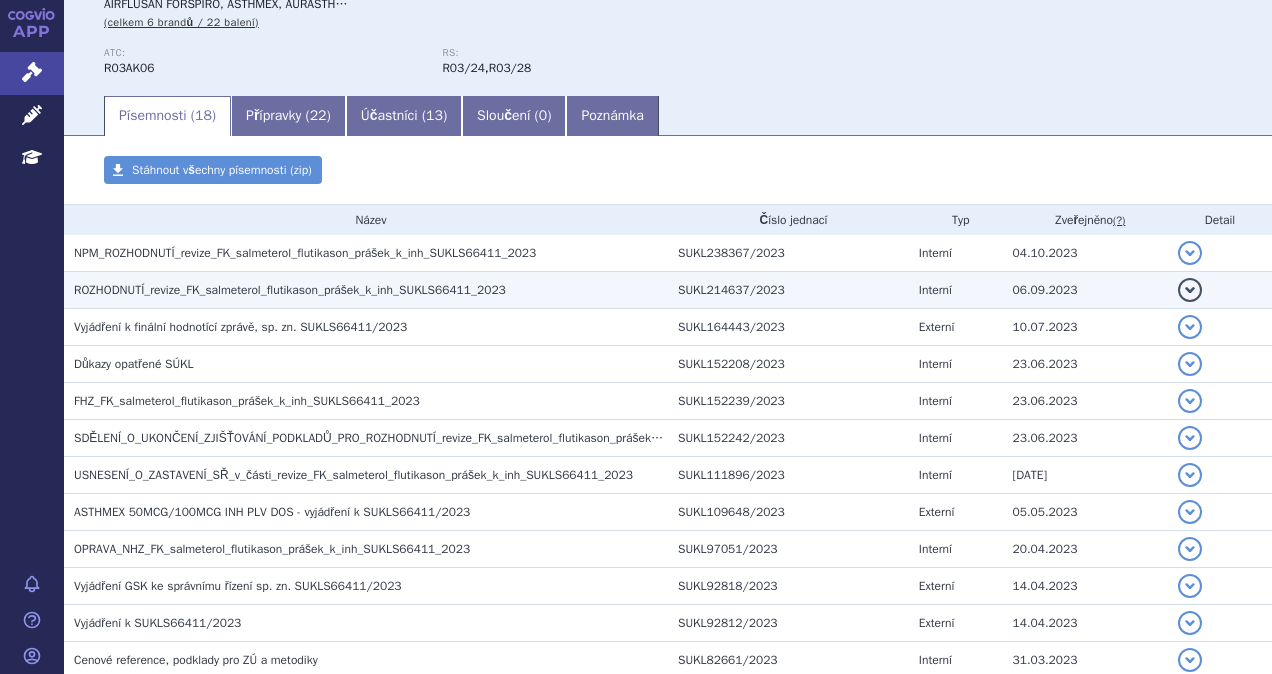 scroll, scrollTop: 0, scrollLeft: 0, axis: both 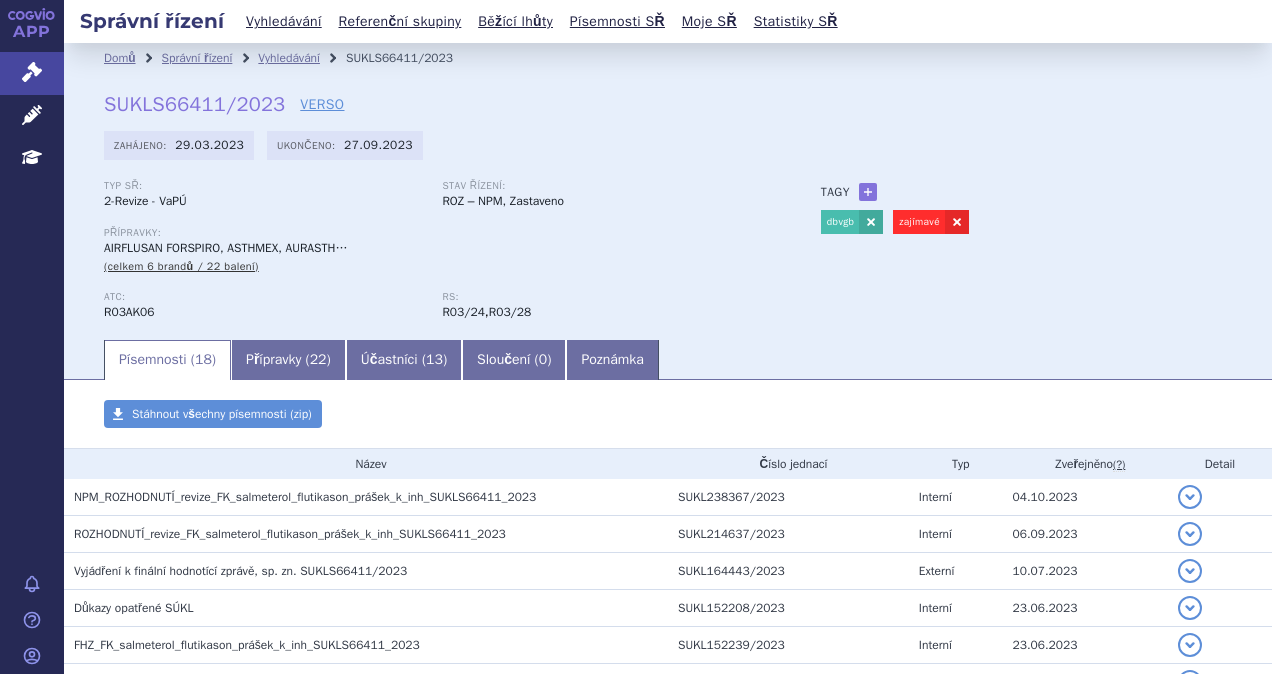 click on "Typ SŘ:
2-Revize - VaPÚ
Stav řízení:
ROZ – NPM, Zastaveno" at bounding box center (442, 203) 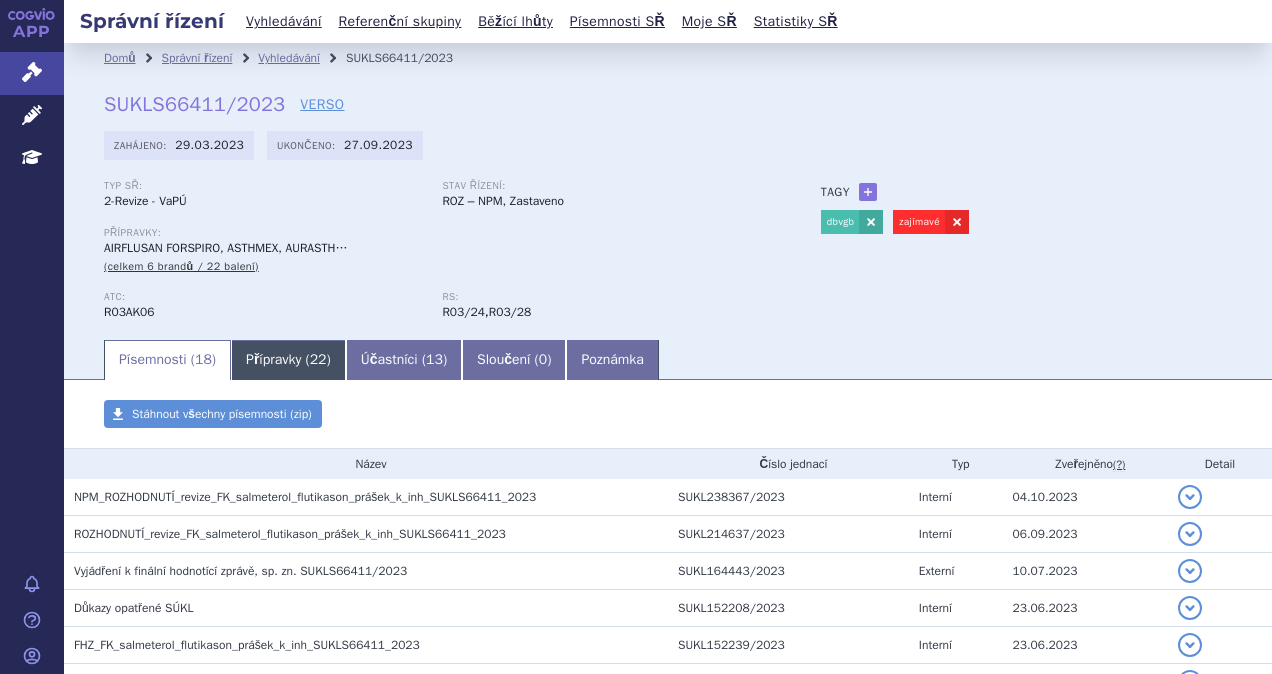 click on "Přípravky ( 22 )" at bounding box center (288, 360) 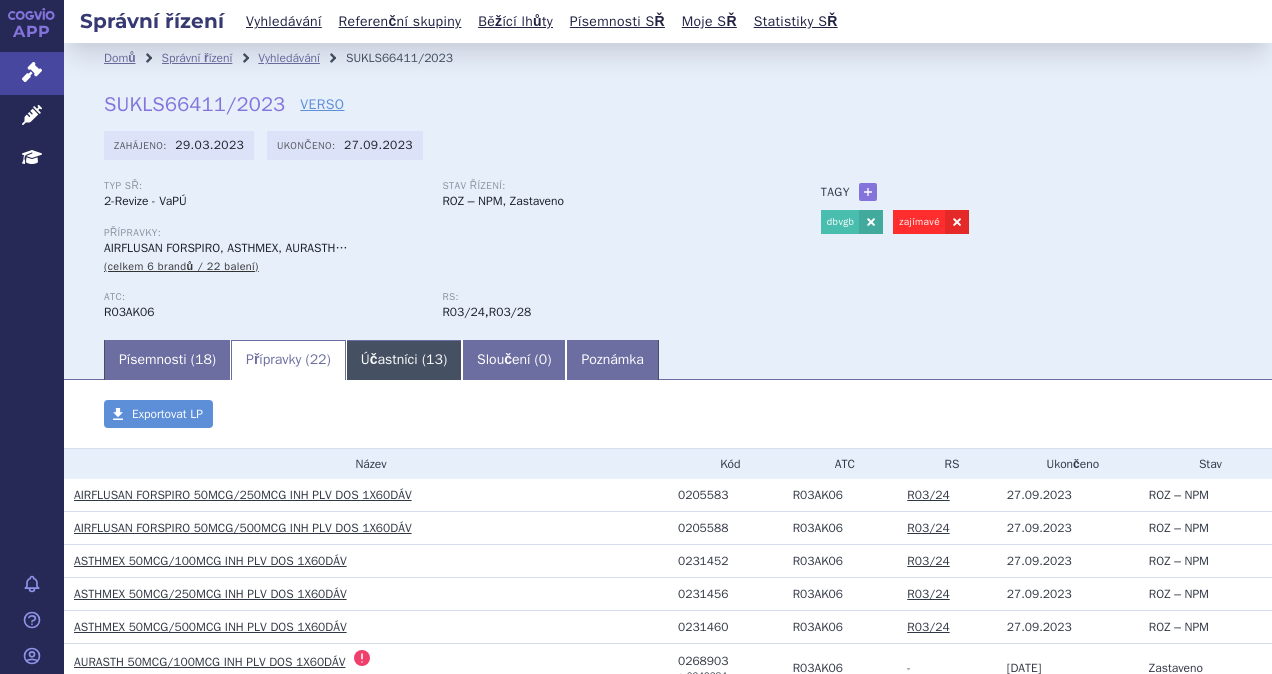click on "Účastníci ( 13 )" at bounding box center (404, 360) 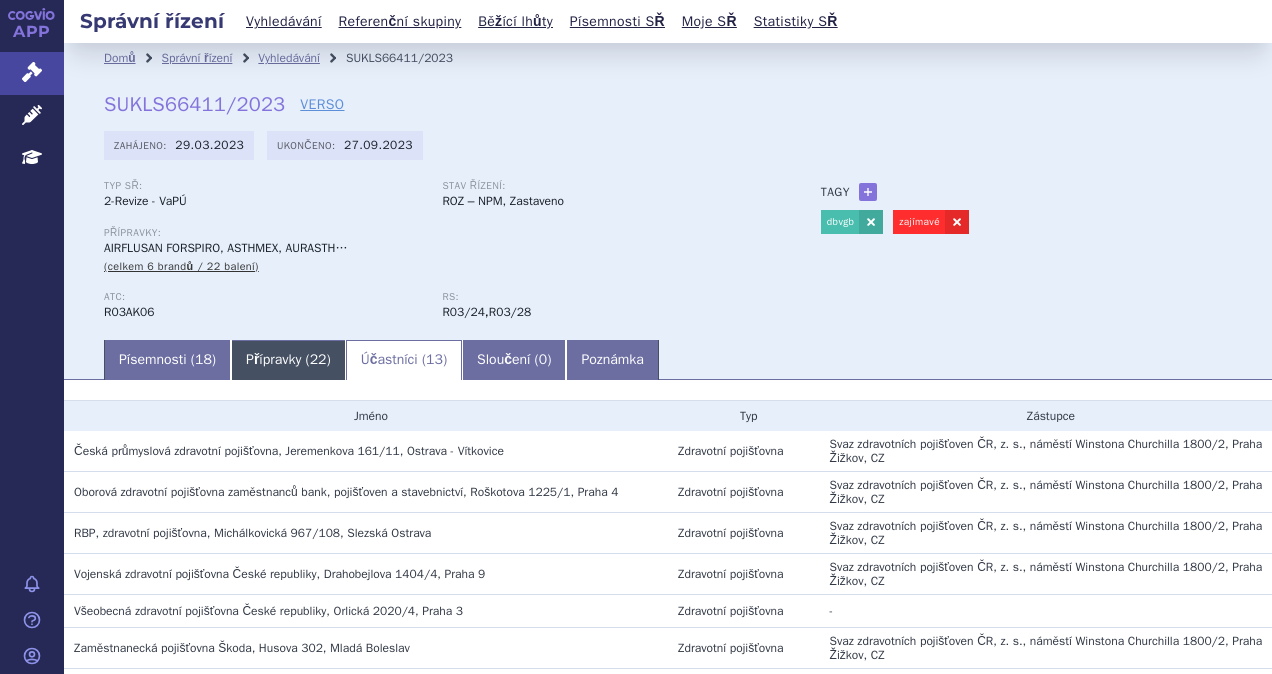 click on "Přípravky ( 22 )" at bounding box center [288, 360] 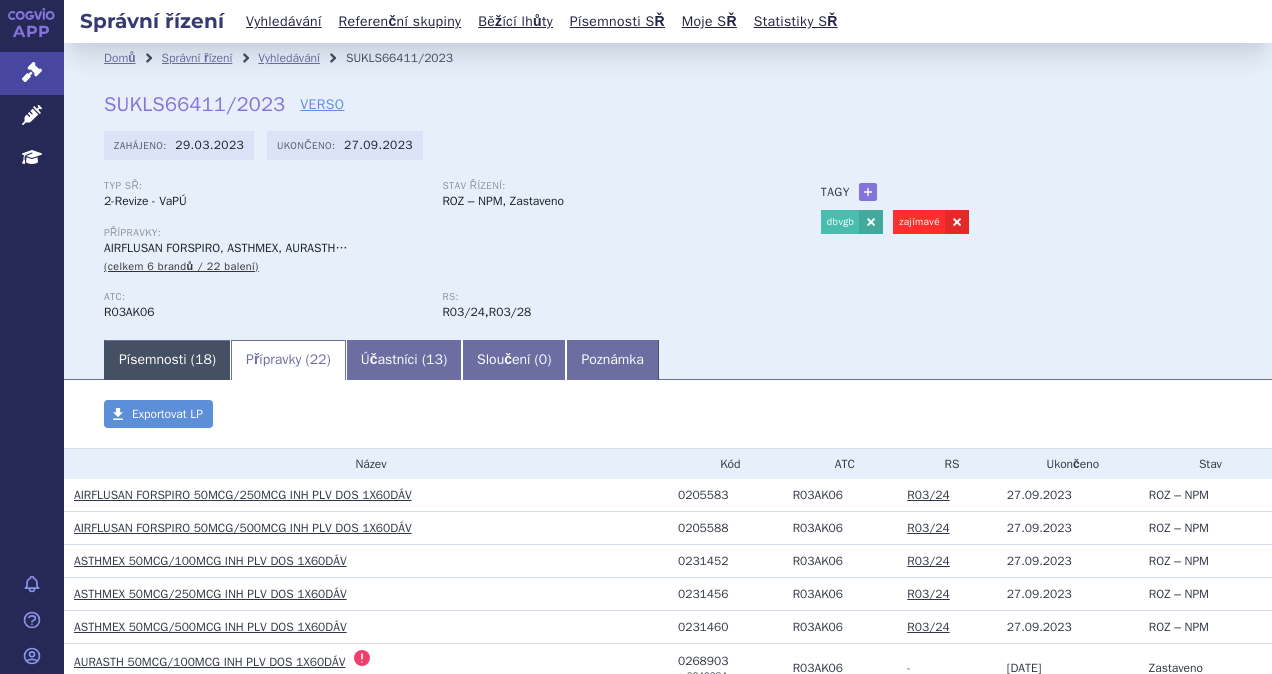 click on "Písemnosti ( 18 )" at bounding box center [167, 360] 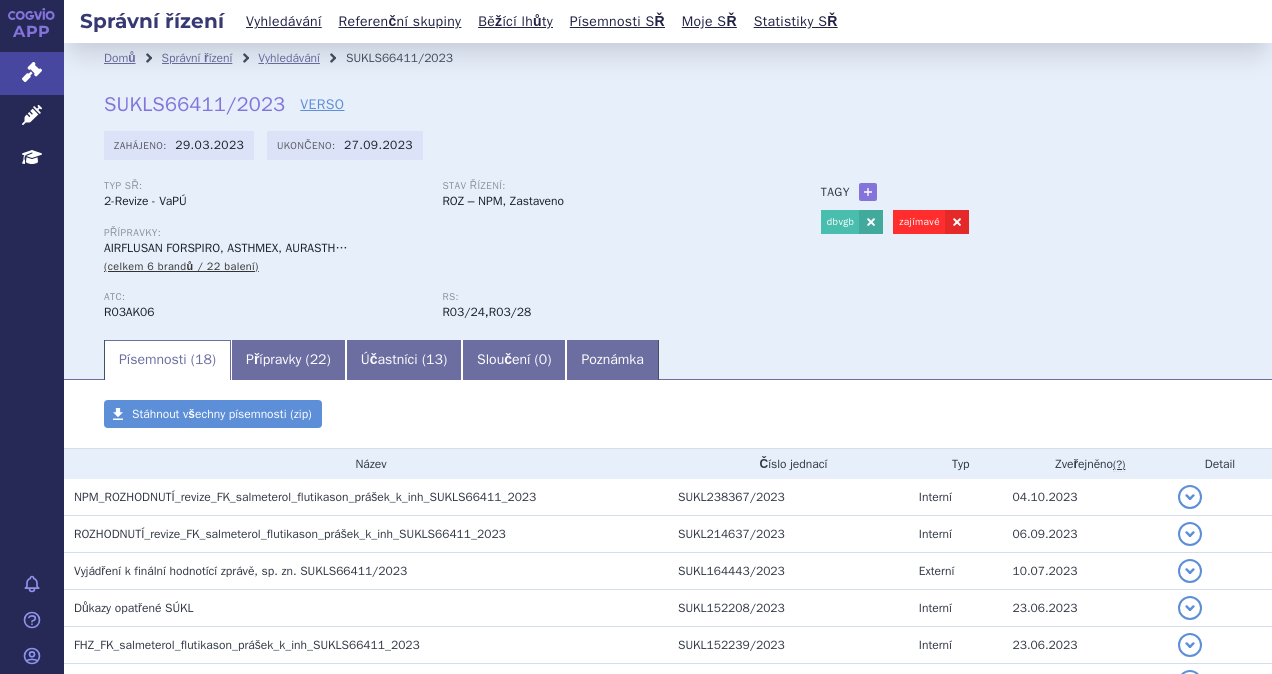 click on "(celkem 6 brandů / 22 balení)" at bounding box center (181, 266) 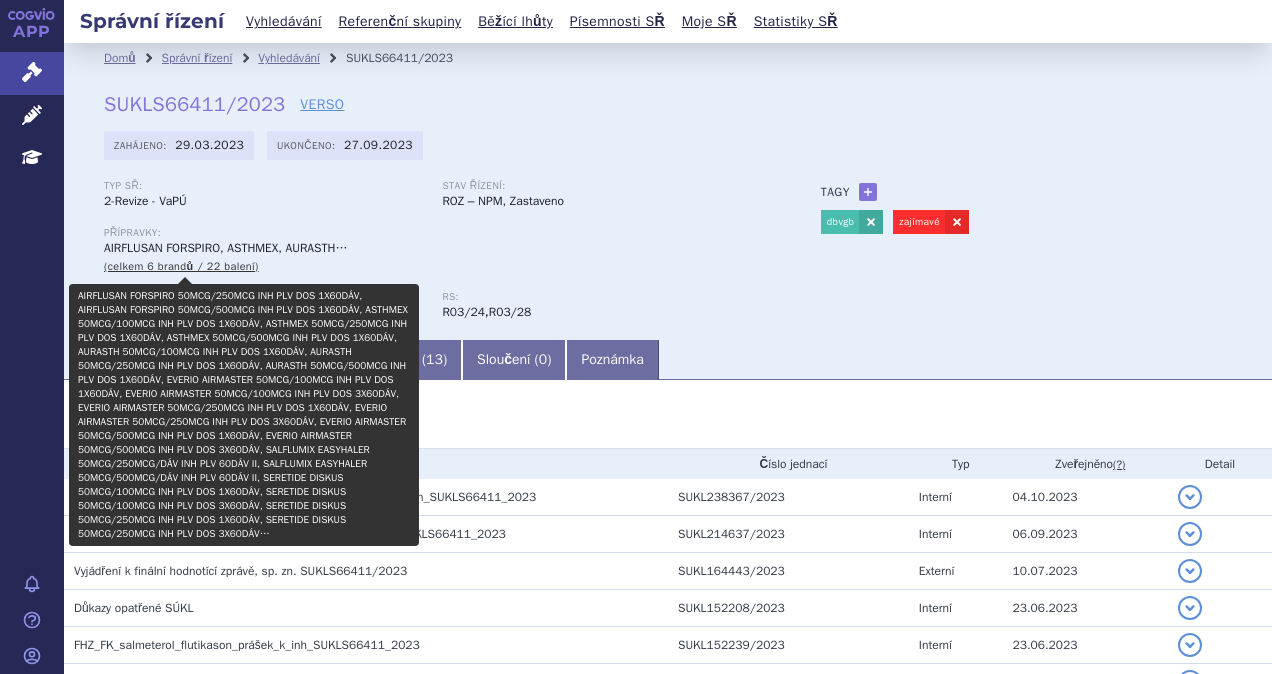 click on "(celkem 6 brandů / 22 balení)" at bounding box center [181, 266] 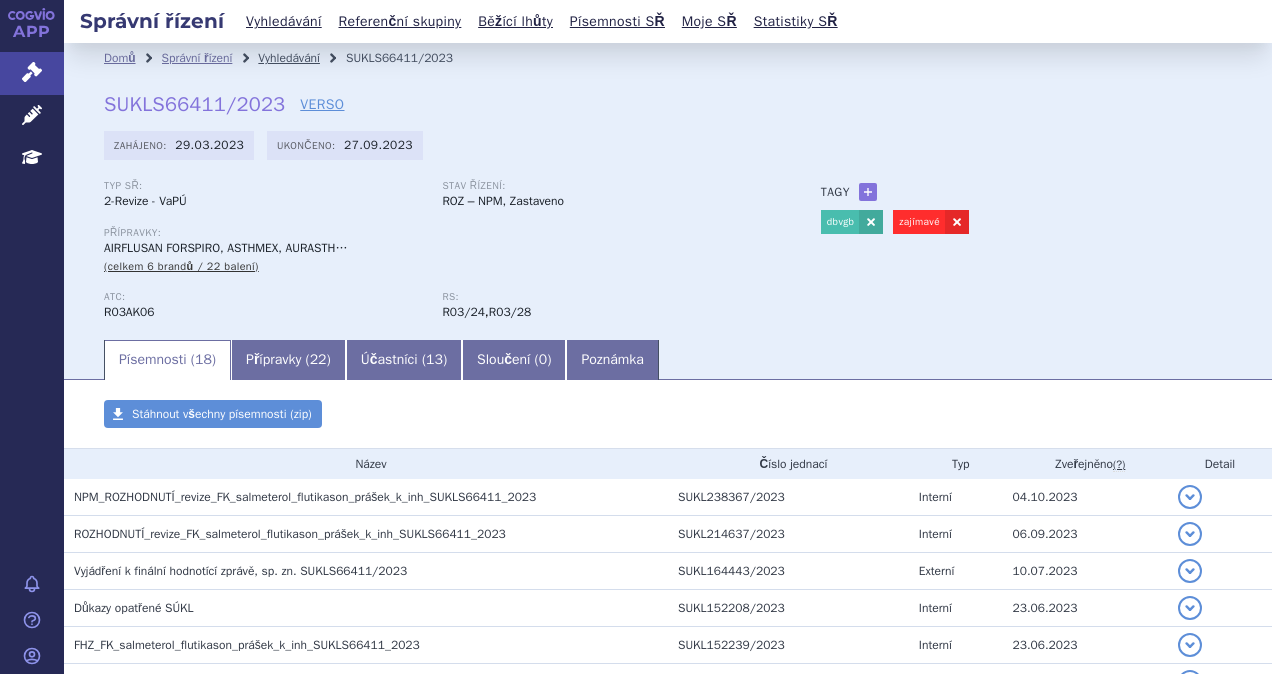 click on "Vyhledávání" at bounding box center (289, 58) 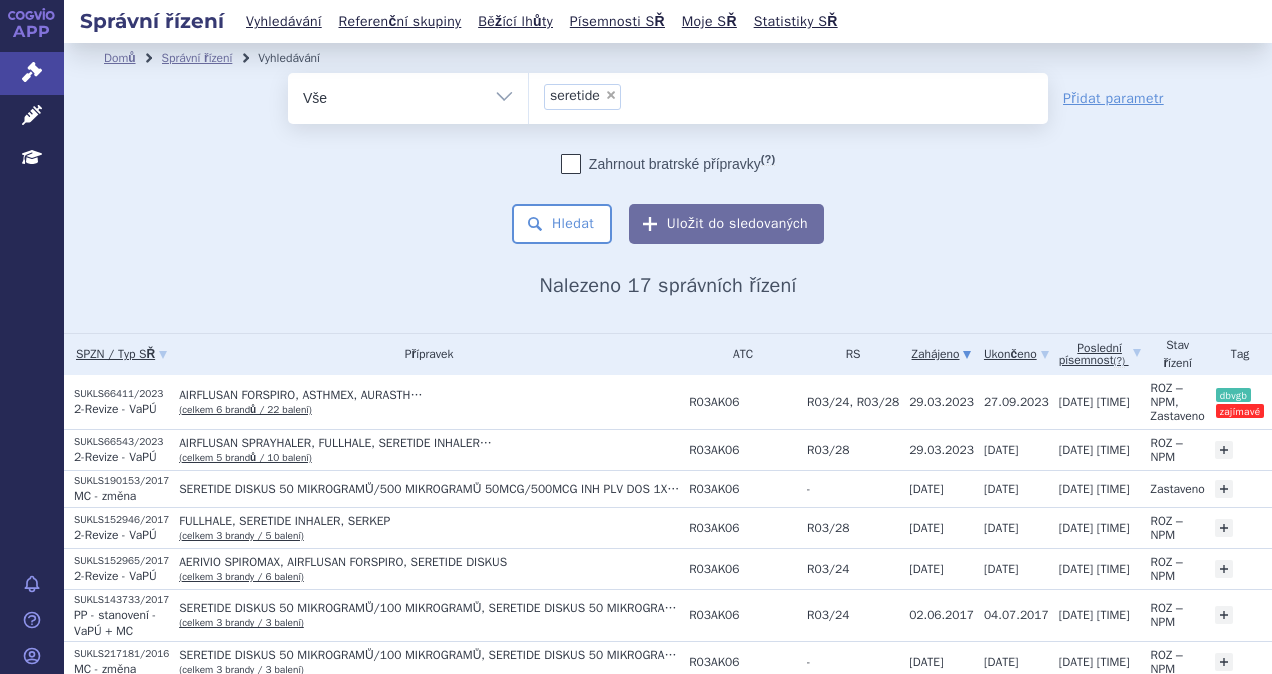 scroll, scrollTop: 0, scrollLeft: 0, axis: both 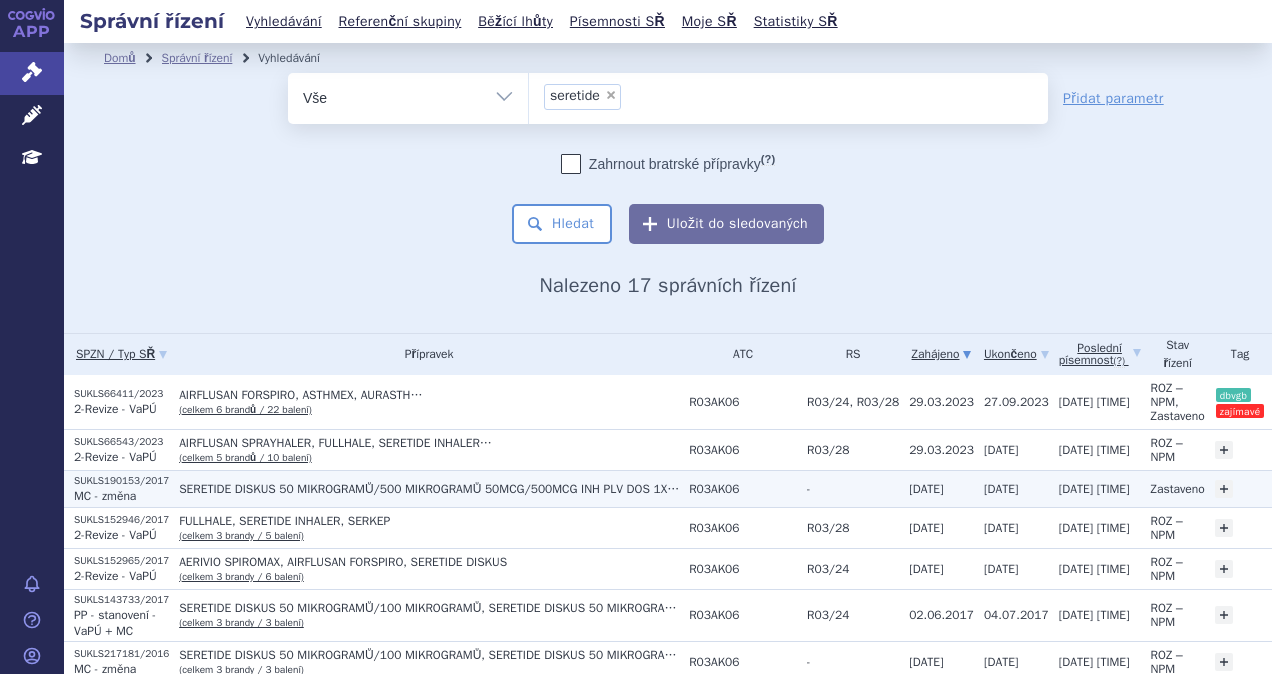 click on "MC - změna" at bounding box center [105, 496] 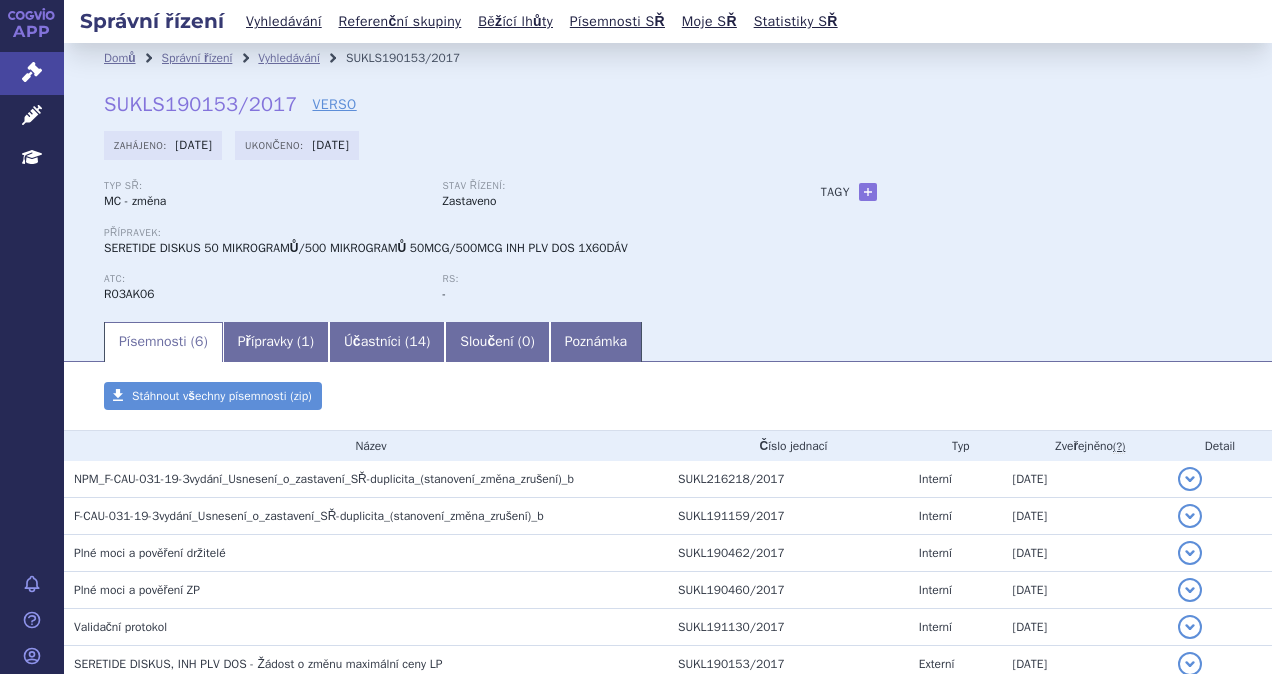 scroll, scrollTop: 0, scrollLeft: 0, axis: both 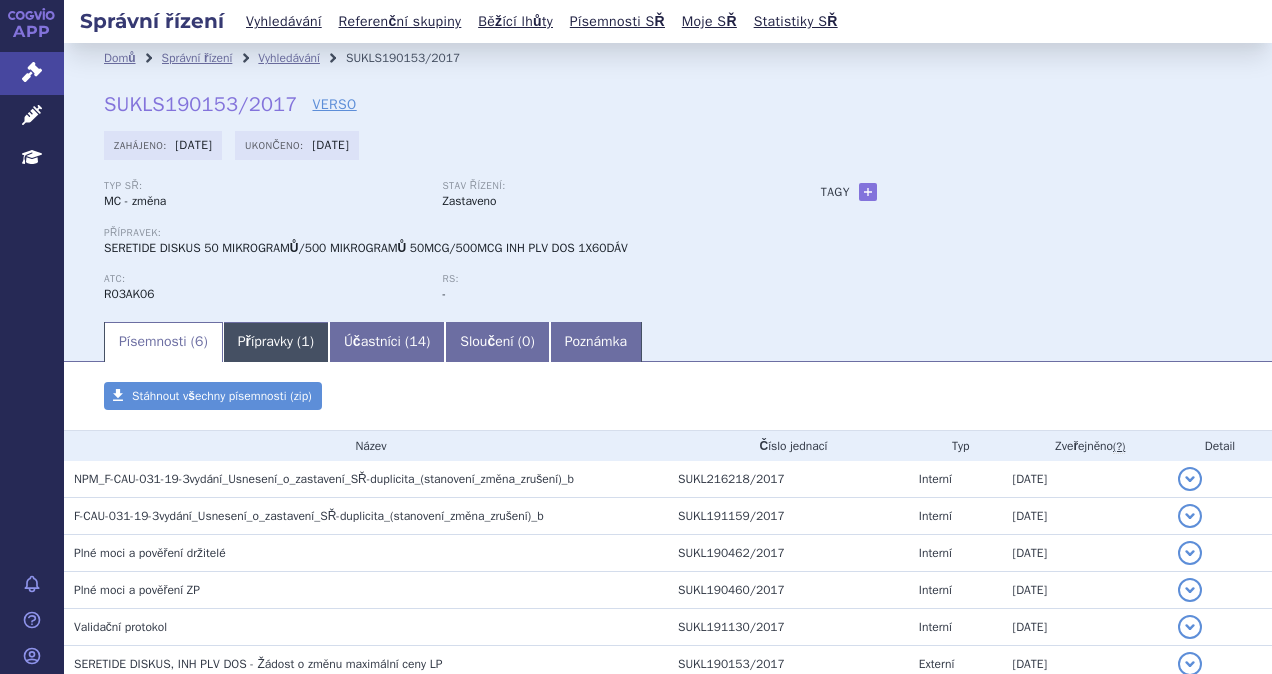 click on "Přípravky ( 1 )" at bounding box center (276, 342) 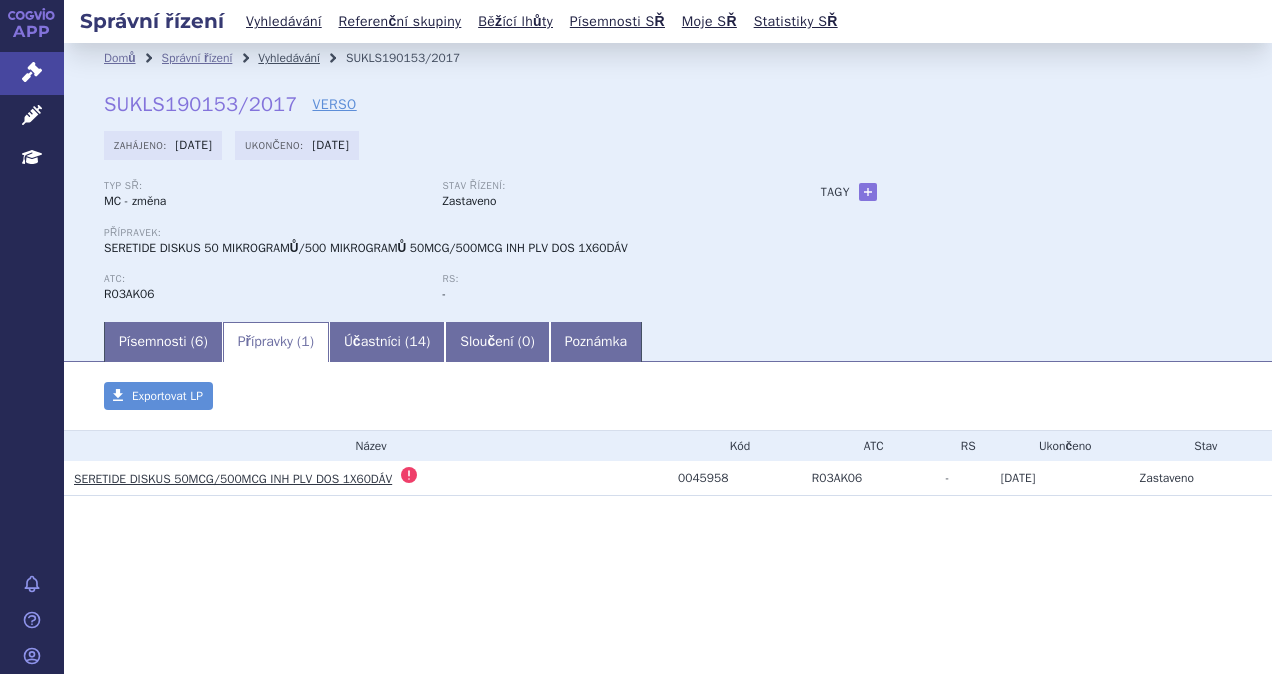 click on "Vyhledávání" at bounding box center [289, 58] 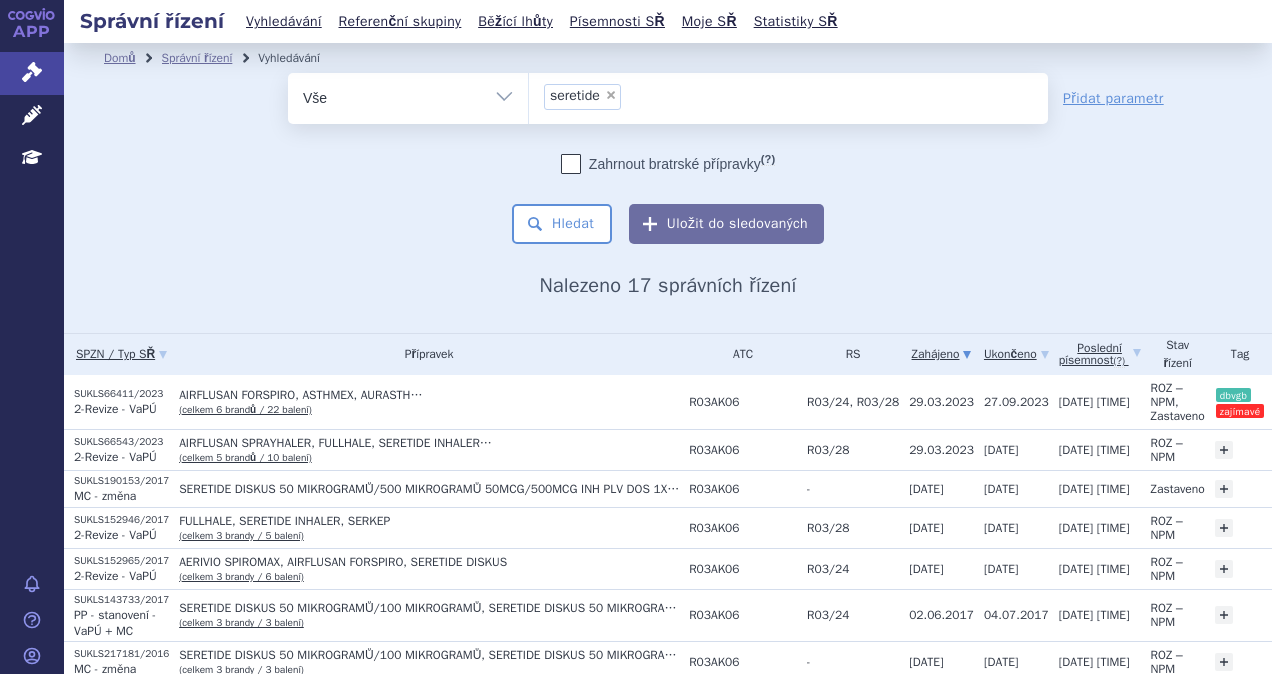 scroll, scrollTop: 0, scrollLeft: 0, axis: both 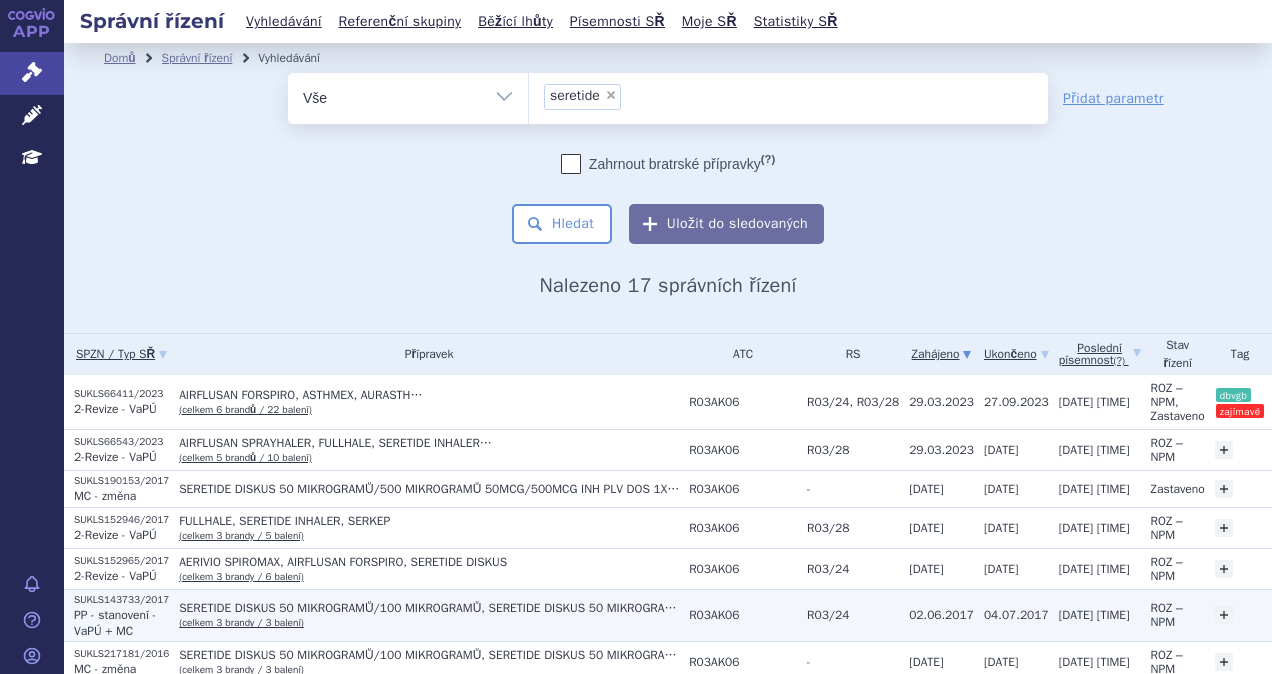 click on "SERETIDE DISKUS 50 MIKROGRAMŮ/100 MIKROGRAMŮ, SERETIDE DISKUS 50 MIKROGRAMŮ/250 MIKROGRAMŮ, SERETIDE DISKUS 50 MIKROGRAMŮ/500 MIKROGRAMŮ" at bounding box center [429, 608] 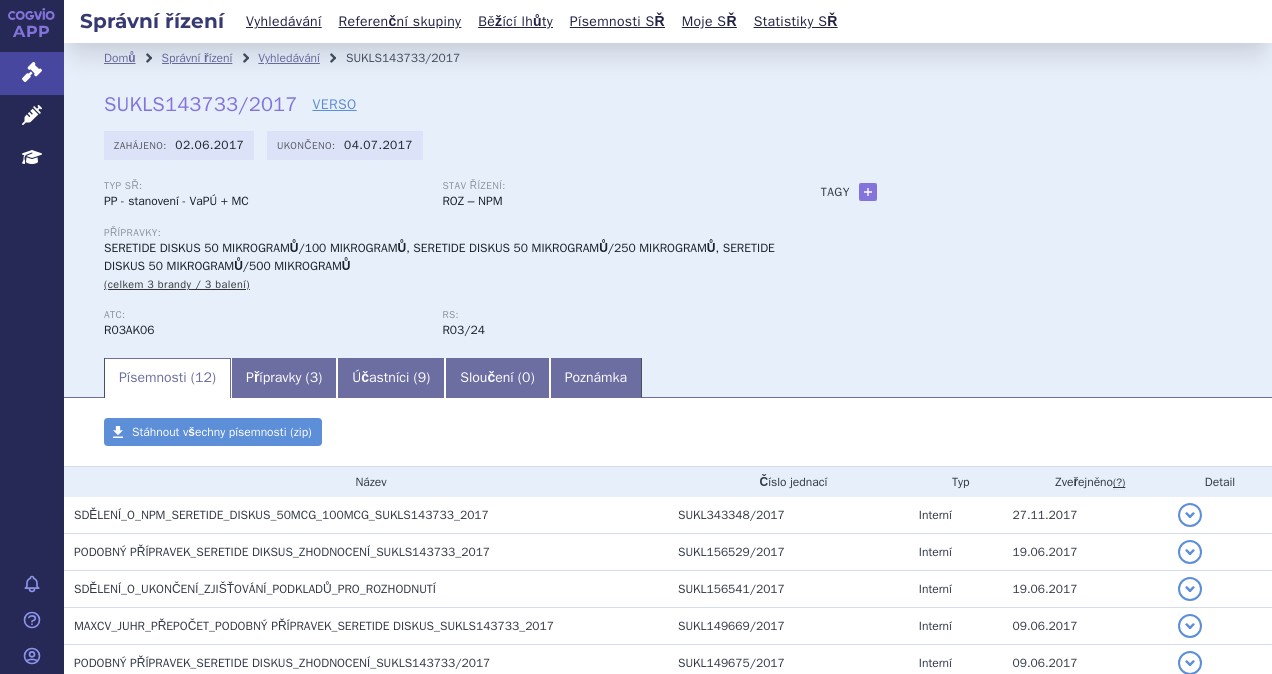 scroll, scrollTop: 0, scrollLeft: 0, axis: both 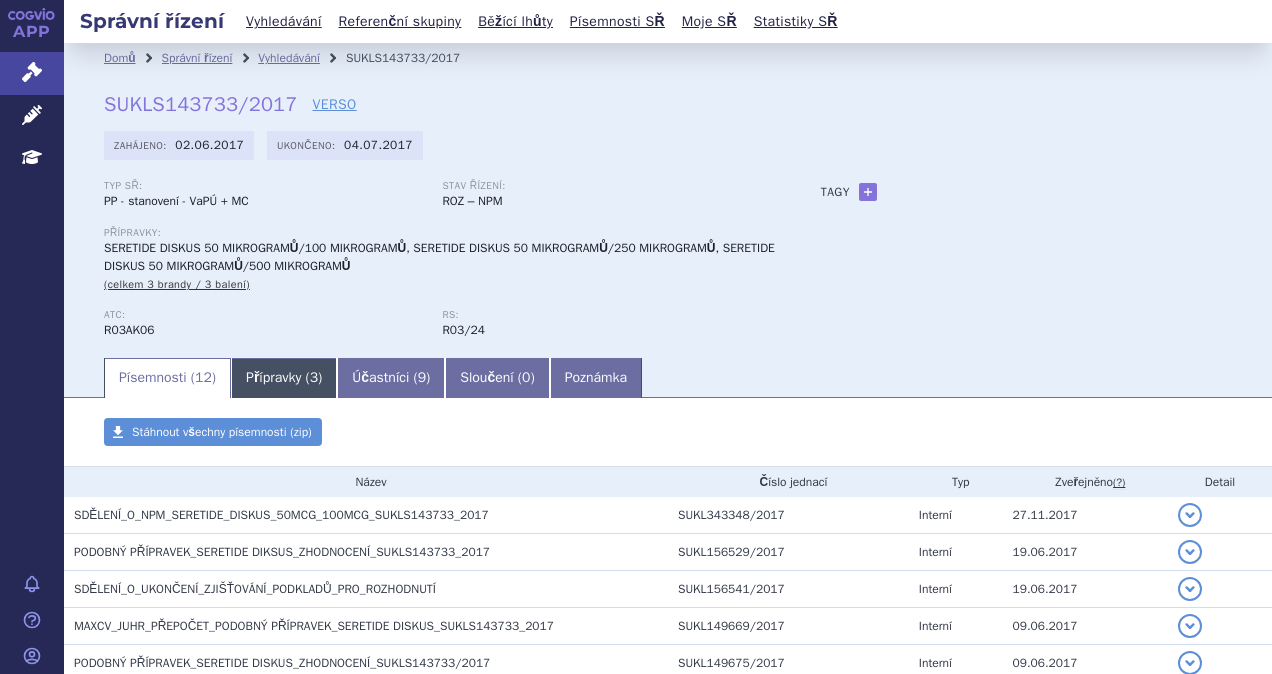 click on "Přípravky ( 3 )" at bounding box center [284, 378] 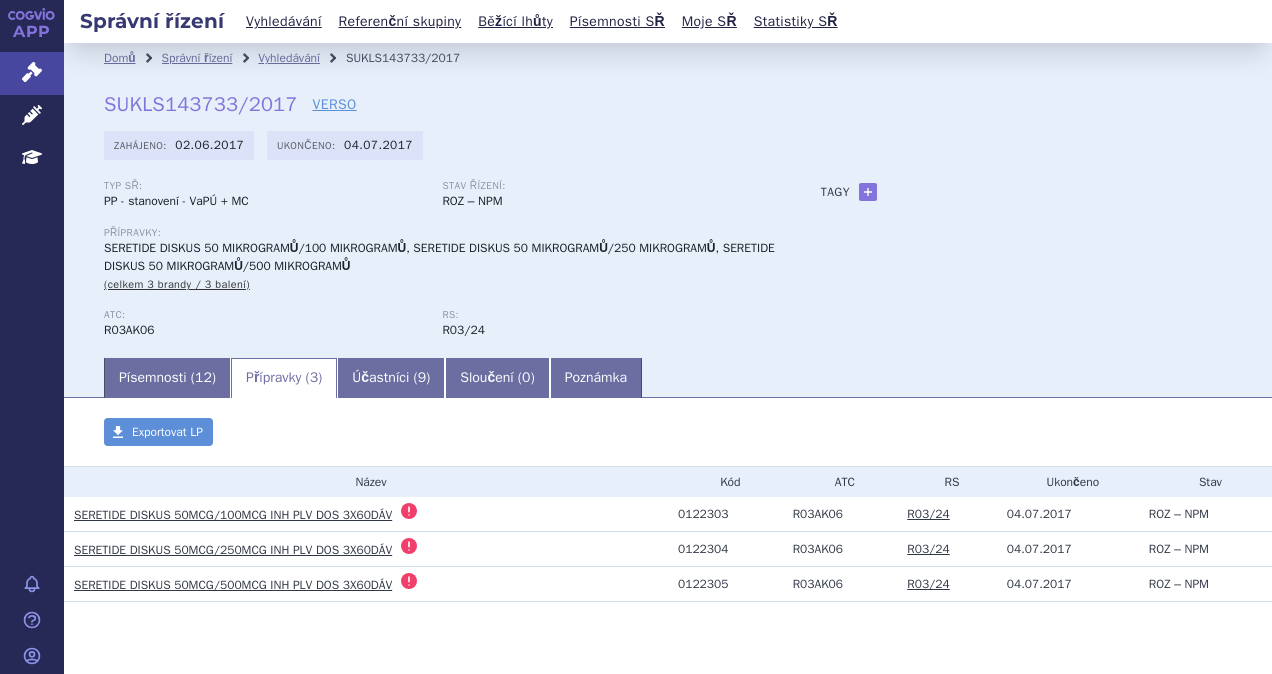 click on "SERETIDE DISKUS 50MCG/100MCG INH PLV DOS 3X60DÁV" at bounding box center [233, 515] 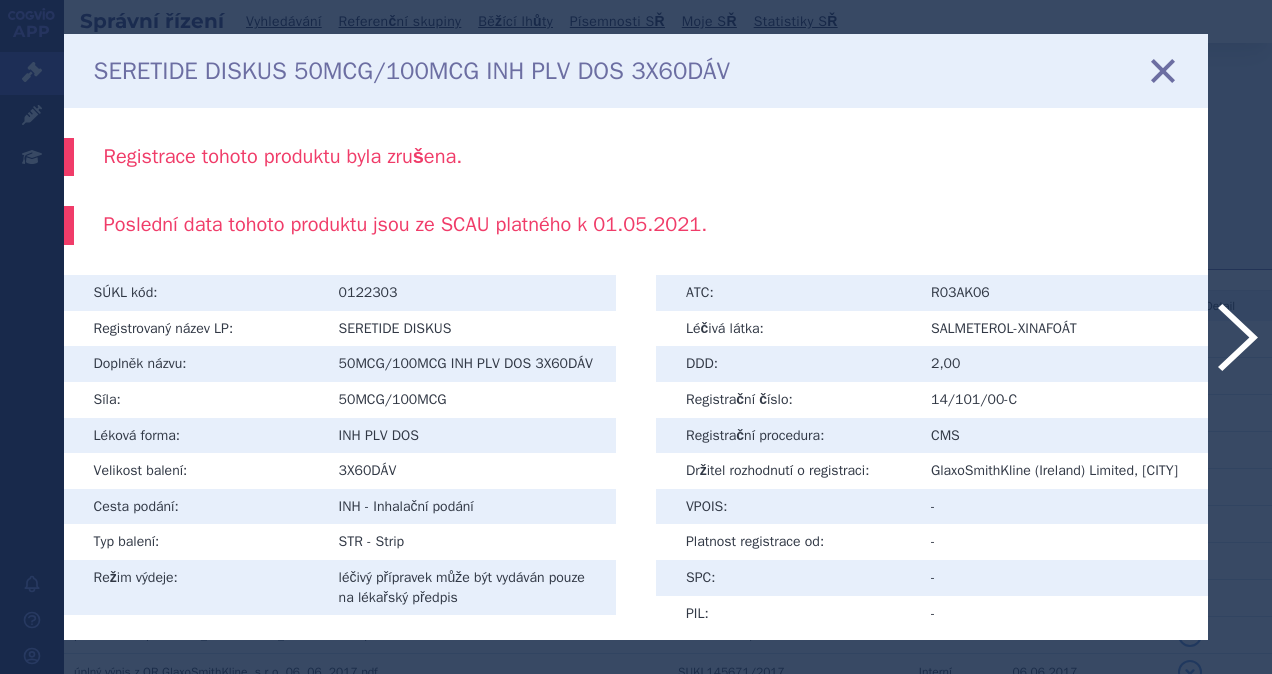 scroll, scrollTop: 0, scrollLeft: 0, axis: both 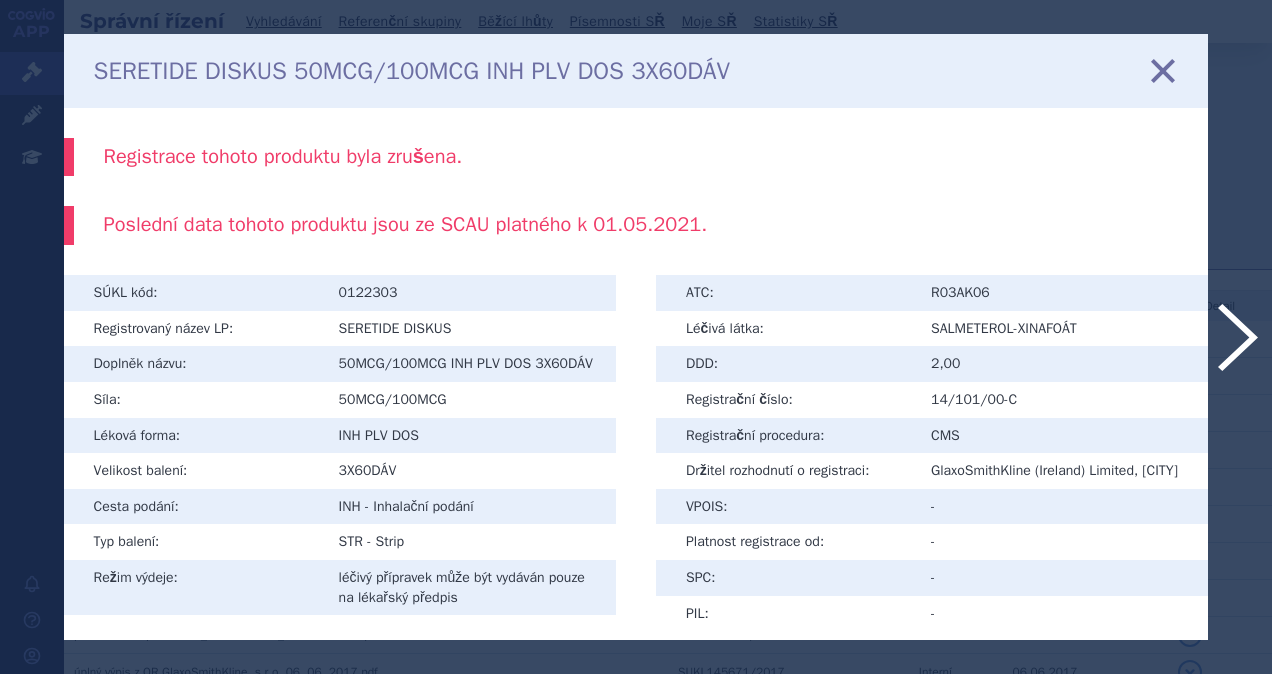click at bounding box center (1163, 70) 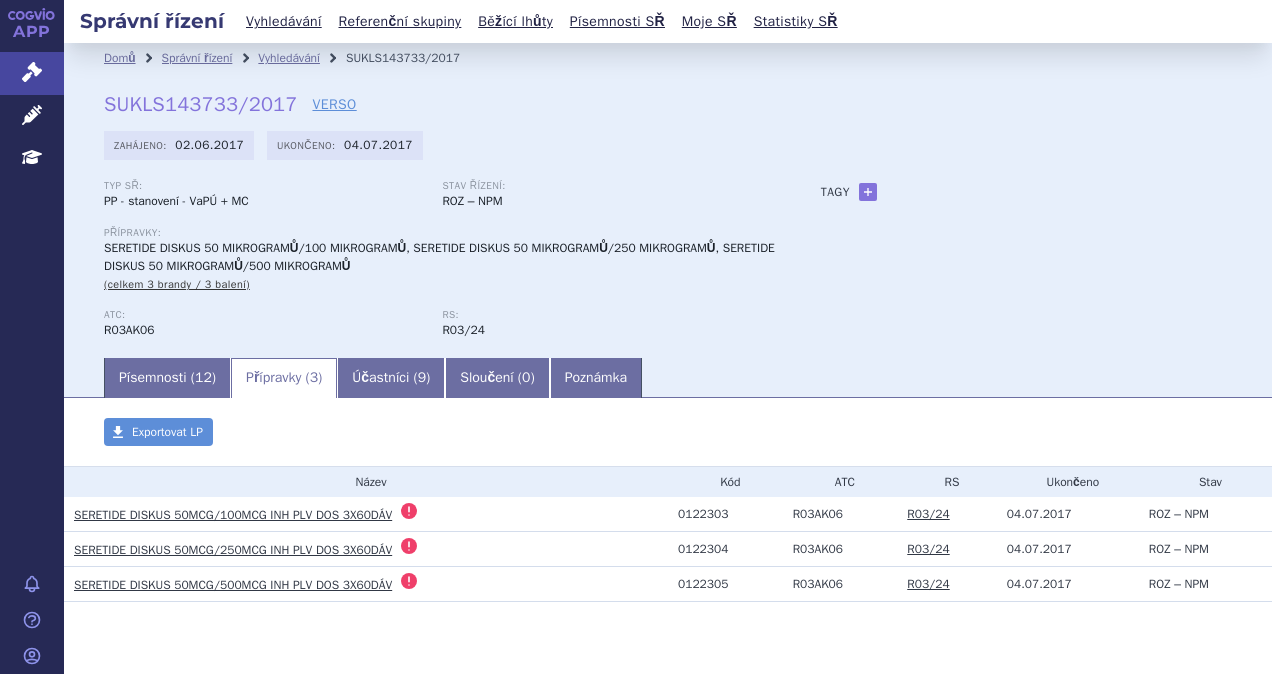 scroll, scrollTop: 0, scrollLeft: 0, axis: both 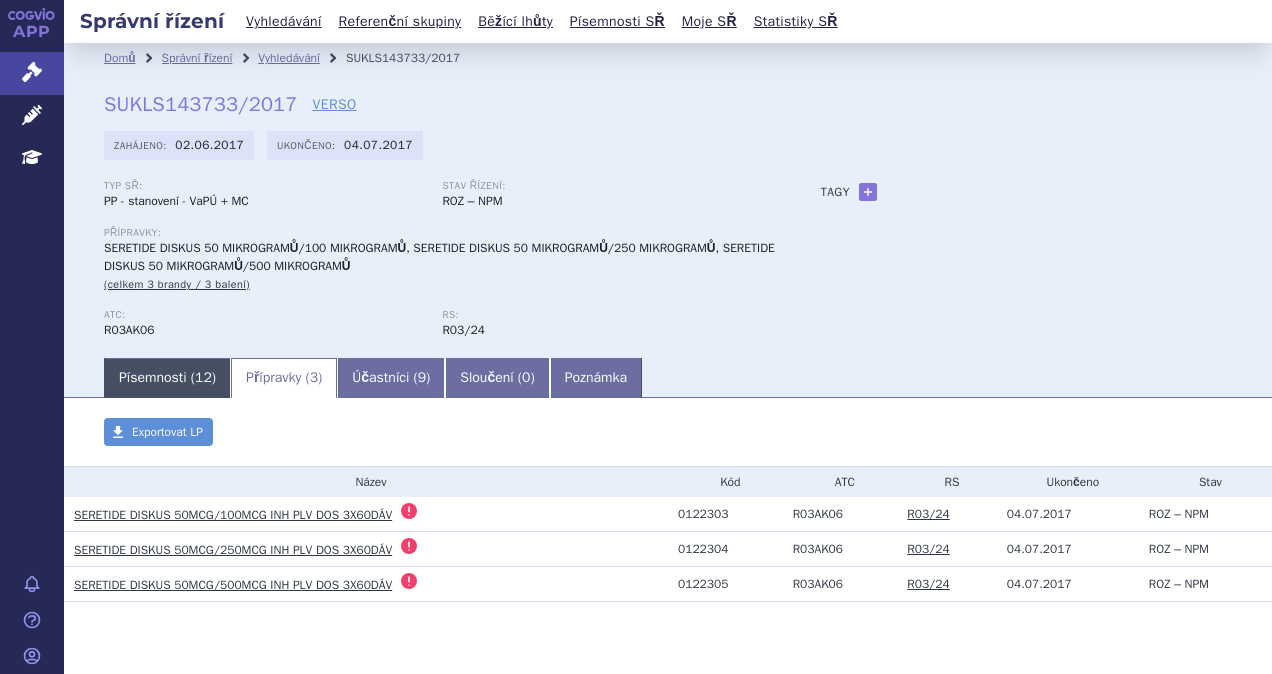 click on "Písemnosti ( 12 )" at bounding box center (167, 378) 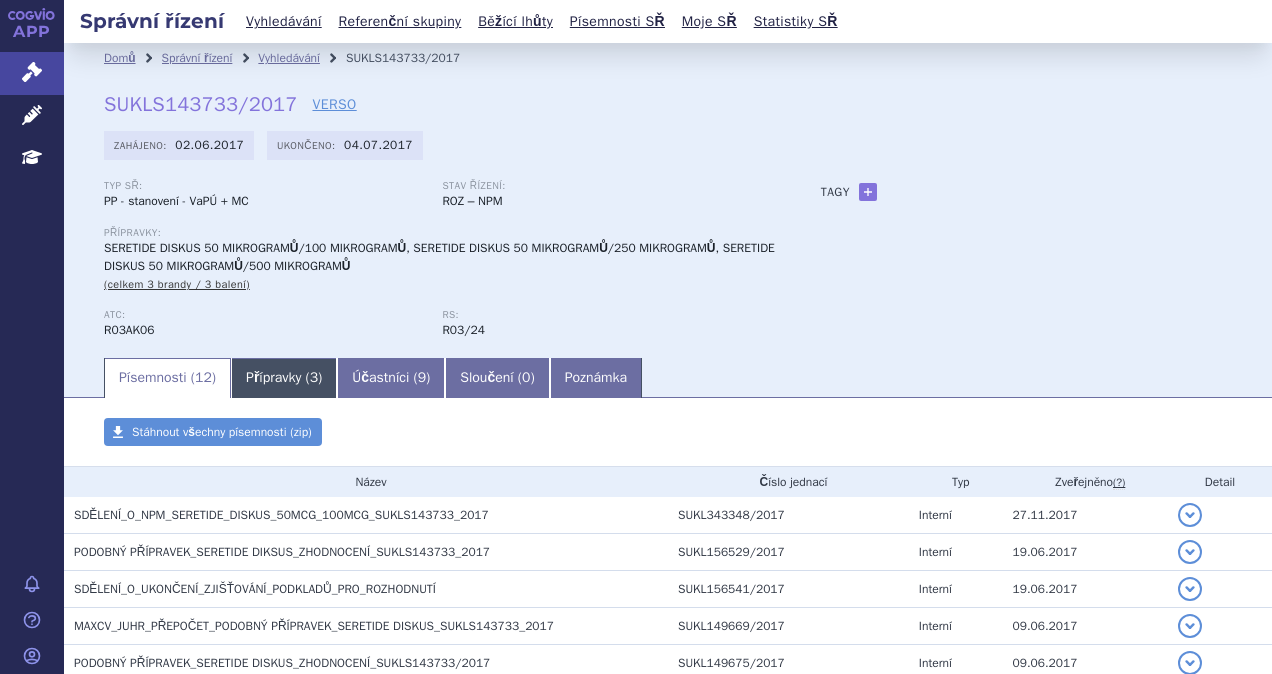 click on "Přípravky ( 3 )" at bounding box center [284, 378] 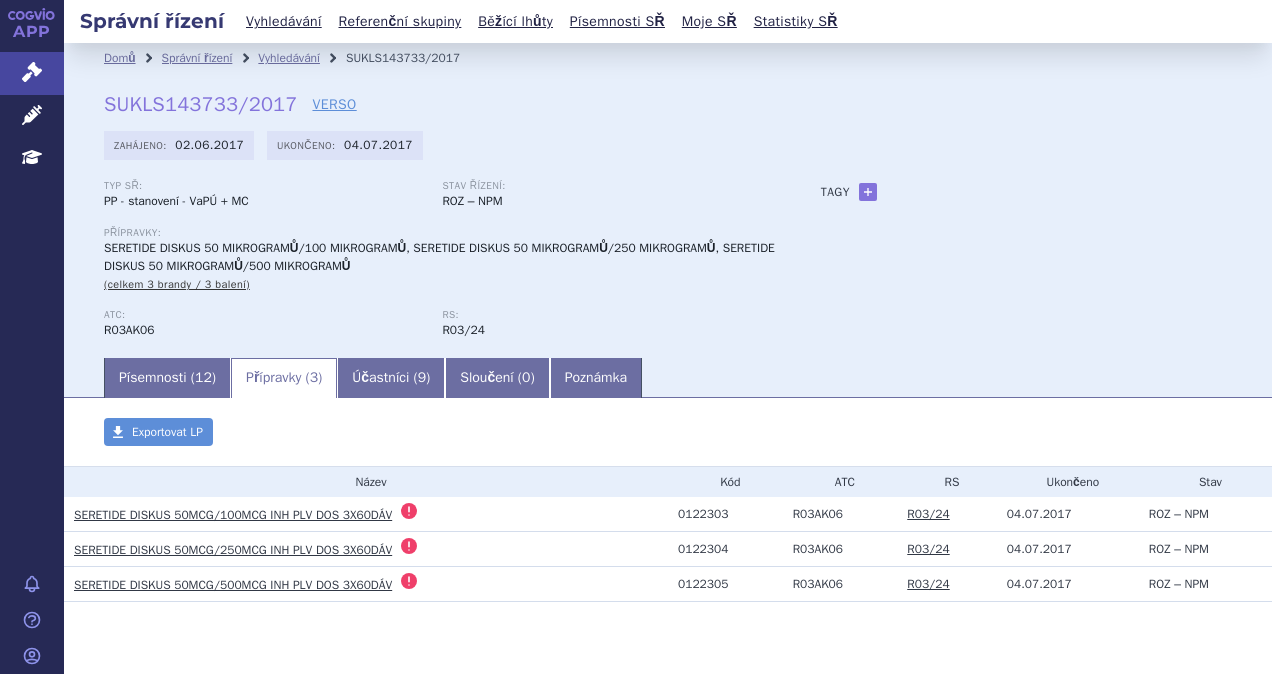 click on "SERETIDE DISKUS 50MCG/100MCG INH PLV DOS 3X60DÁV" at bounding box center (233, 515) 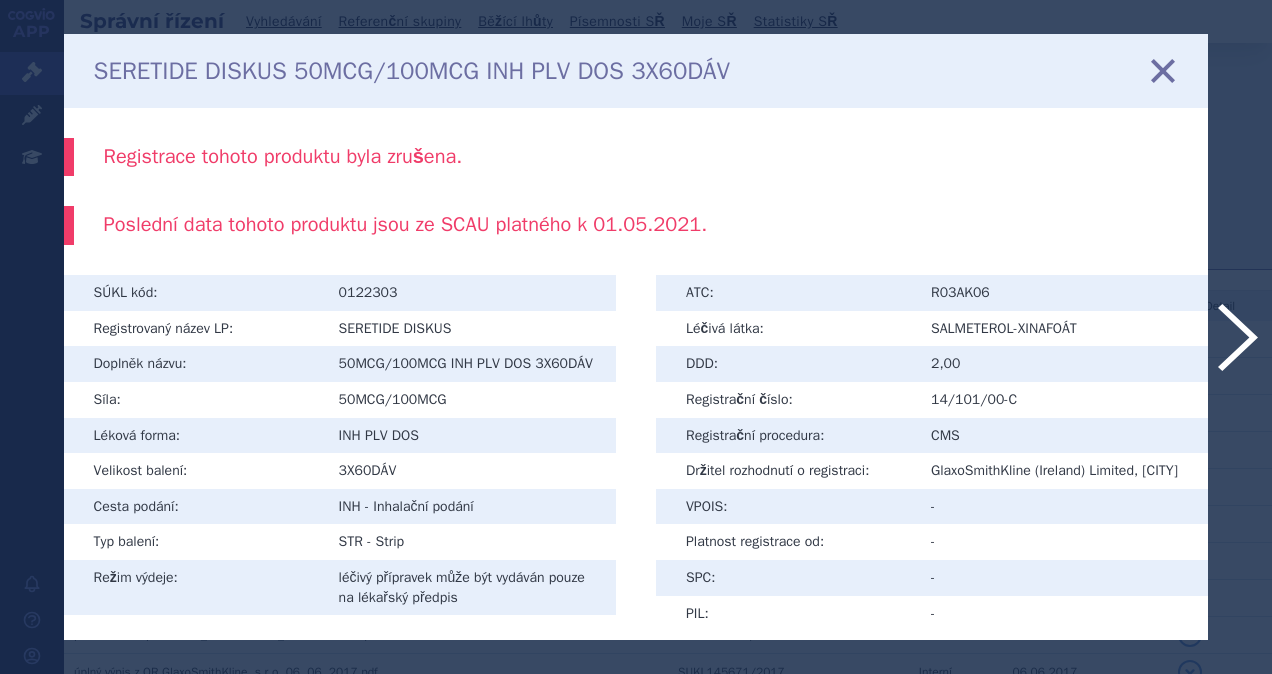 scroll, scrollTop: 0, scrollLeft: 0, axis: both 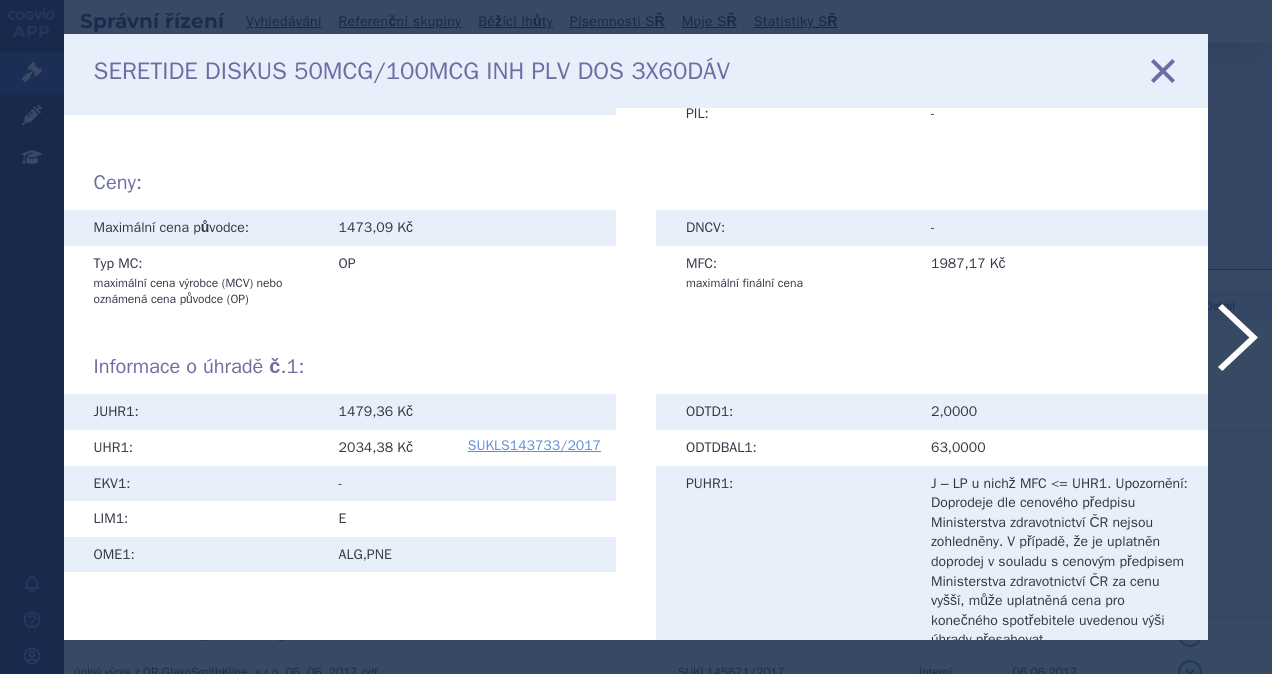 click at bounding box center [1163, 70] 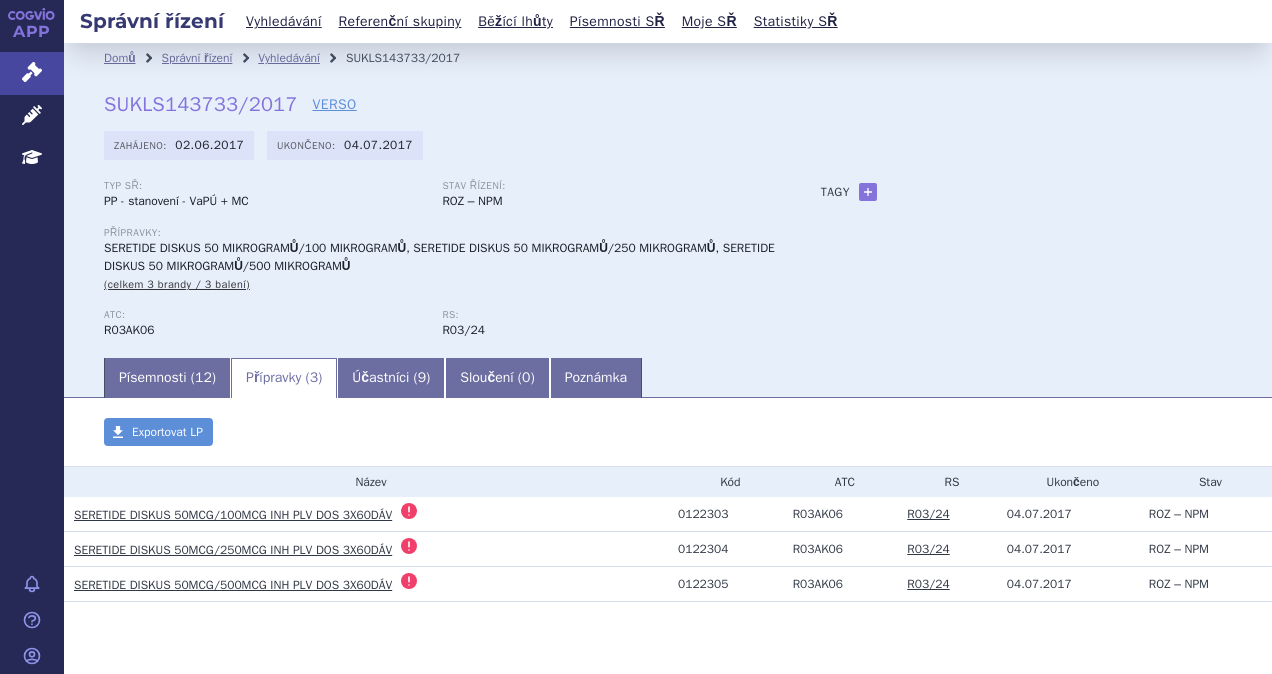 scroll, scrollTop: 0, scrollLeft: 0, axis: both 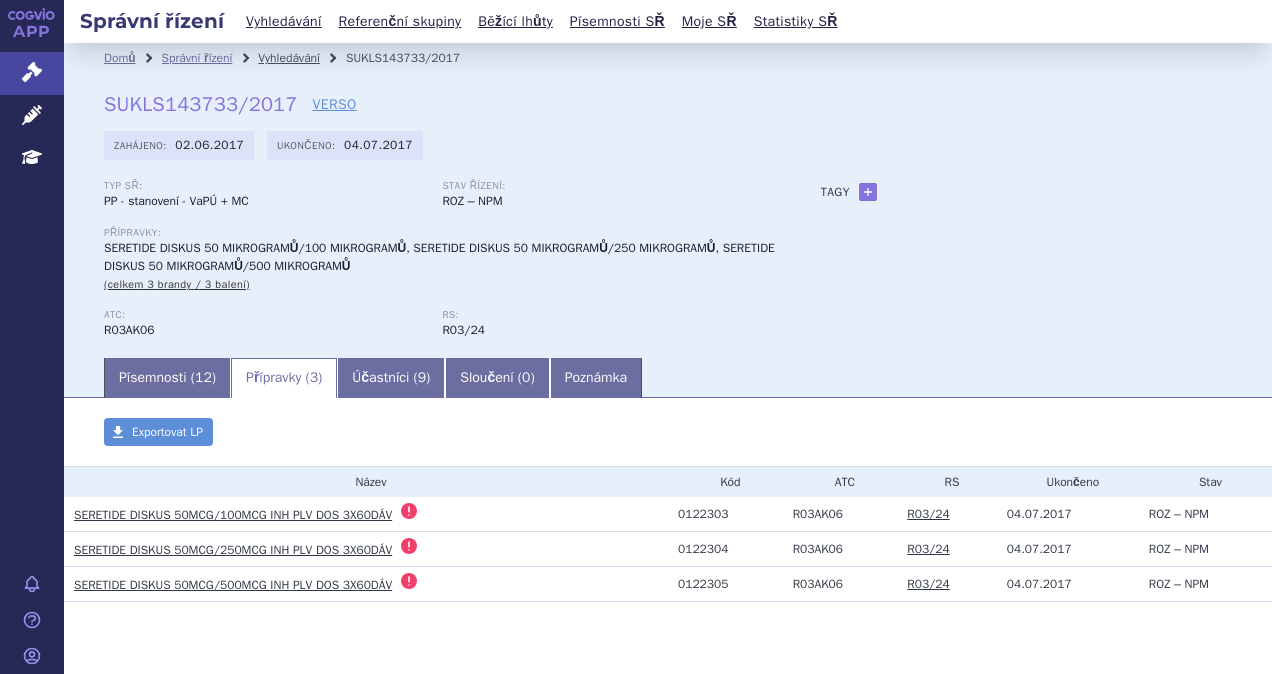 click on "Vyhledávání" at bounding box center [289, 58] 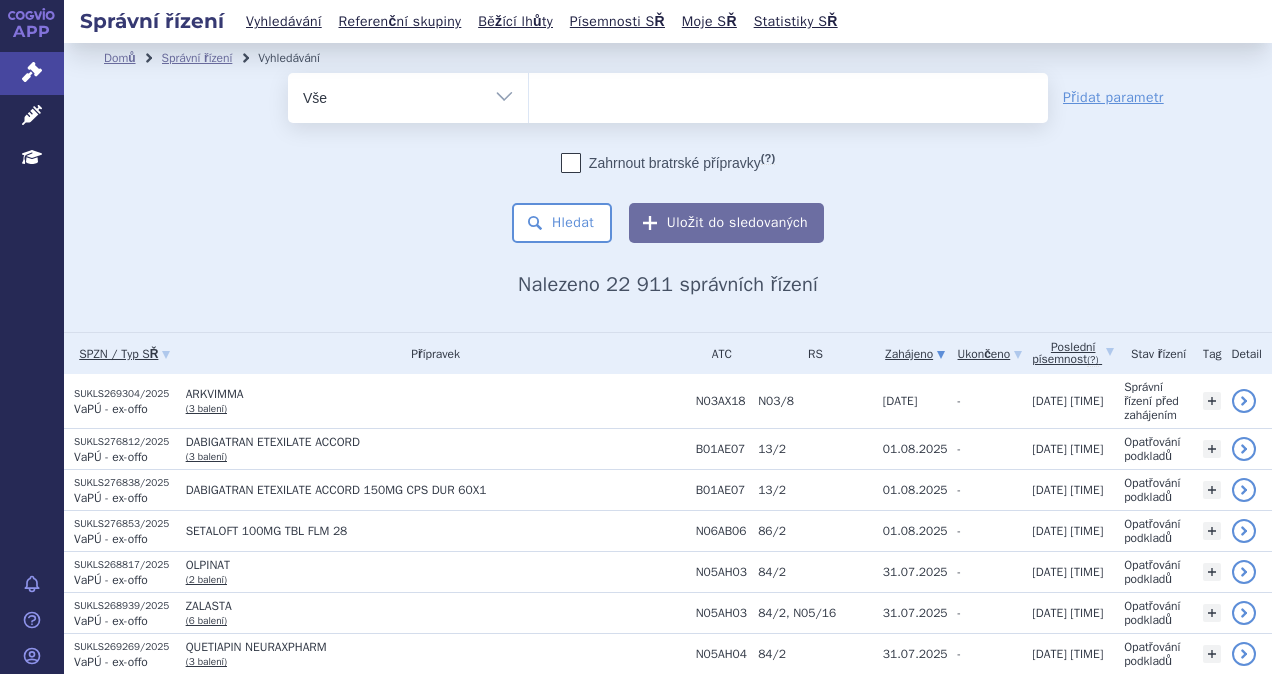 scroll, scrollTop: 0, scrollLeft: 0, axis: both 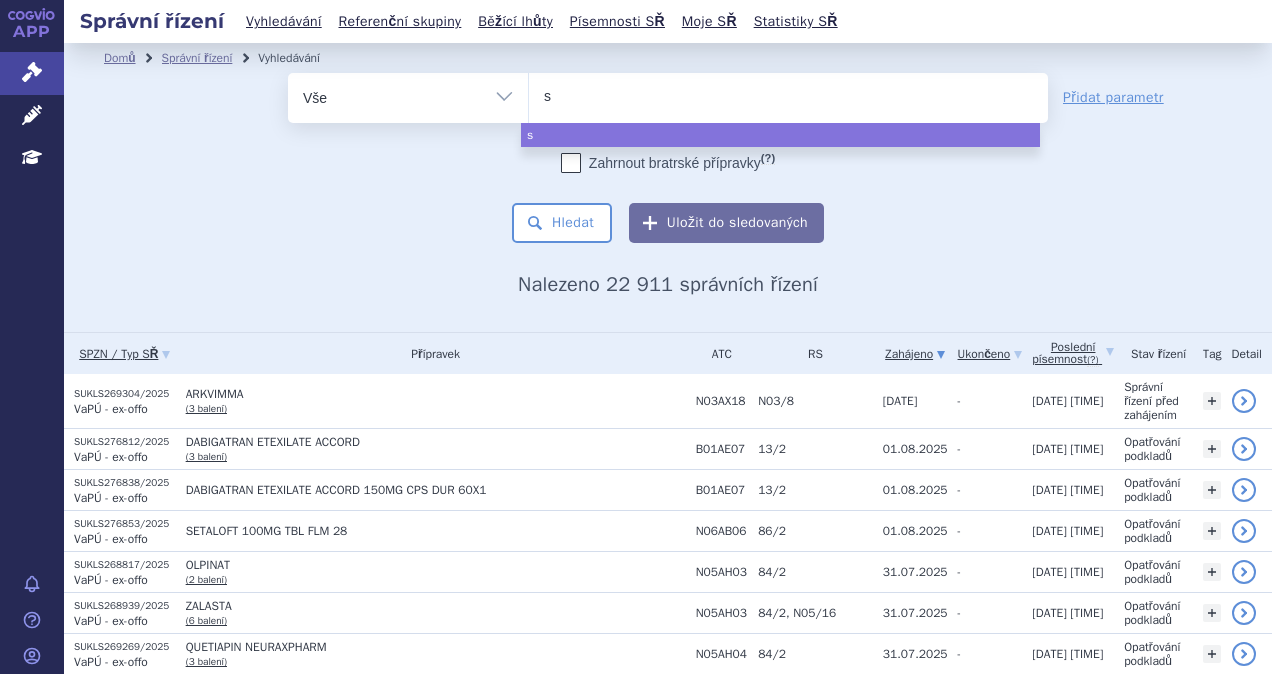 type on "se" 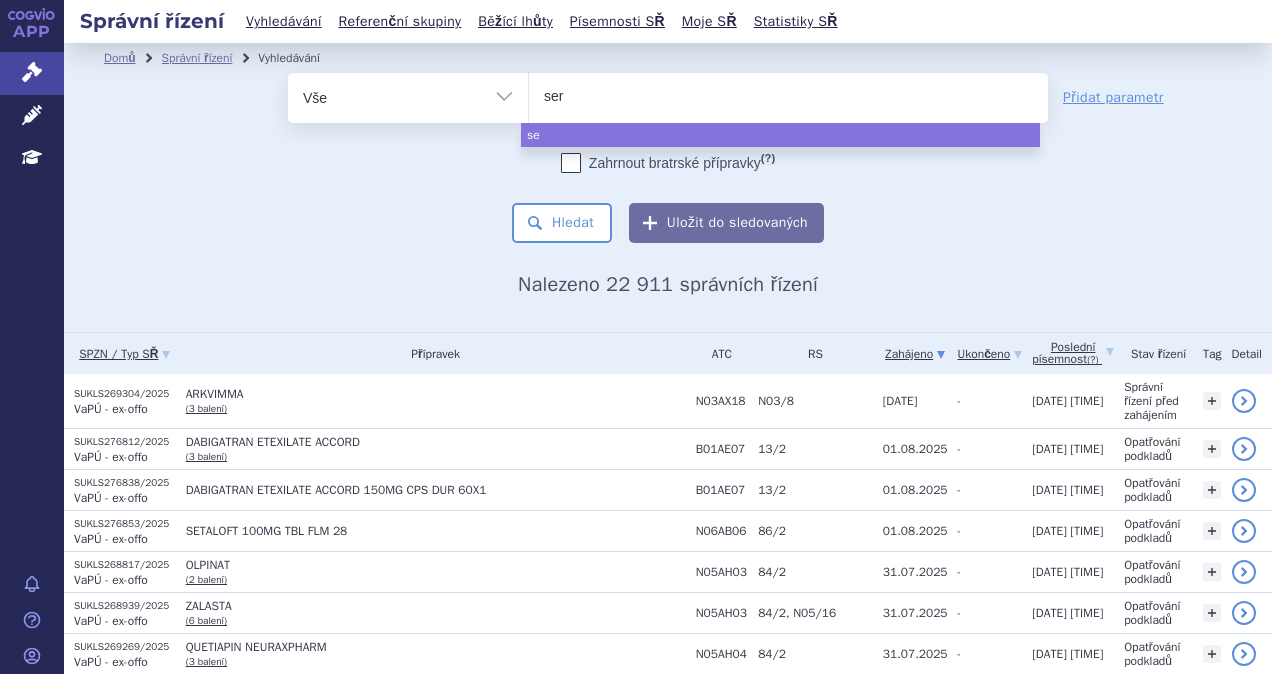 type on "sere" 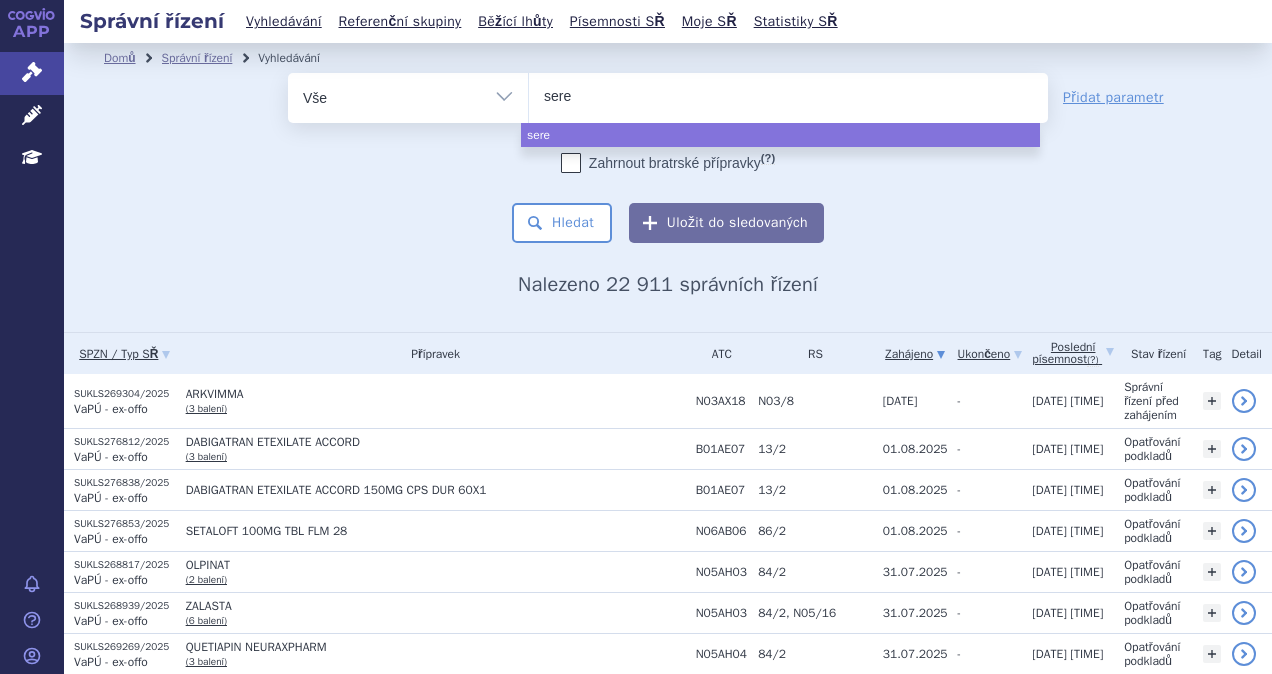 type on "seret" 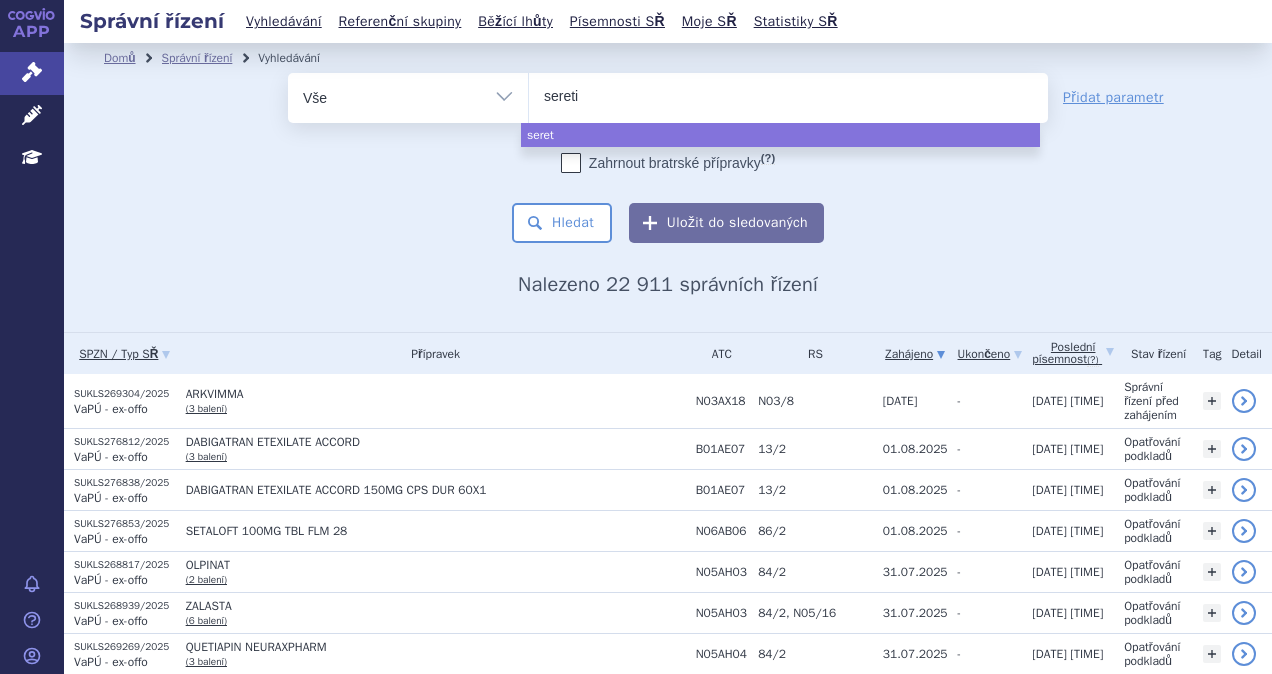 type on "seretid" 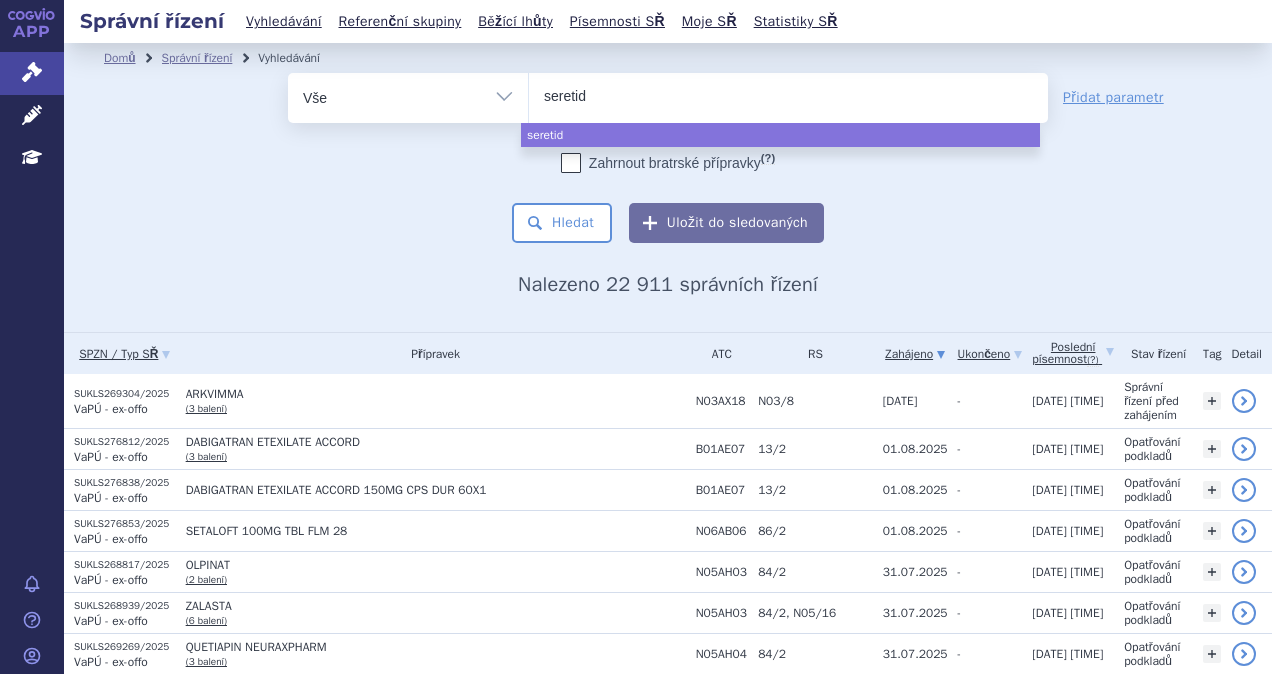 type on "seretide" 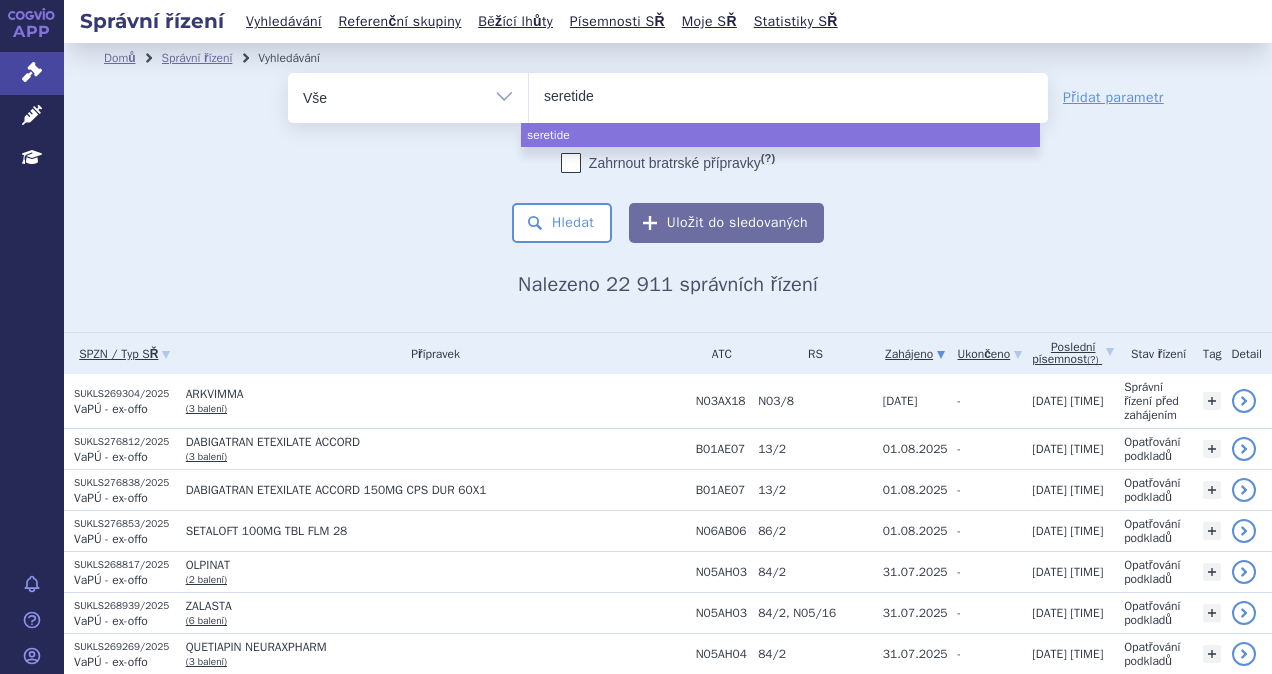 select on "seretide" 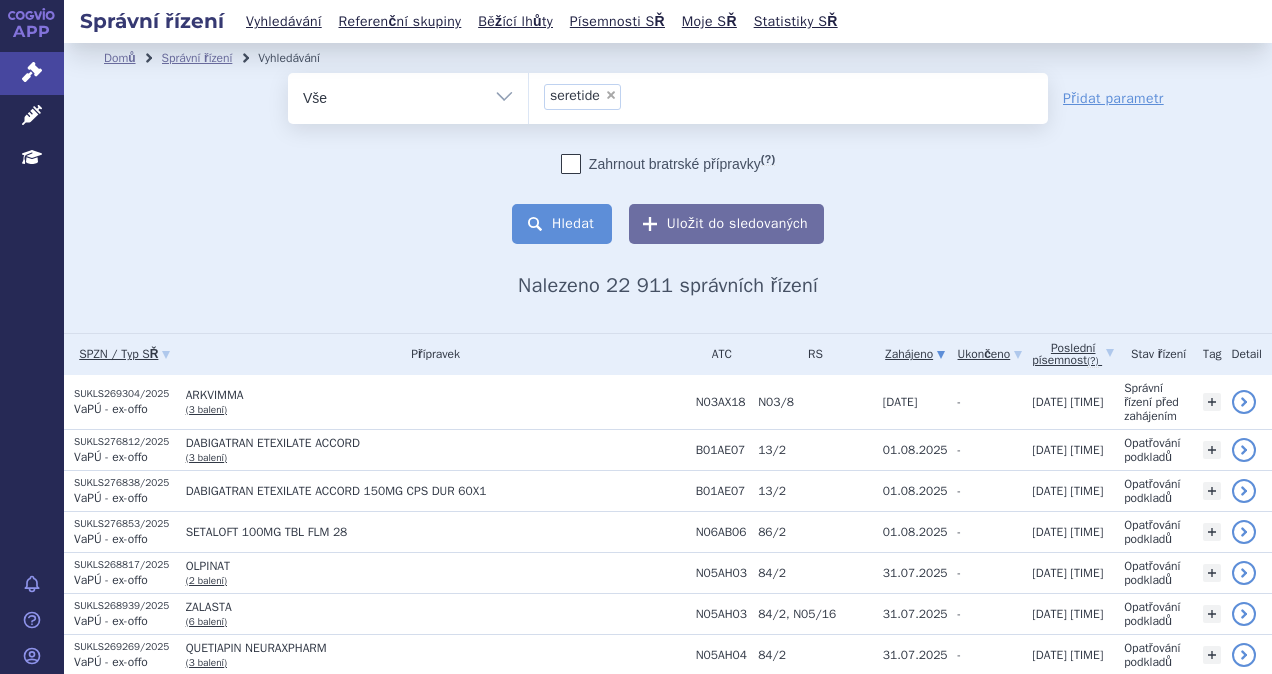 click on "Hledat" at bounding box center (562, 224) 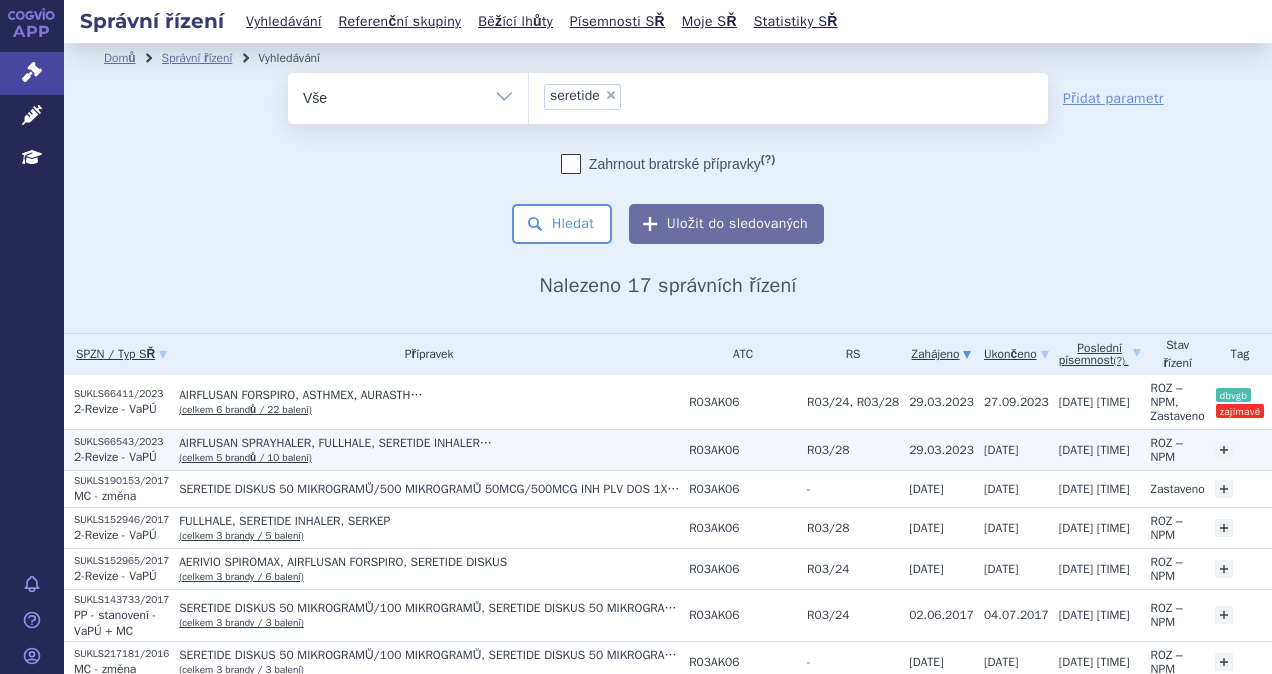 scroll, scrollTop: 0, scrollLeft: 0, axis: both 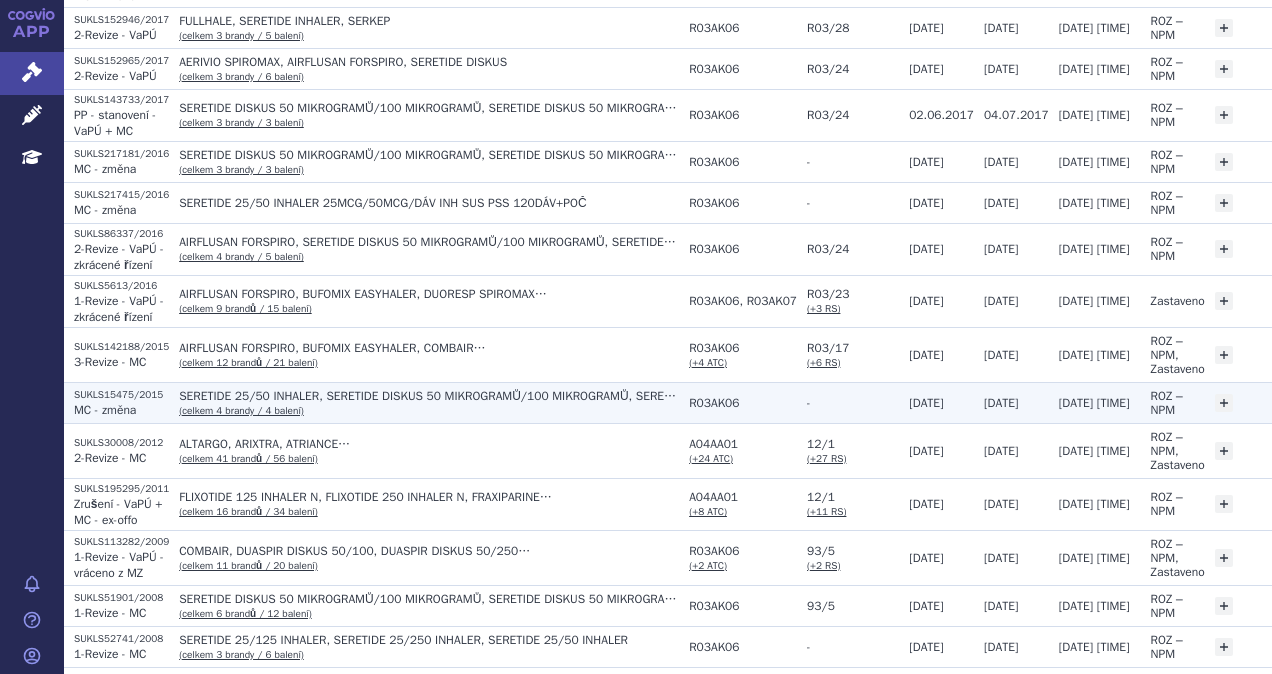 click on "SERETIDE 25/50 INHALER, SERETIDE DISKUS 50 MIKROGRAMŮ/100 MIKROGRAMŮ, SERETIDE DISKUS 50 MIKROGRAMŮ/250 MIKROGRAMŮ…" at bounding box center (429, 396) 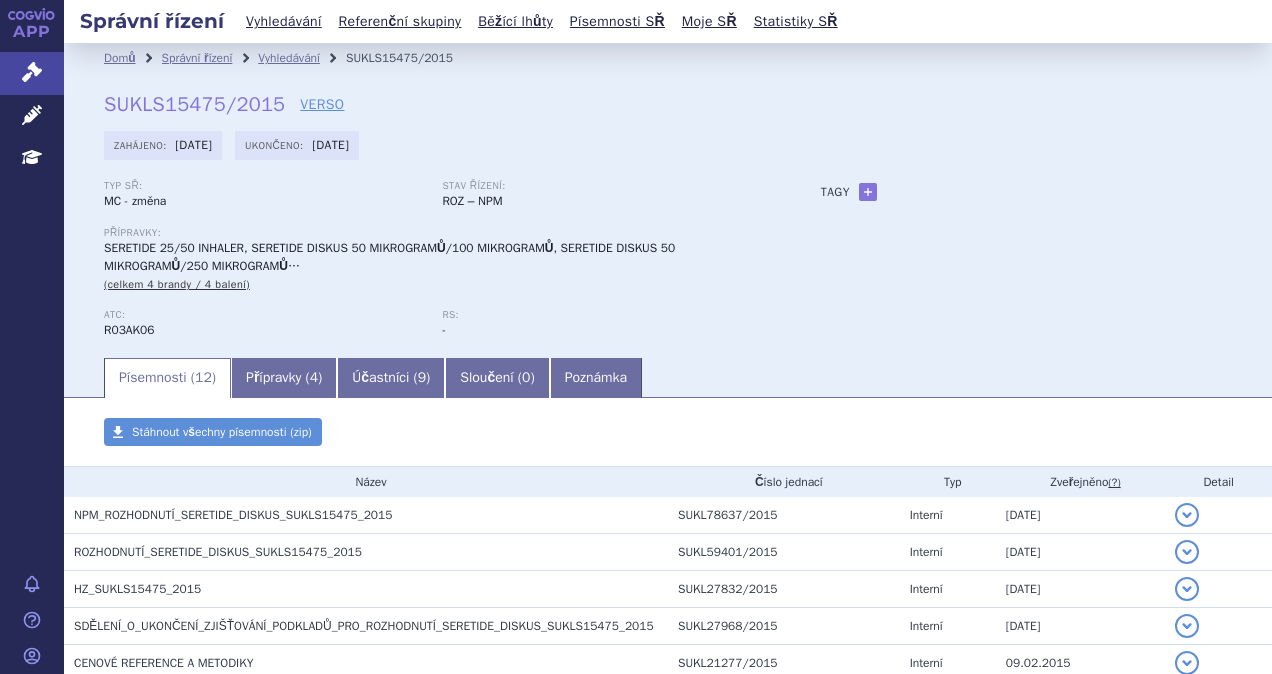 scroll, scrollTop: 0, scrollLeft: 0, axis: both 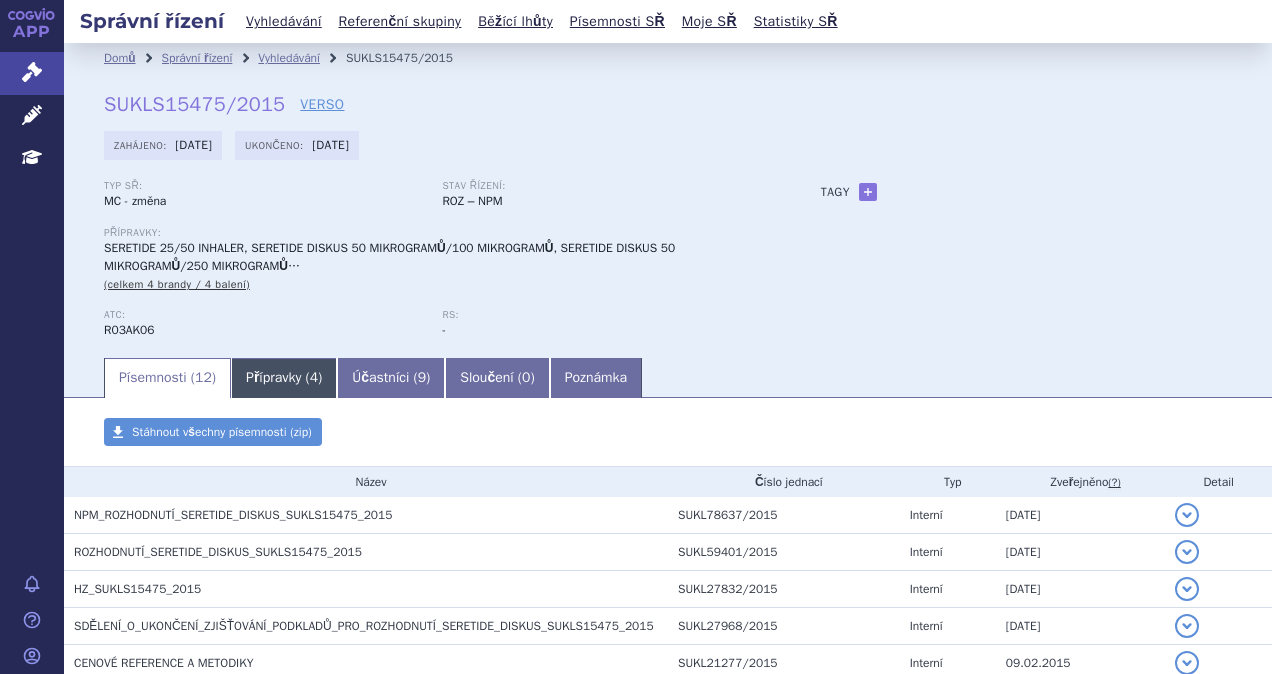 click on "Přípravky ( 4 )" at bounding box center (284, 378) 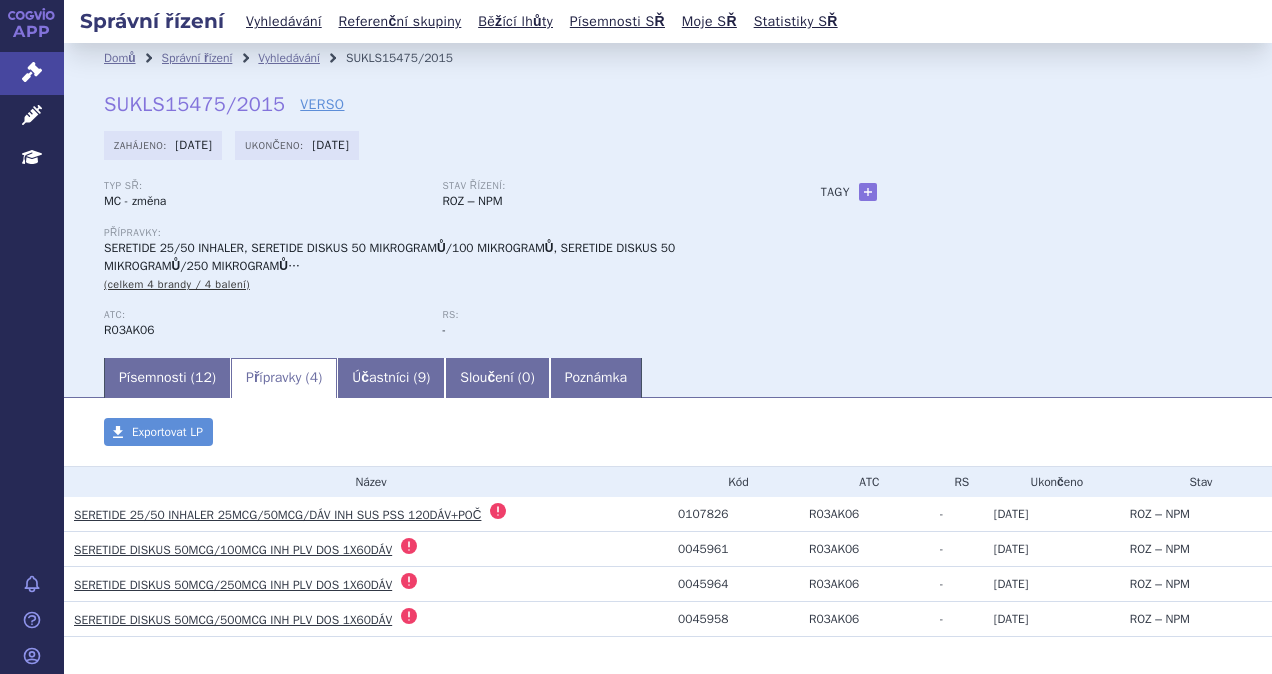 scroll, scrollTop: 81, scrollLeft: 0, axis: vertical 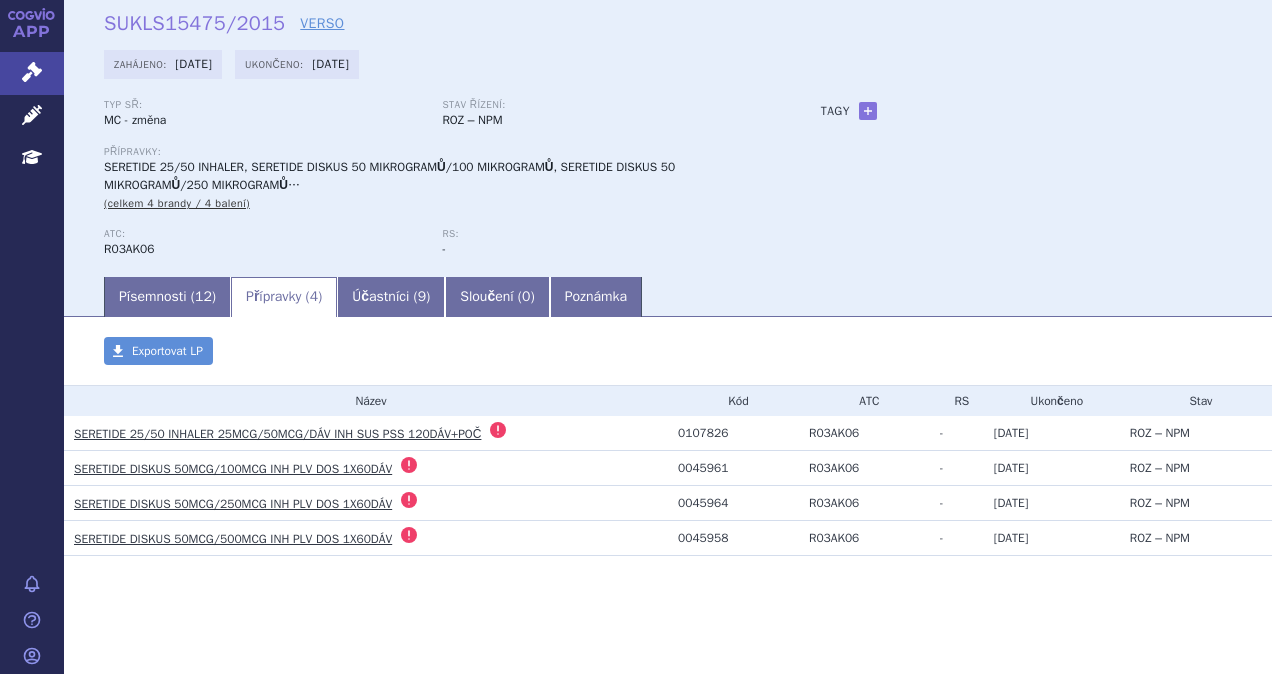 click on "SERETIDE DISKUS 50MCG/100MCG INH PLV DOS 1X60DÁV" at bounding box center [233, 469] 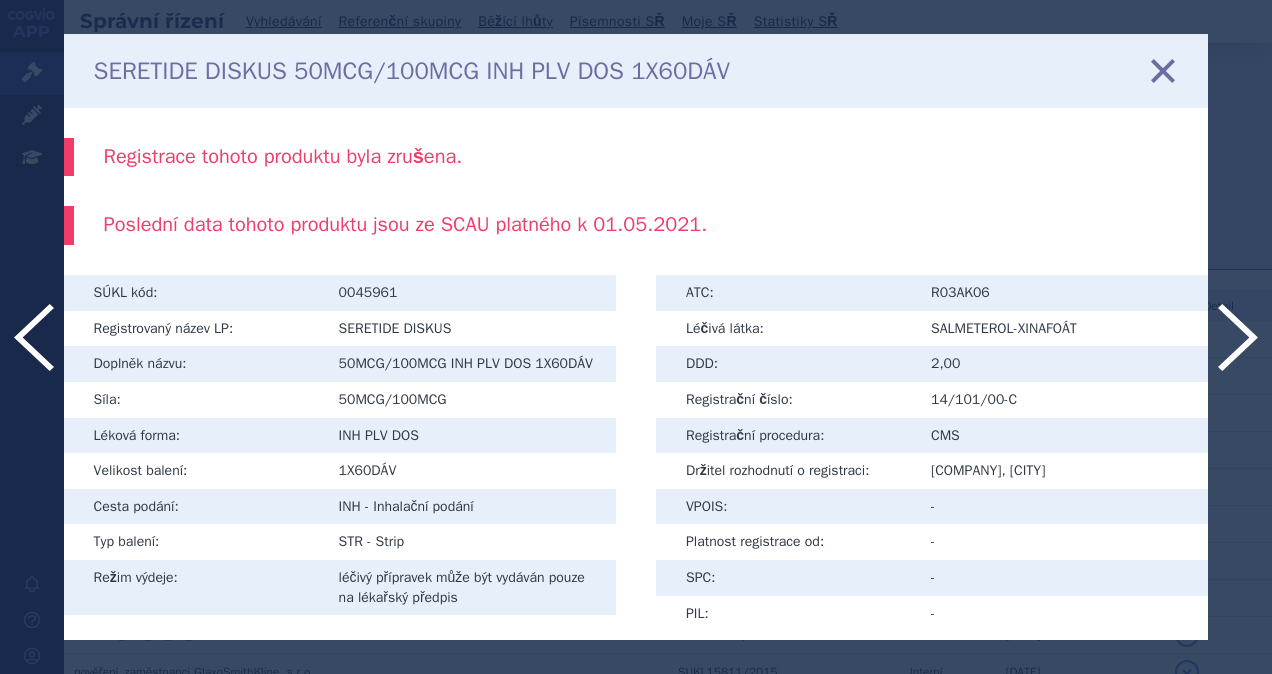 scroll, scrollTop: 0, scrollLeft: 0, axis: both 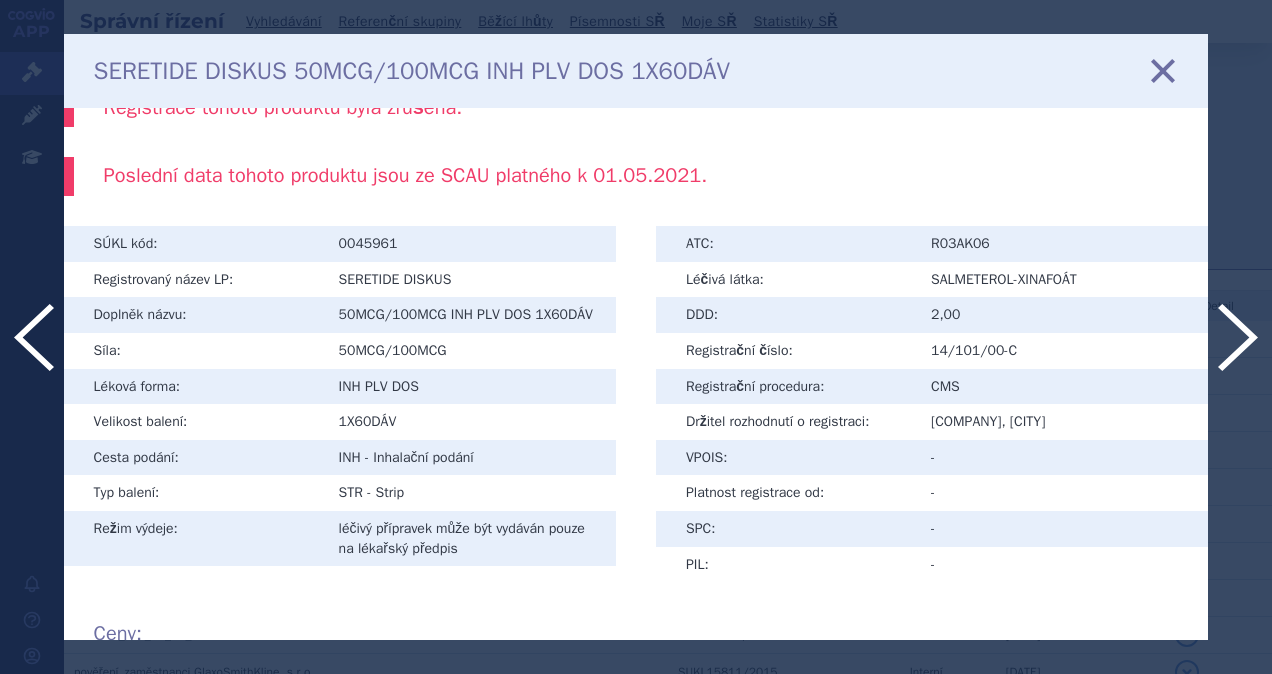 click at bounding box center [1163, 70] 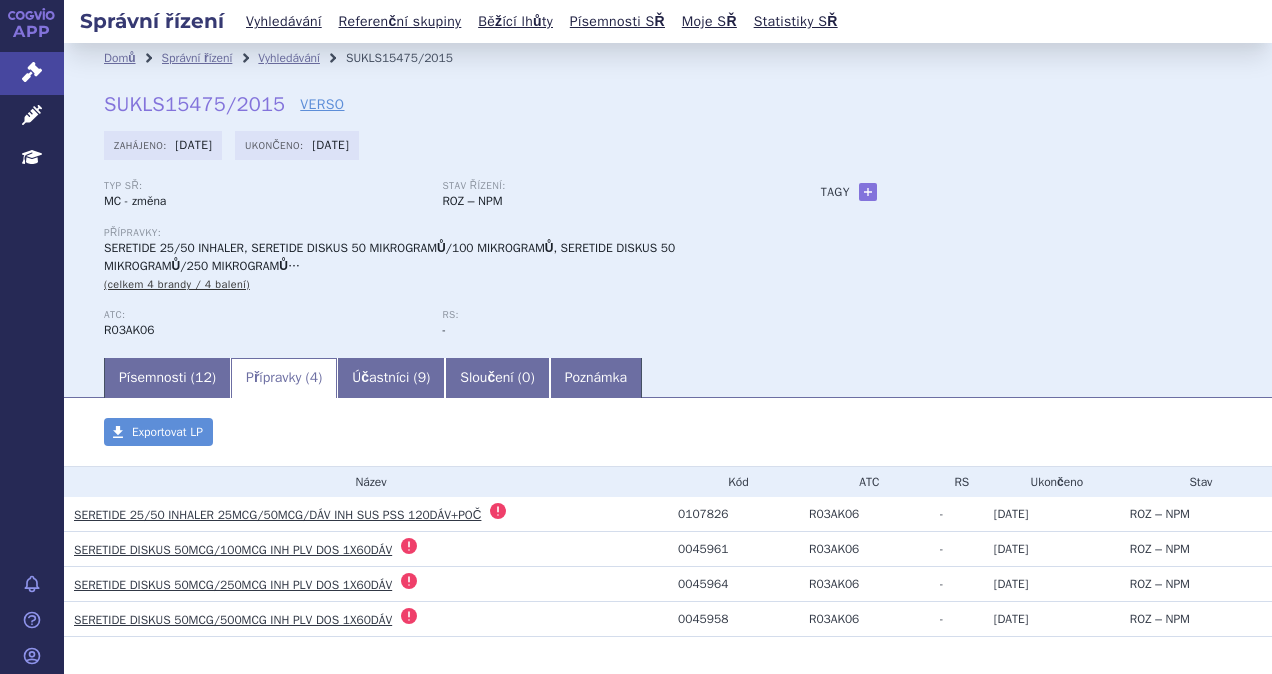 scroll, scrollTop: 0, scrollLeft: 0, axis: both 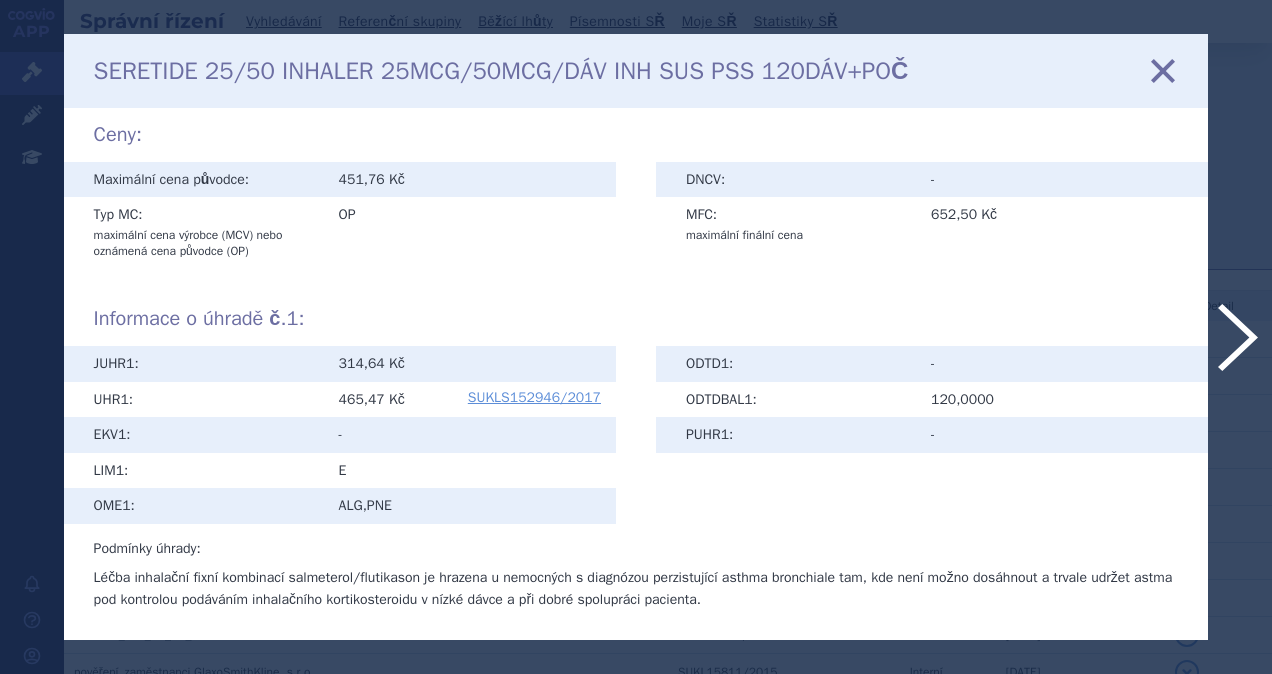 click on "SERETIDE 25/50 INHALER 25MCG/50MCG/DÁV INH SUS PSS 120DÁV+POČ
zavřít" at bounding box center (636, 71) 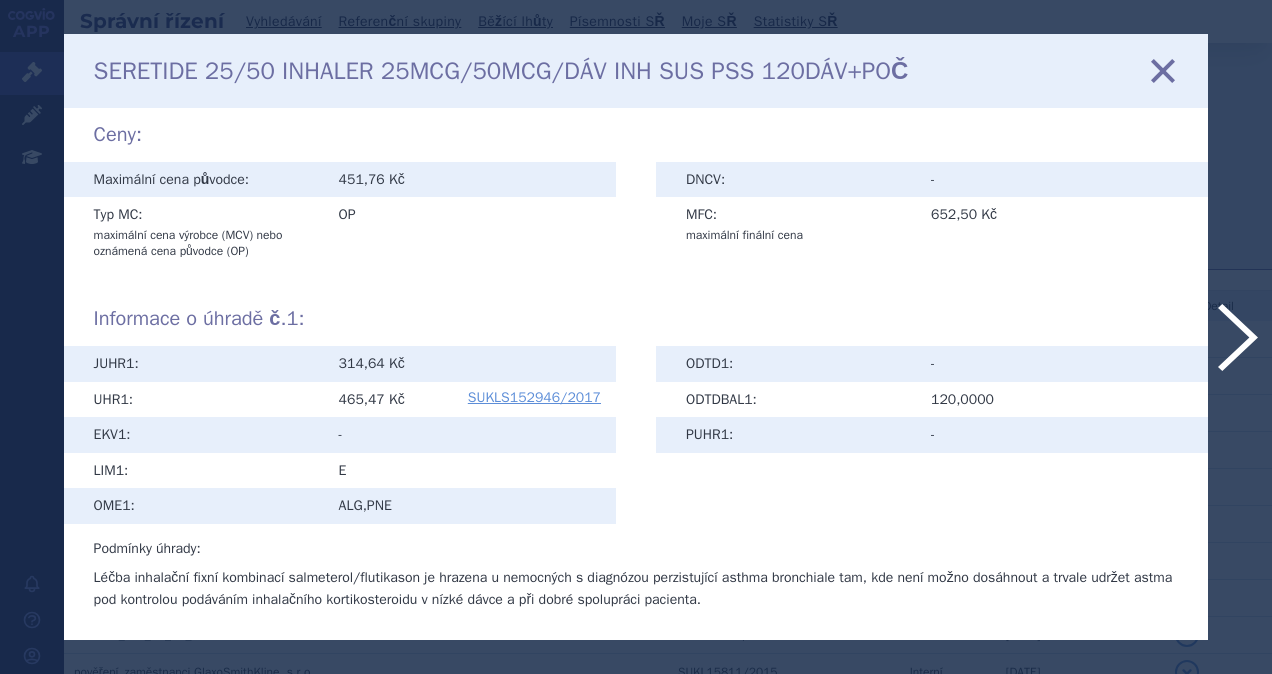click at bounding box center [1163, 70] 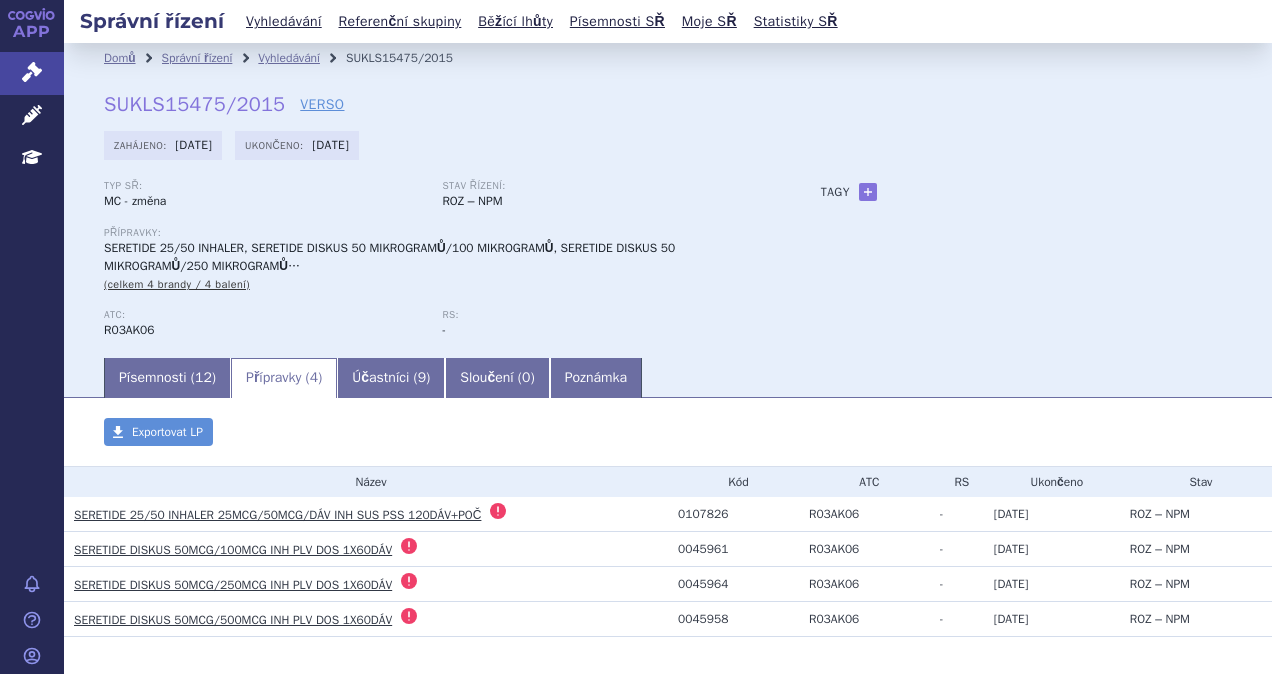scroll, scrollTop: 0, scrollLeft: 0, axis: both 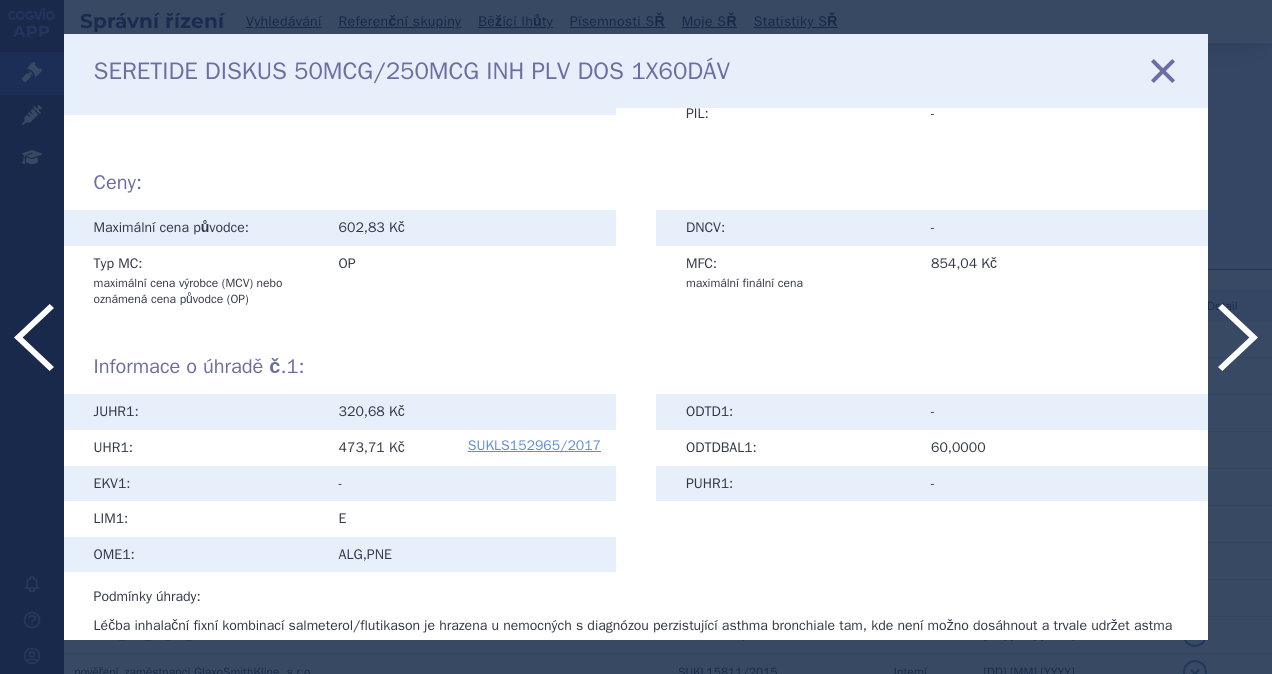 click at bounding box center (1163, 70) 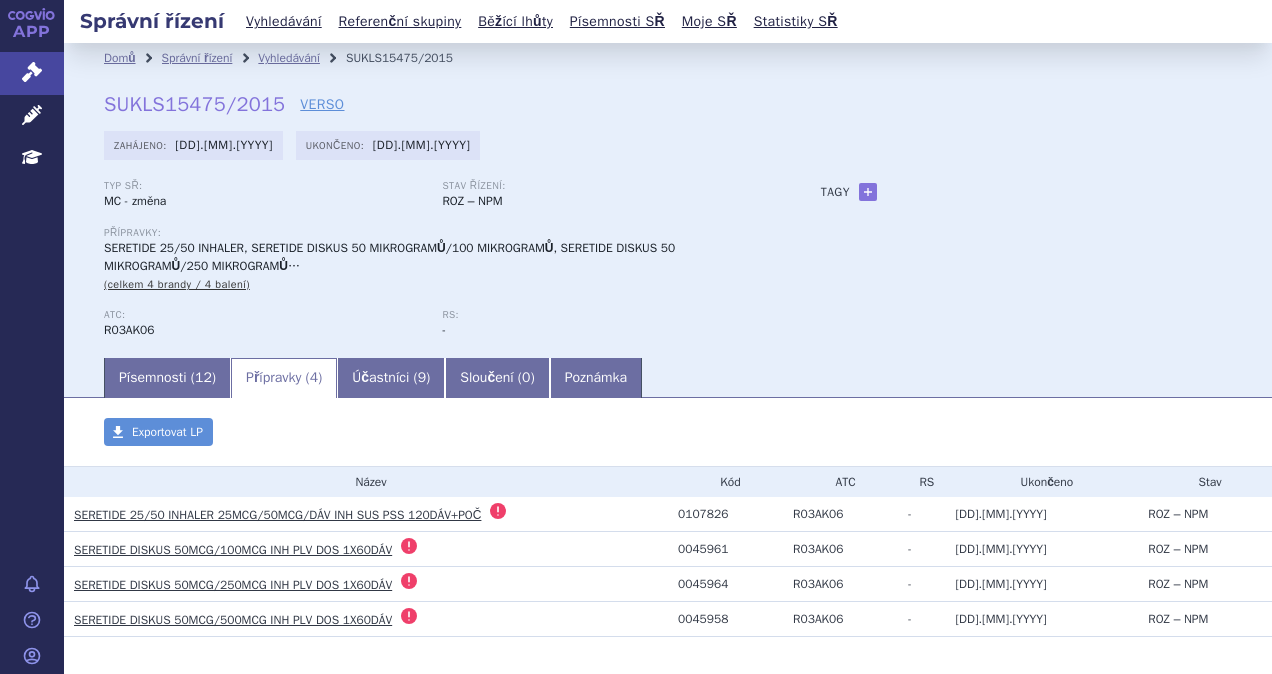 scroll, scrollTop: 0, scrollLeft: 0, axis: both 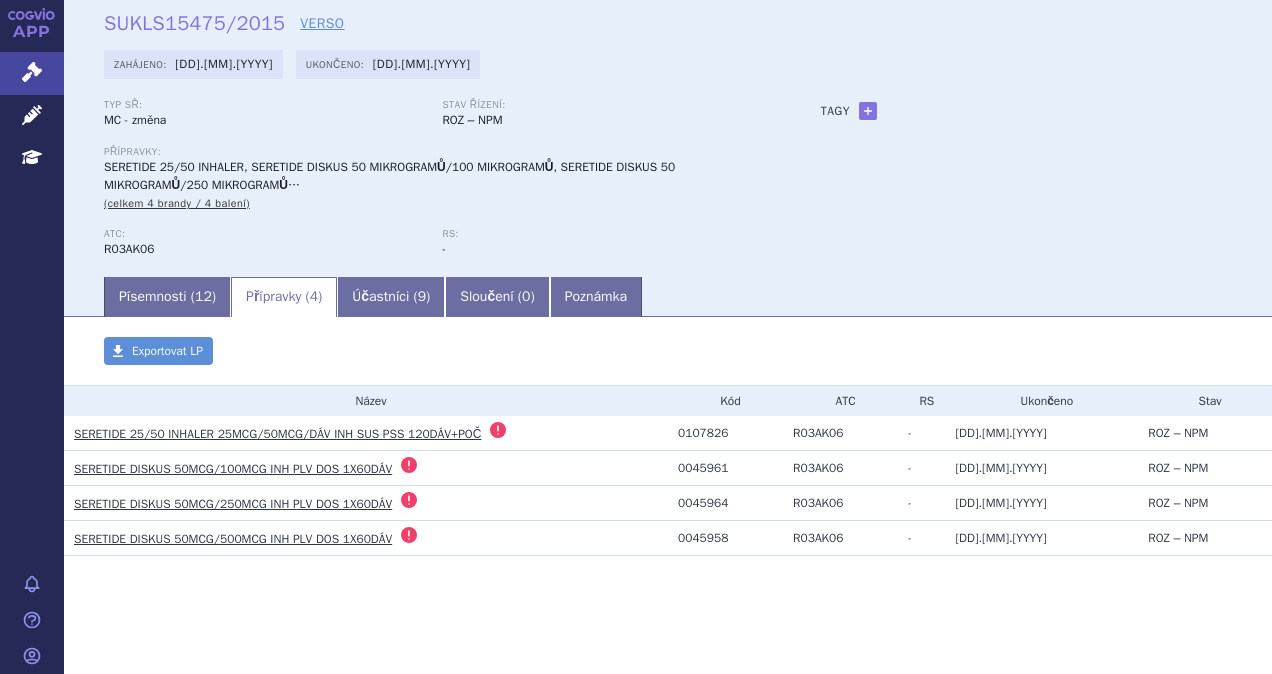 click on "SERETIDE DISKUS 50MCG/500MCG INH PLV DOS 1X60DÁV" at bounding box center (233, 539) 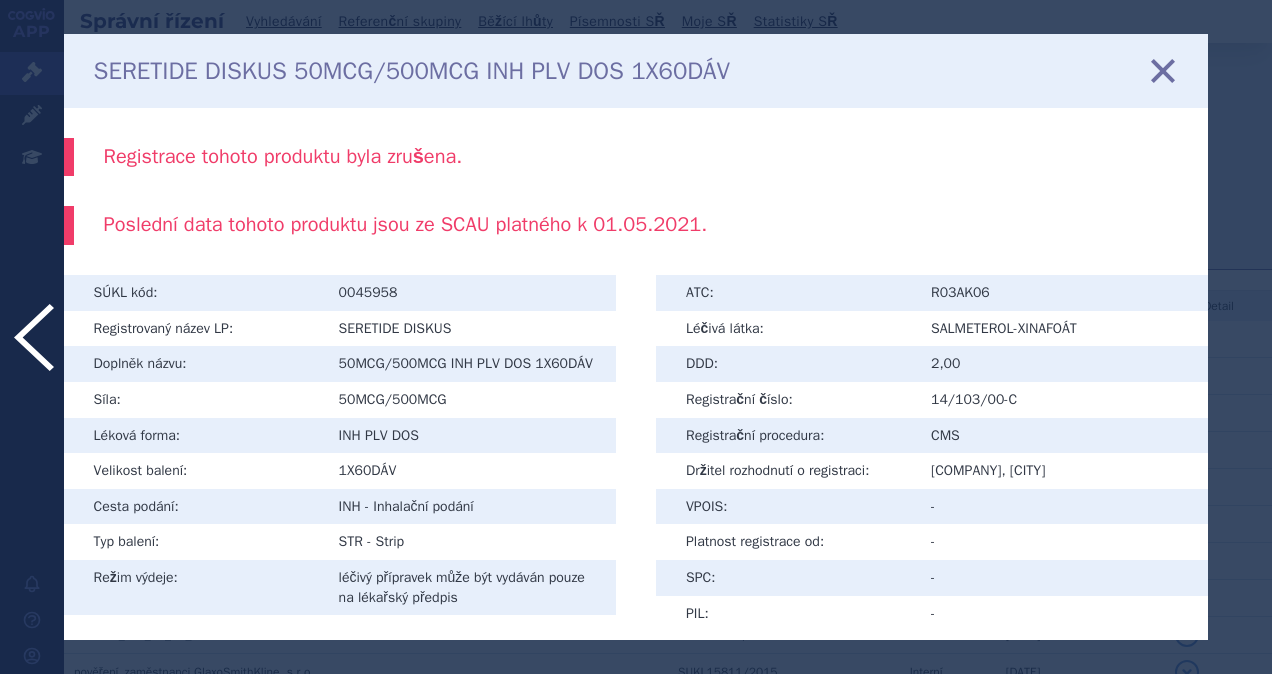scroll, scrollTop: 0, scrollLeft: 0, axis: both 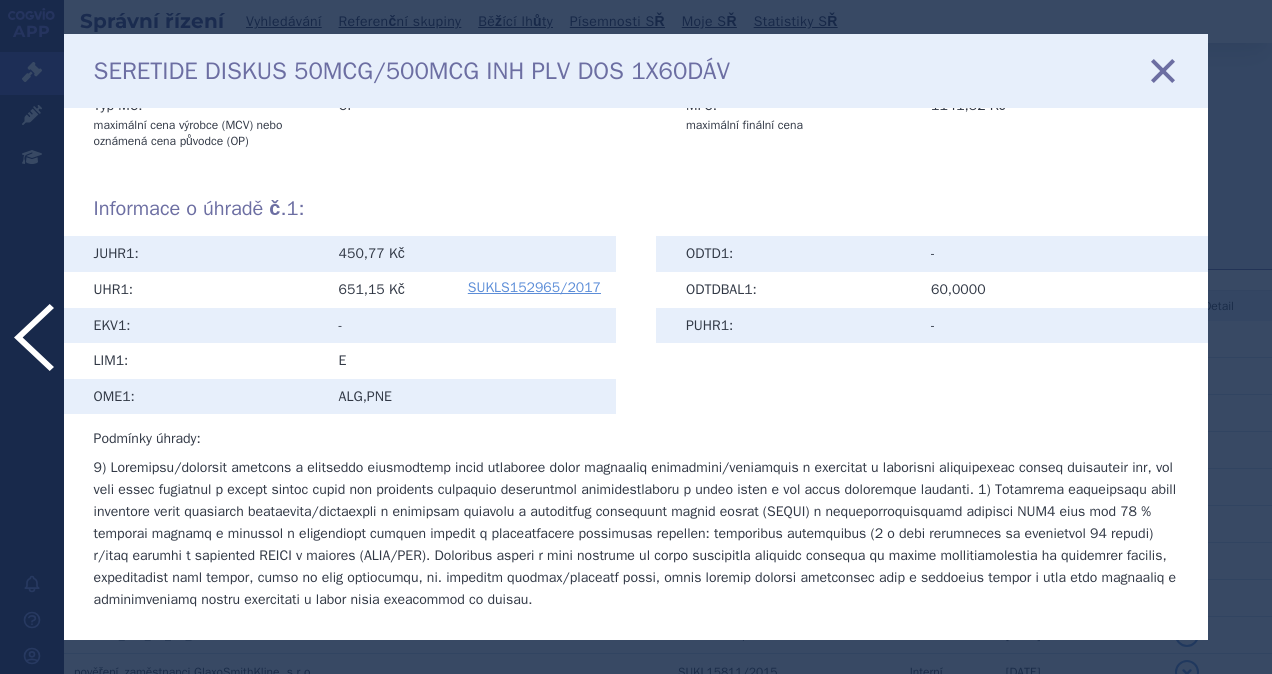 click at bounding box center [1163, 70] 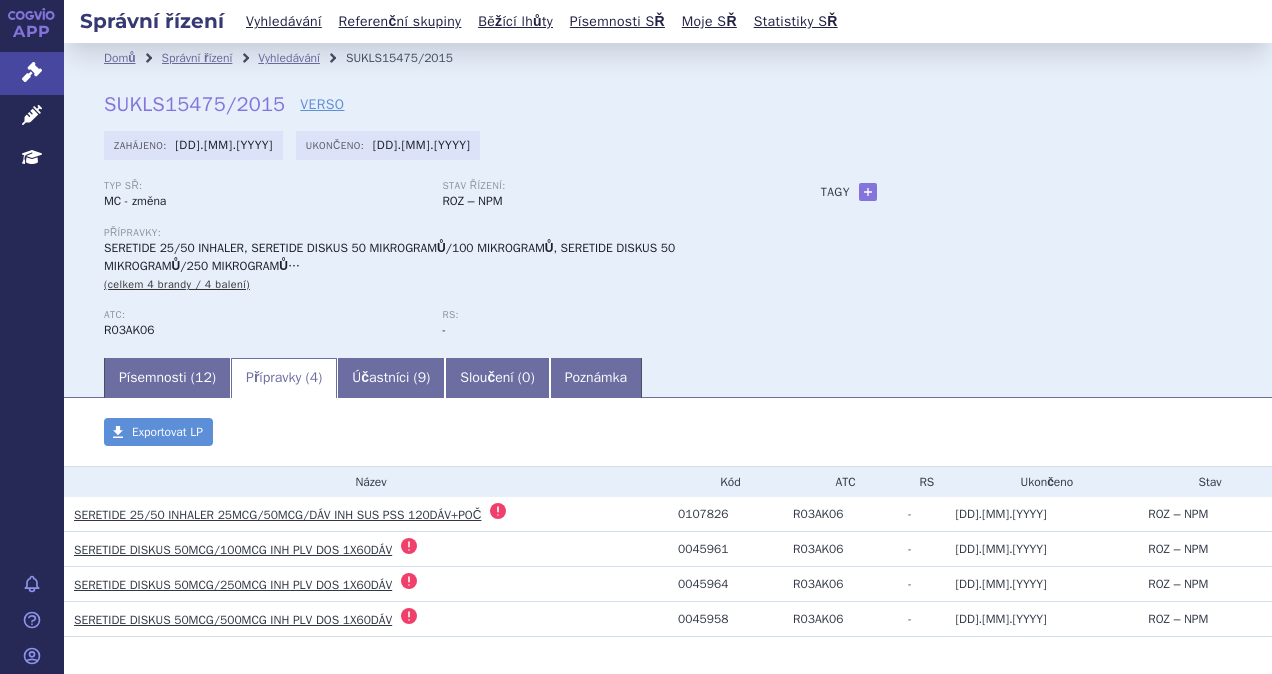 scroll, scrollTop: 0, scrollLeft: 0, axis: both 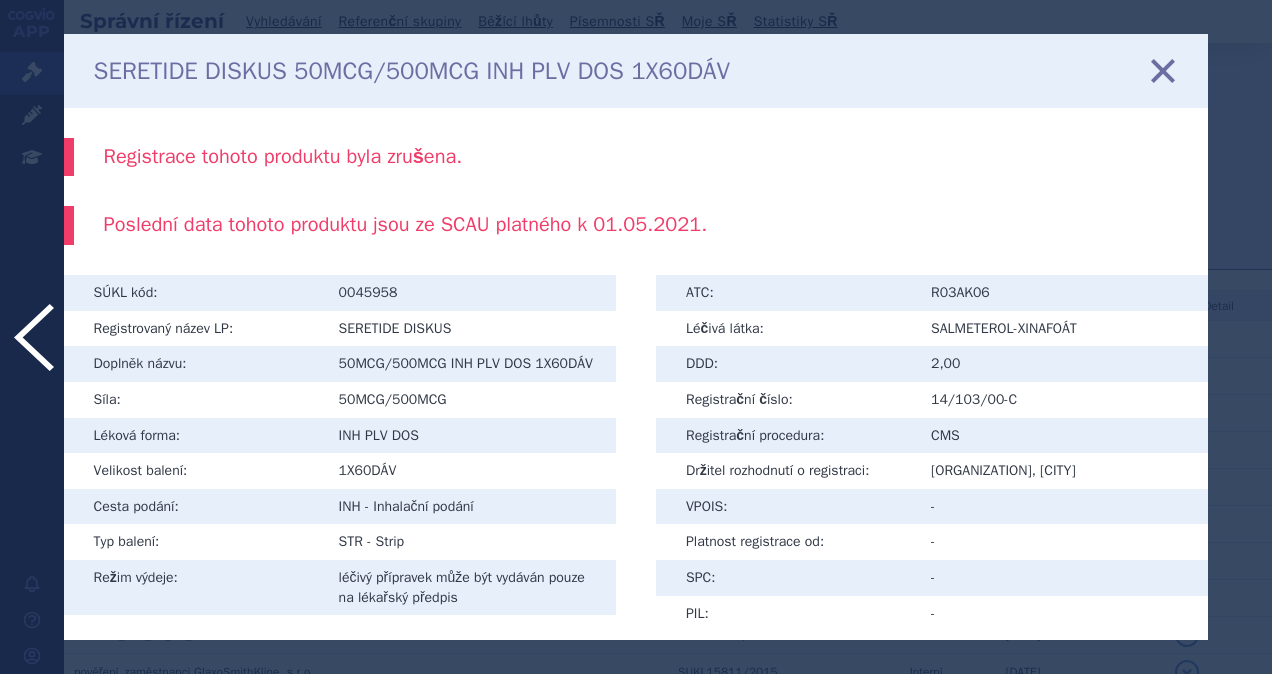 click at bounding box center [1163, 70] 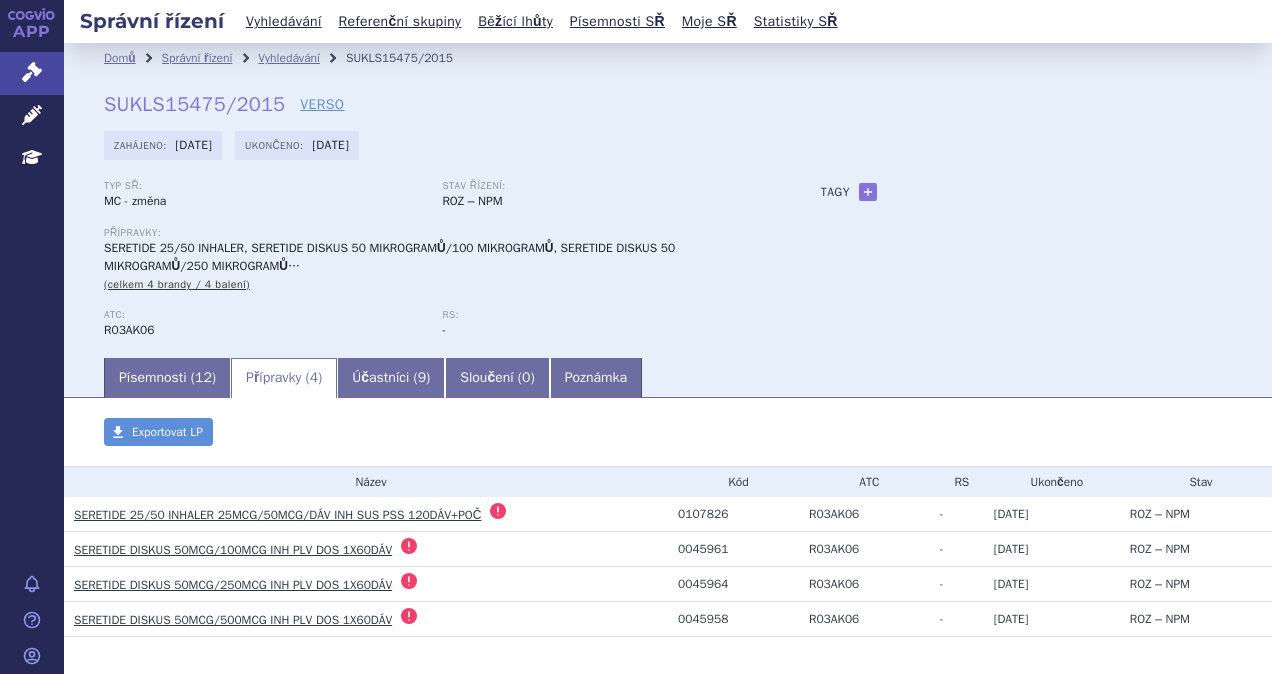 scroll, scrollTop: 0, scrollLeft: 0, axis: both 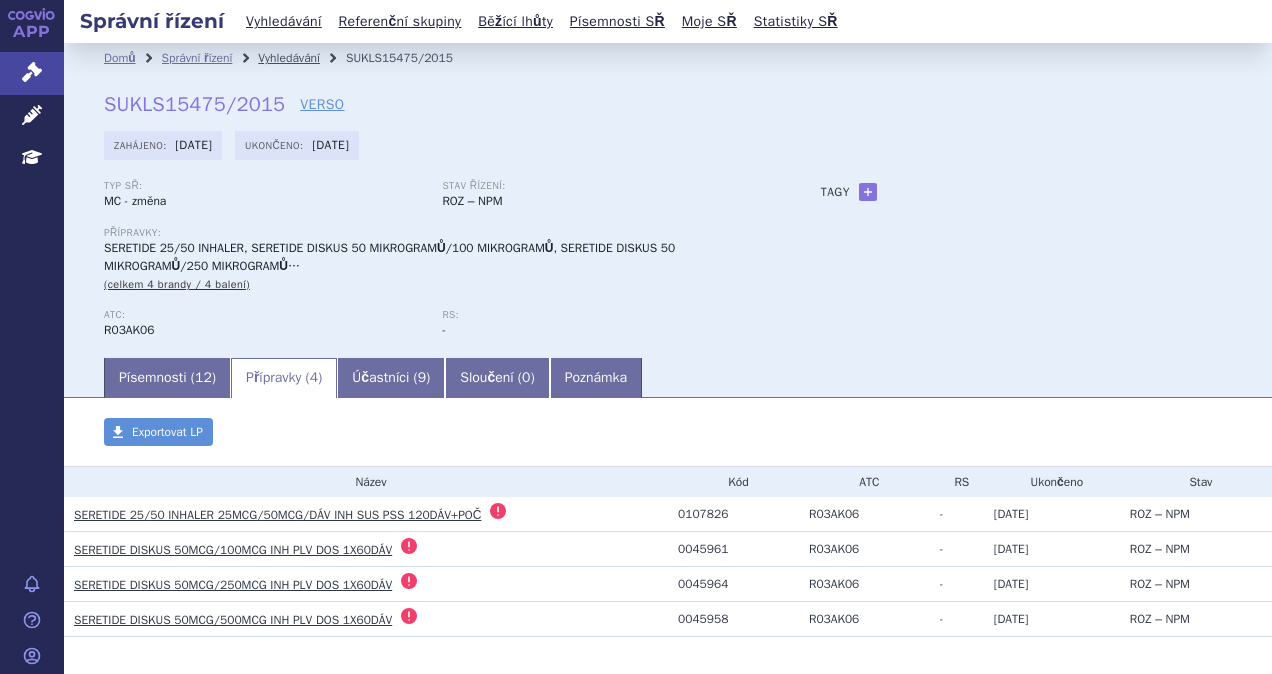 click on "Vyhledávání" at bounding box center [289, 58] 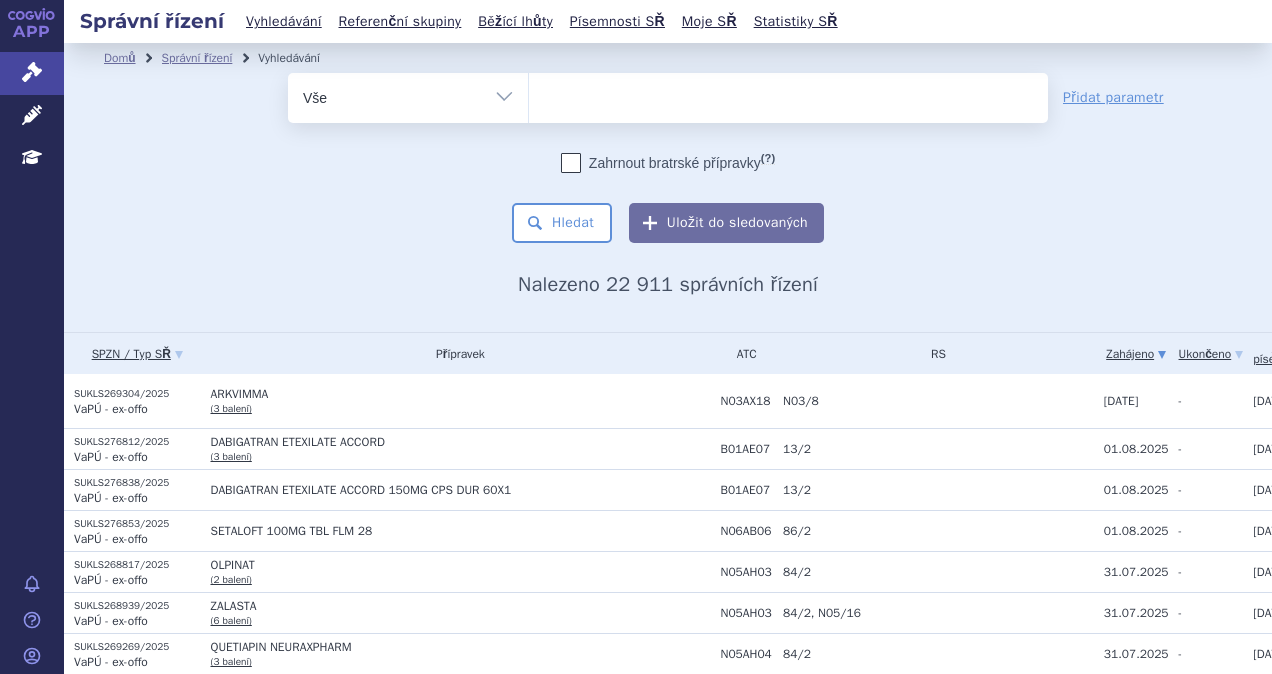 scroll, scrollTop: 0, scrollLeft: 0, axis: both 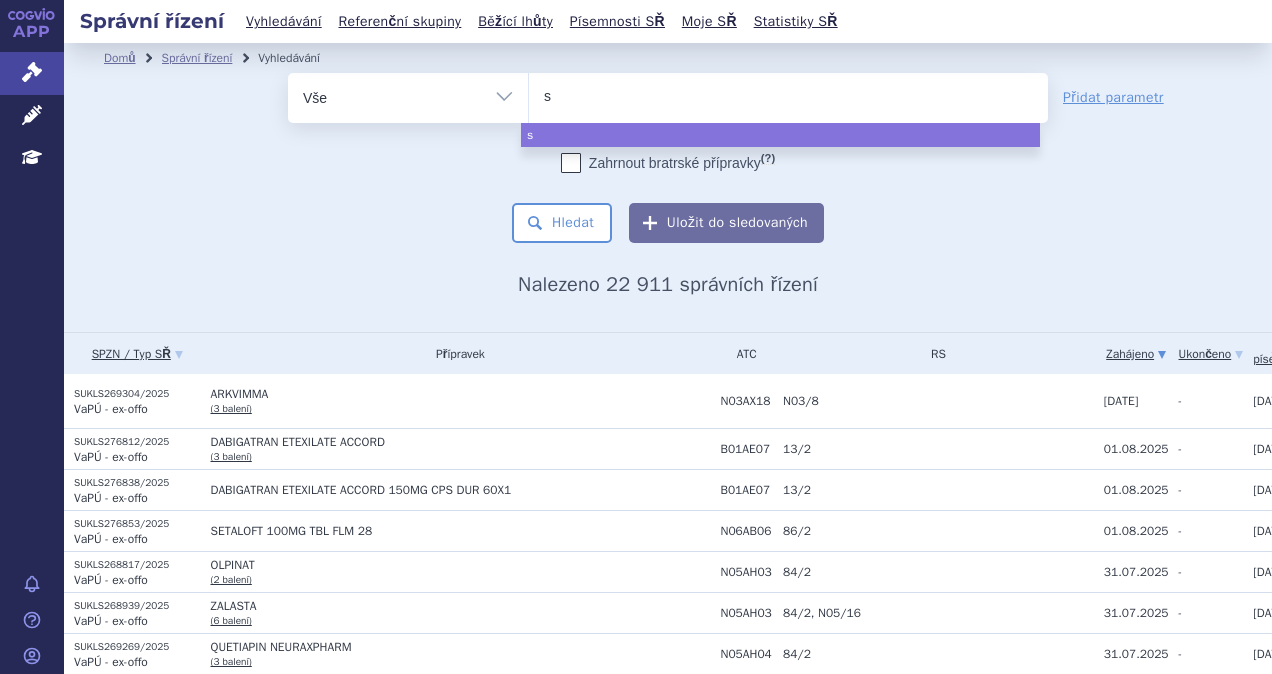 type on "se" 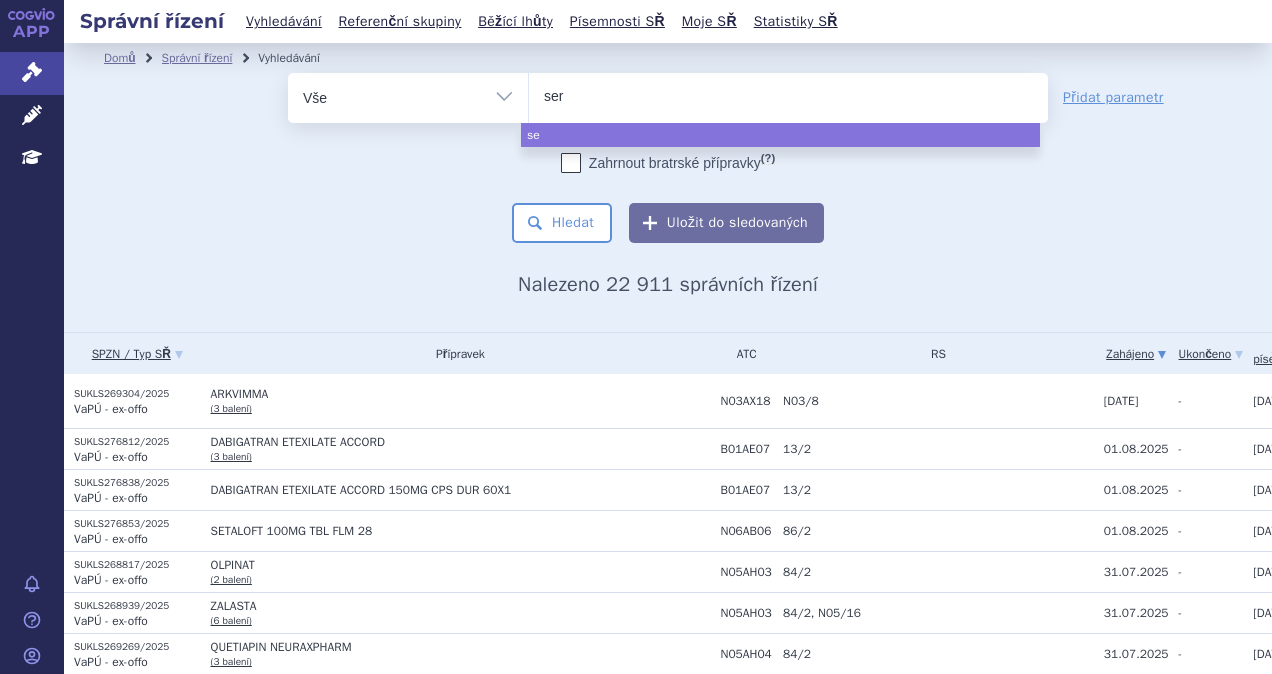 type on "sere" 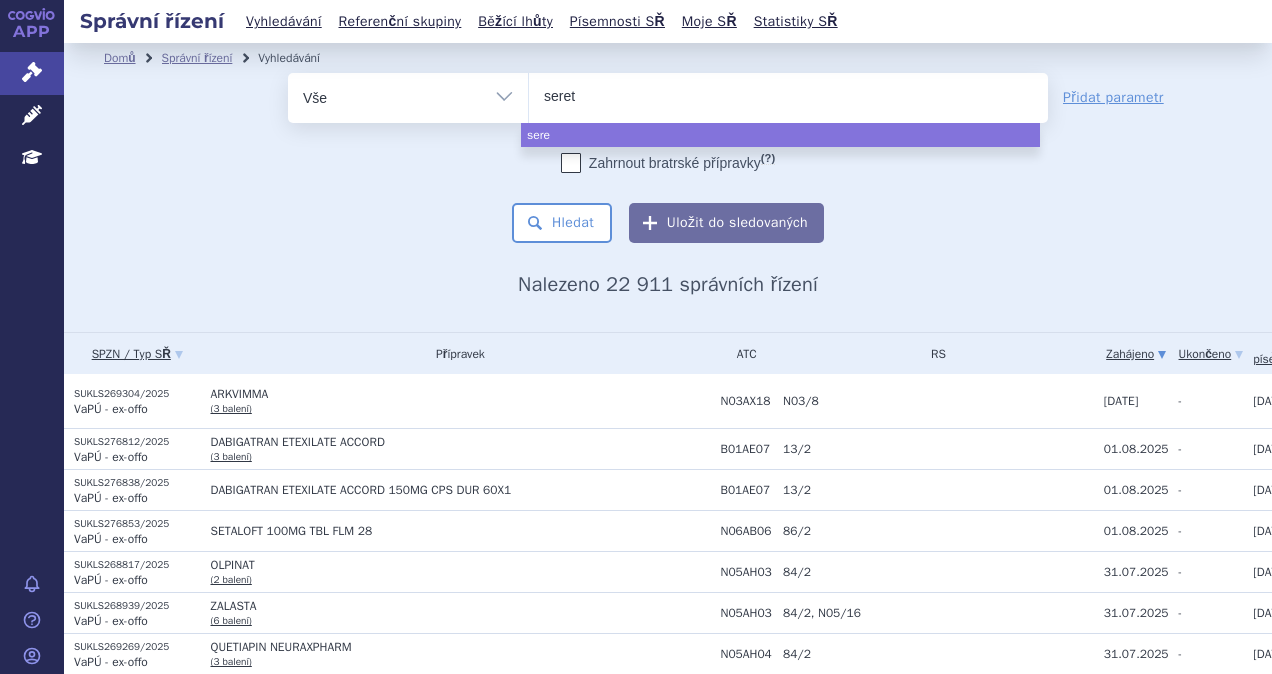 type on "sereti" 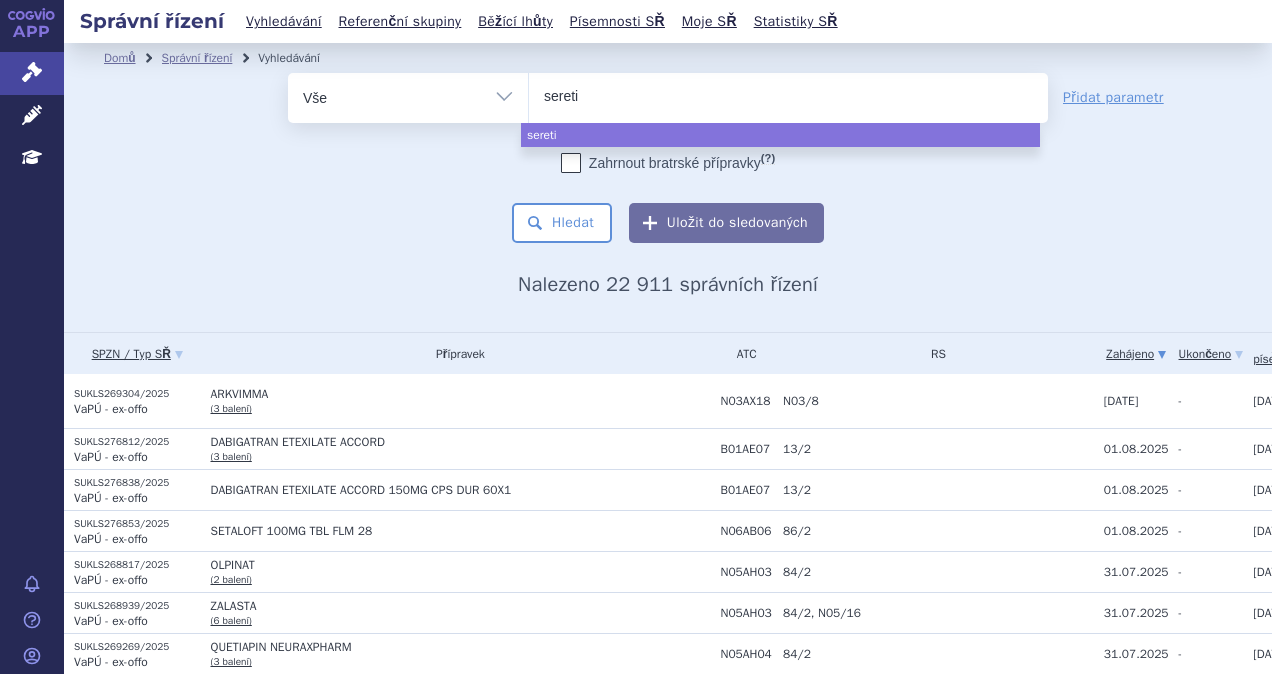 type on "seretid" 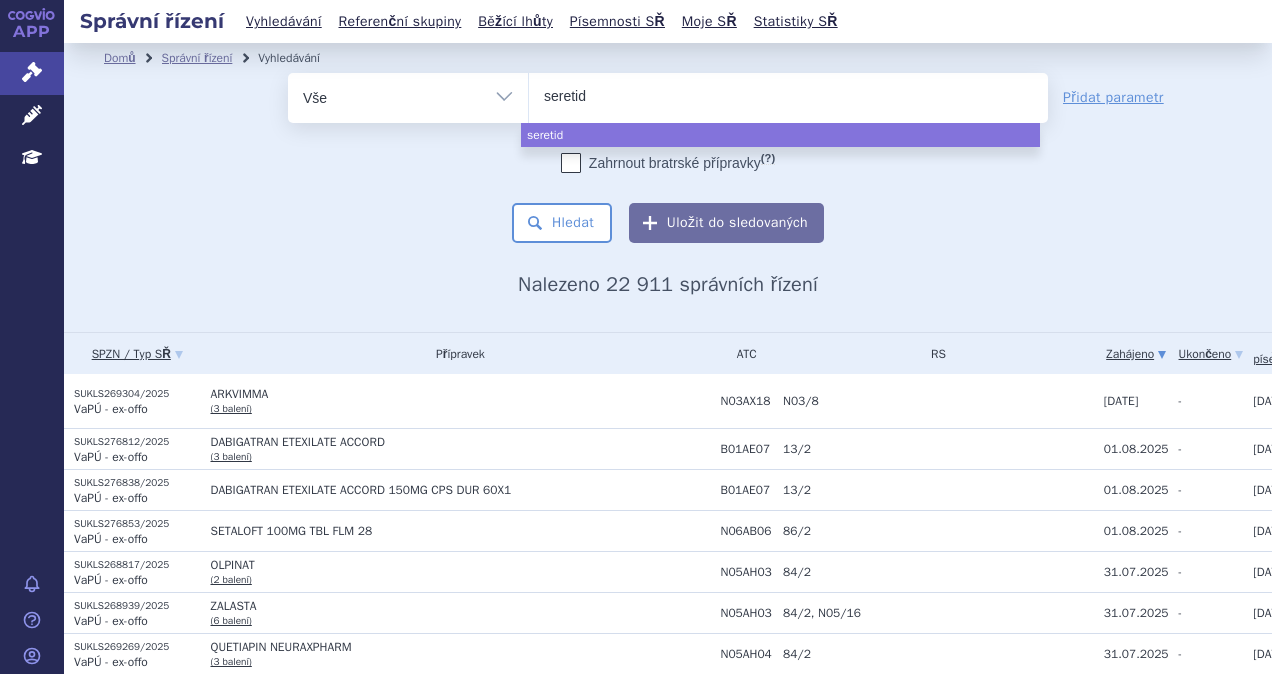 type on "seretide" 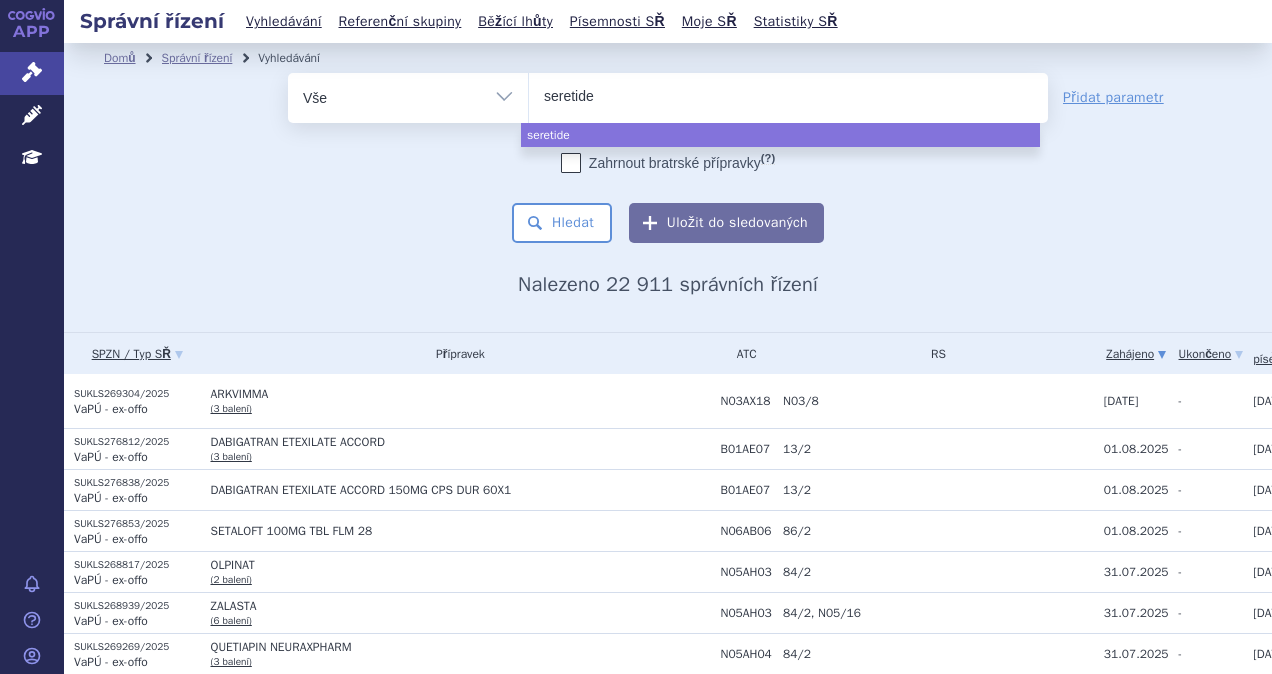 type 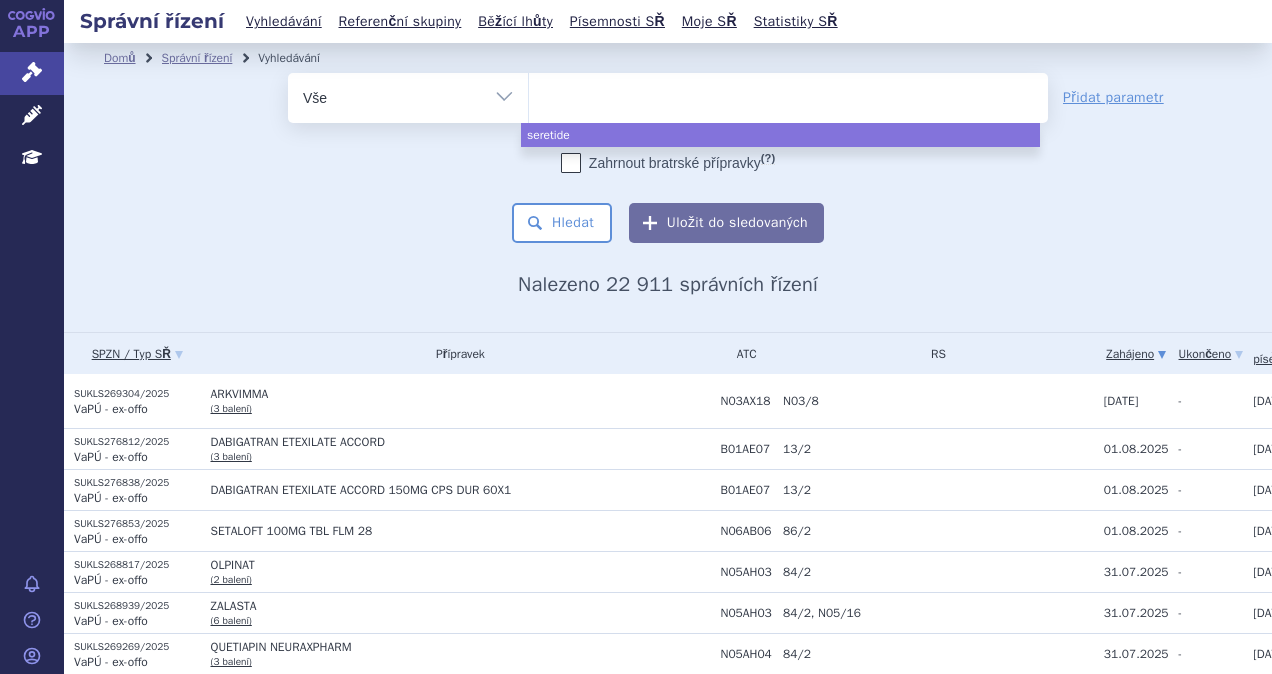 select on "seretide" 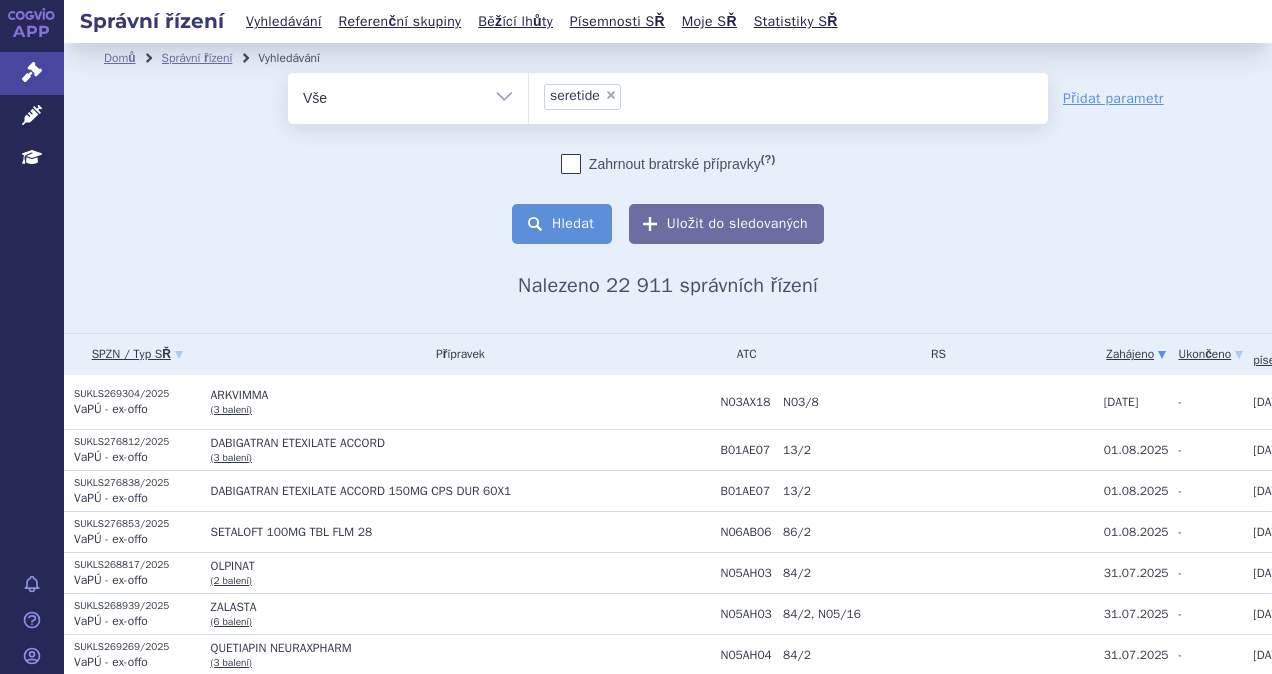 click on "Hledat" at bounding box center (562, 224) 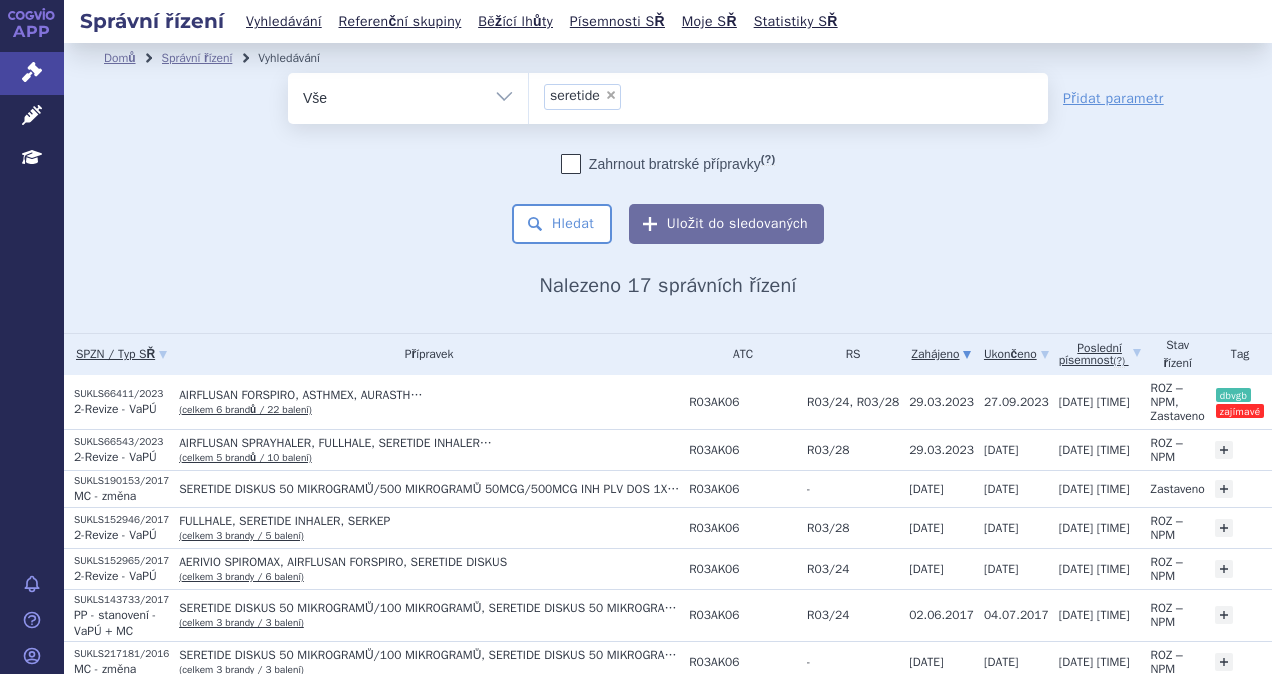 scroll, scrollTop: 0, scrollLeft: 0, axis: both 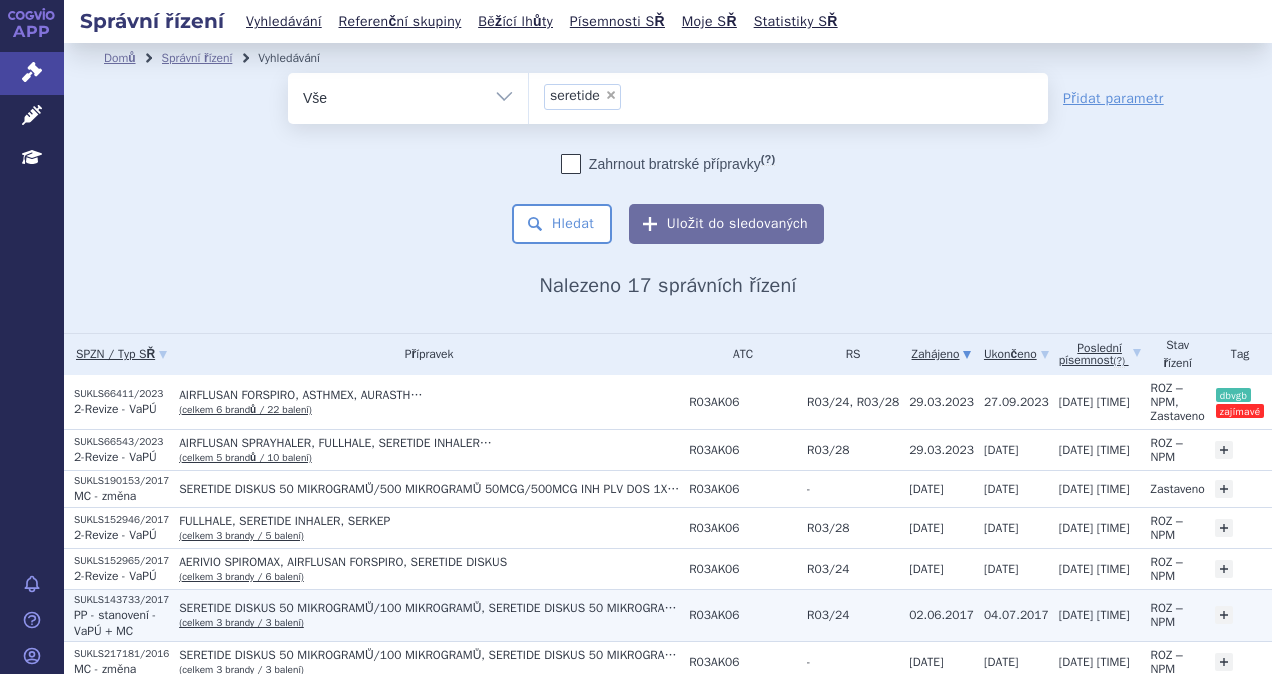 click on "(celkem 3 brandy / 3 balení)" at bounding box center [241, 622] 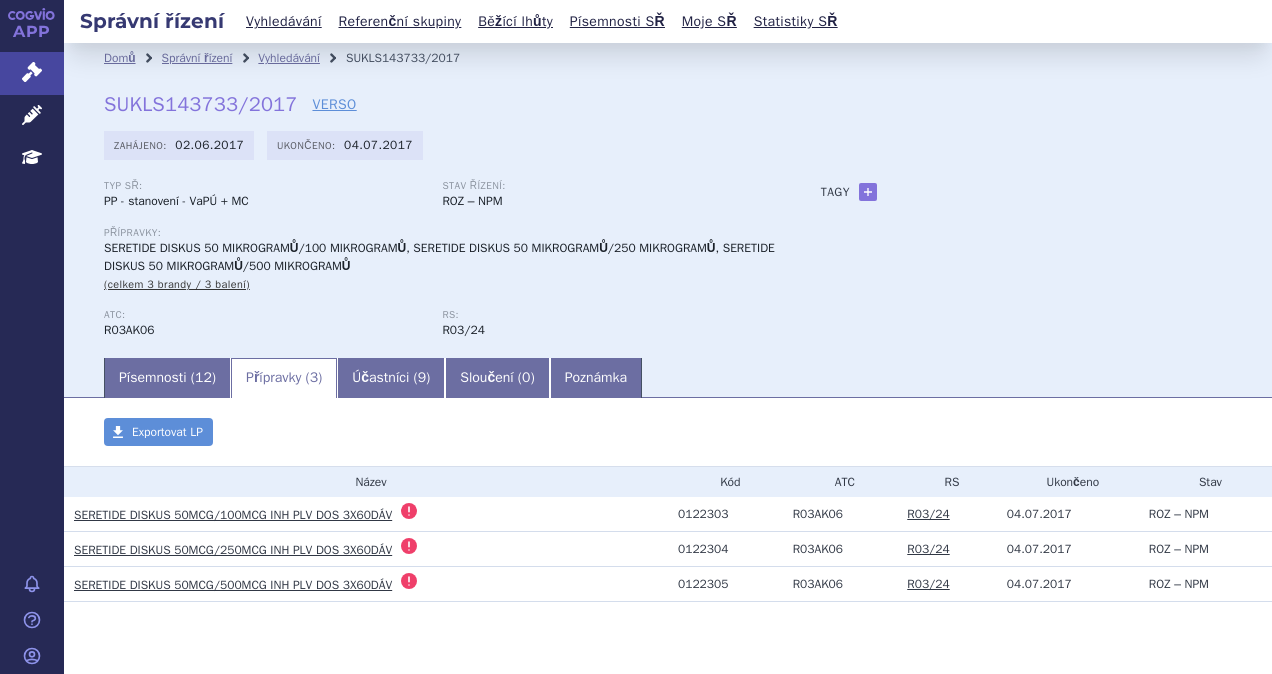 scroll, scrollTop: 0, scrollLeft: 0, axis: both 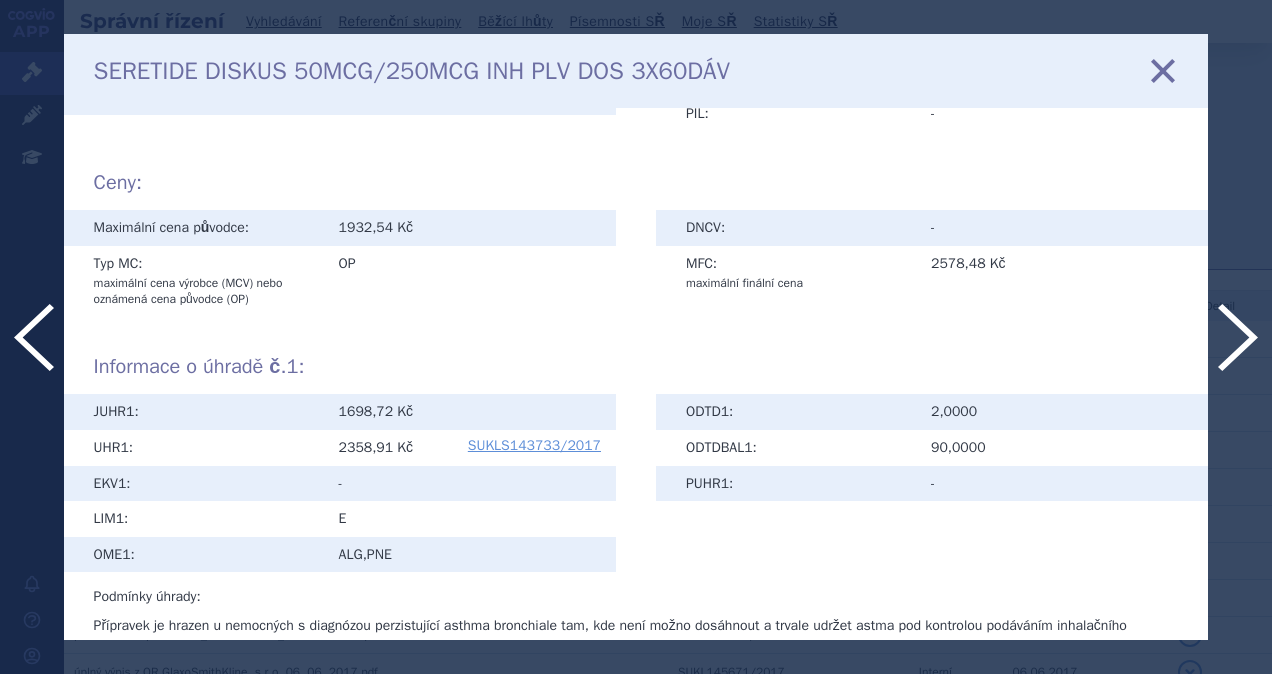 click at bounding box center [1163, 70] 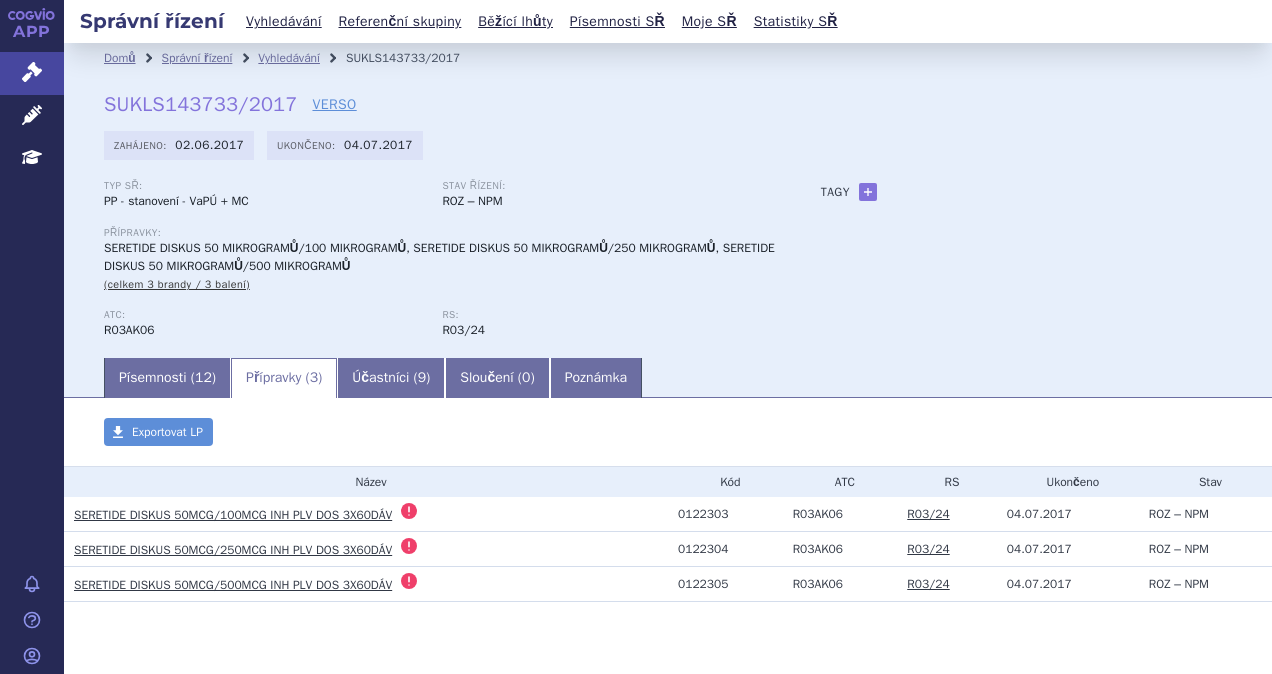 scroll, scrollTop: 0, scrollLeft: 0, axis: both 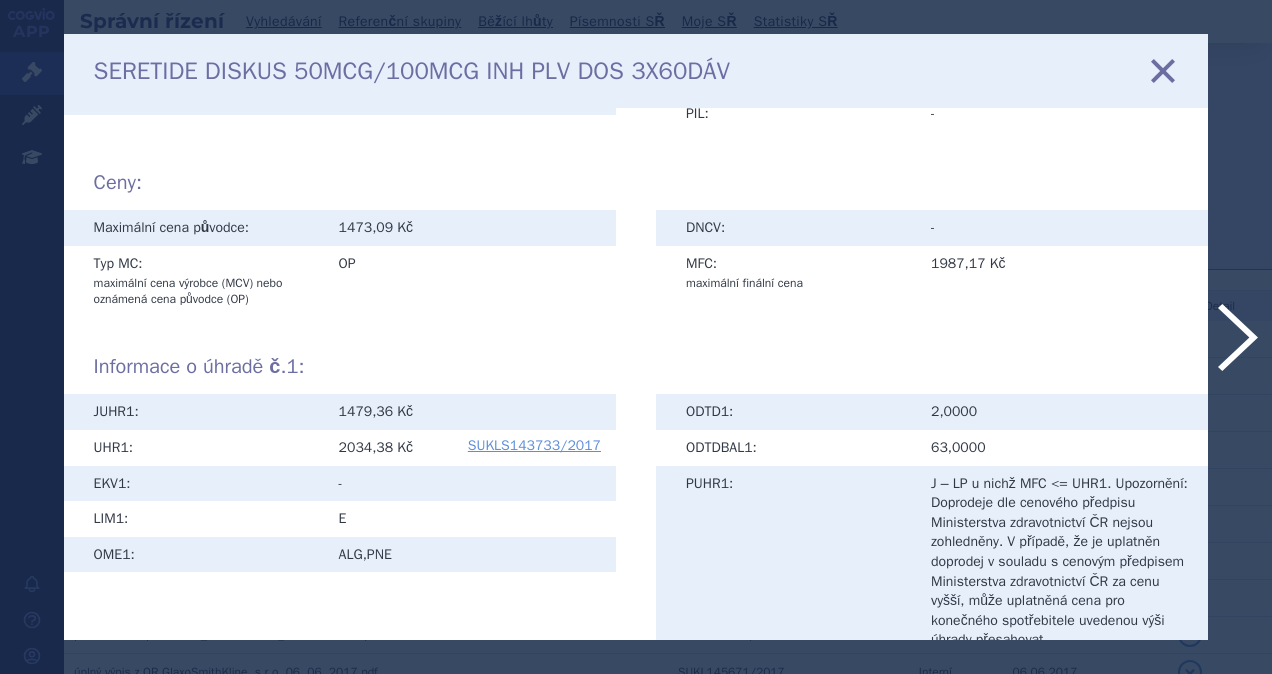 click at bounding box center [1163, 70] 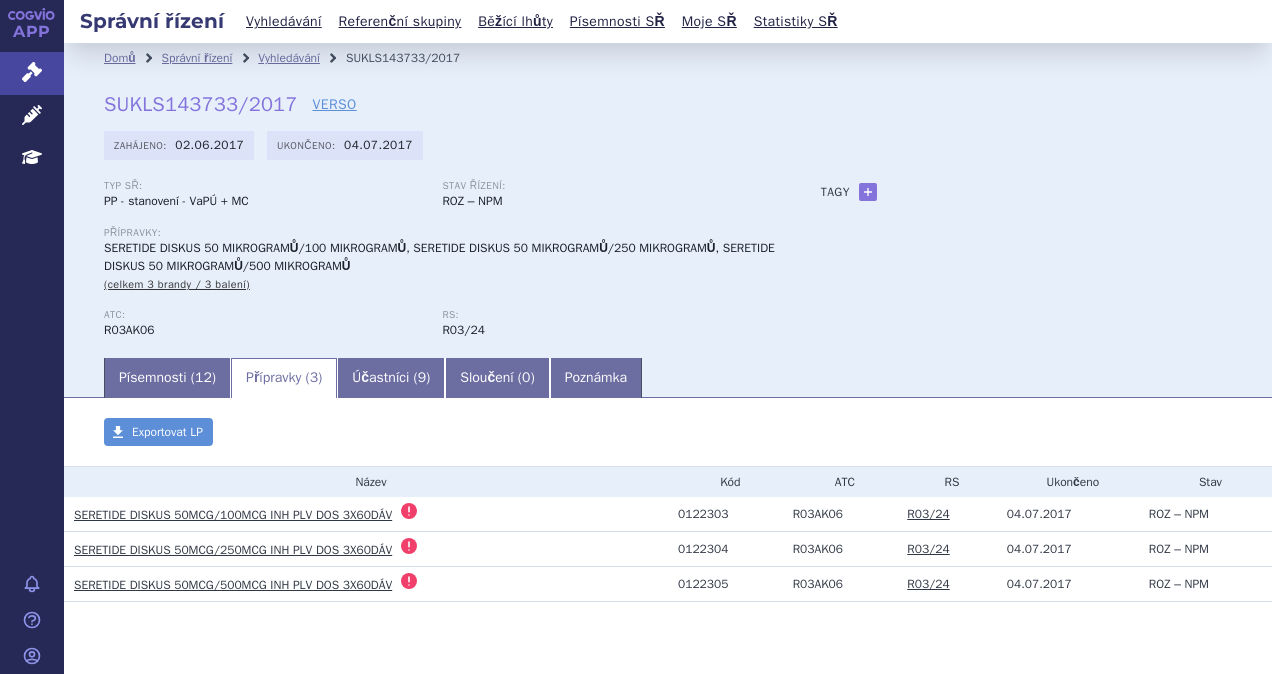scroll, scrollTop: 0, scrollLeft: 0, axis: both 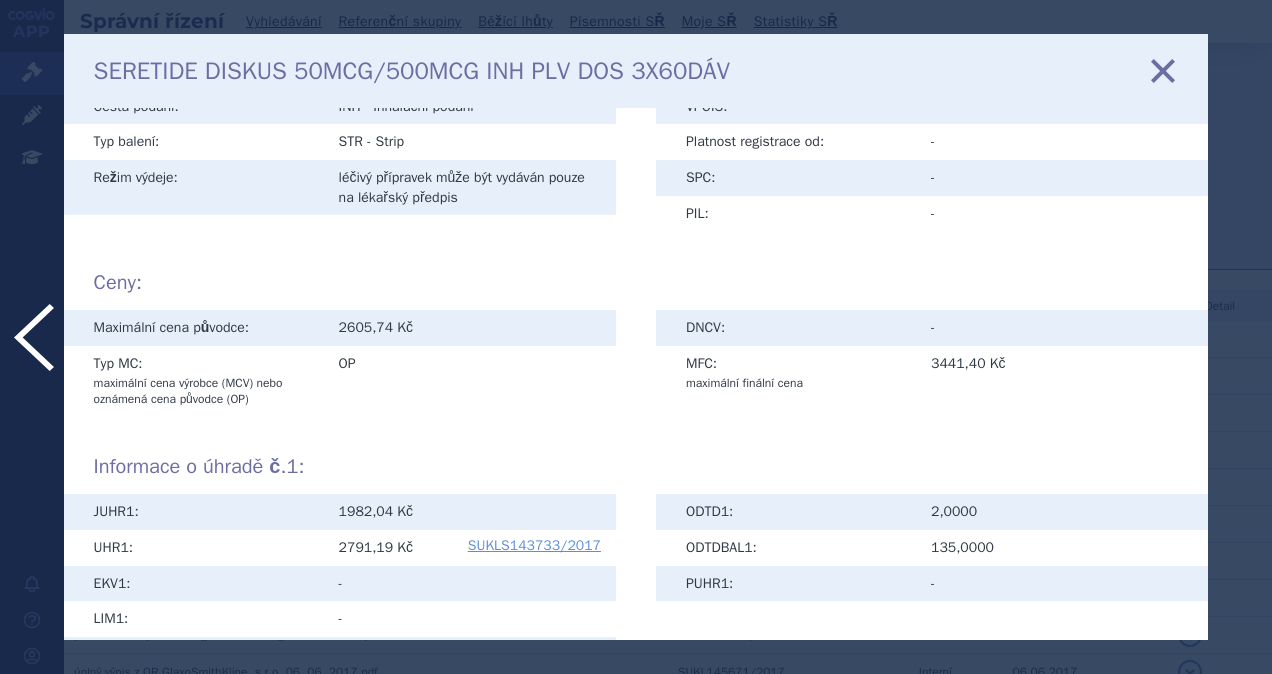 click at bounding box center [1163, 70] 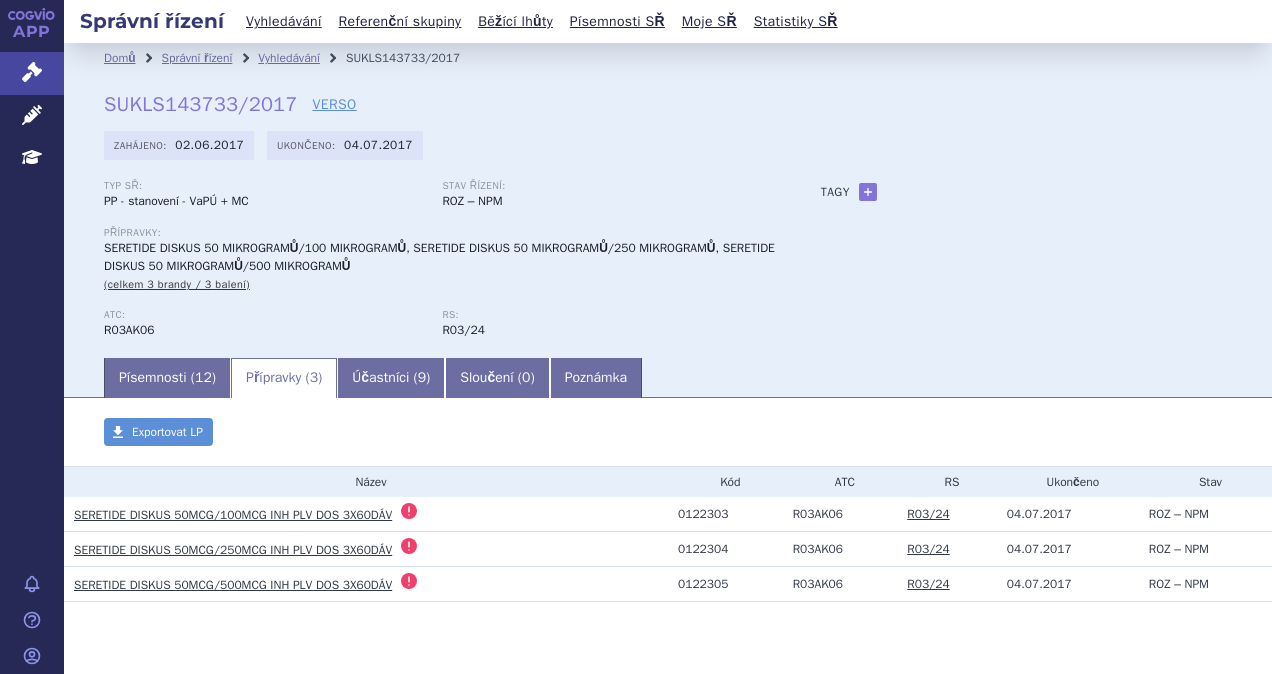 scroll, scrollTop: 0, scrollLeft: 0, axis: both 